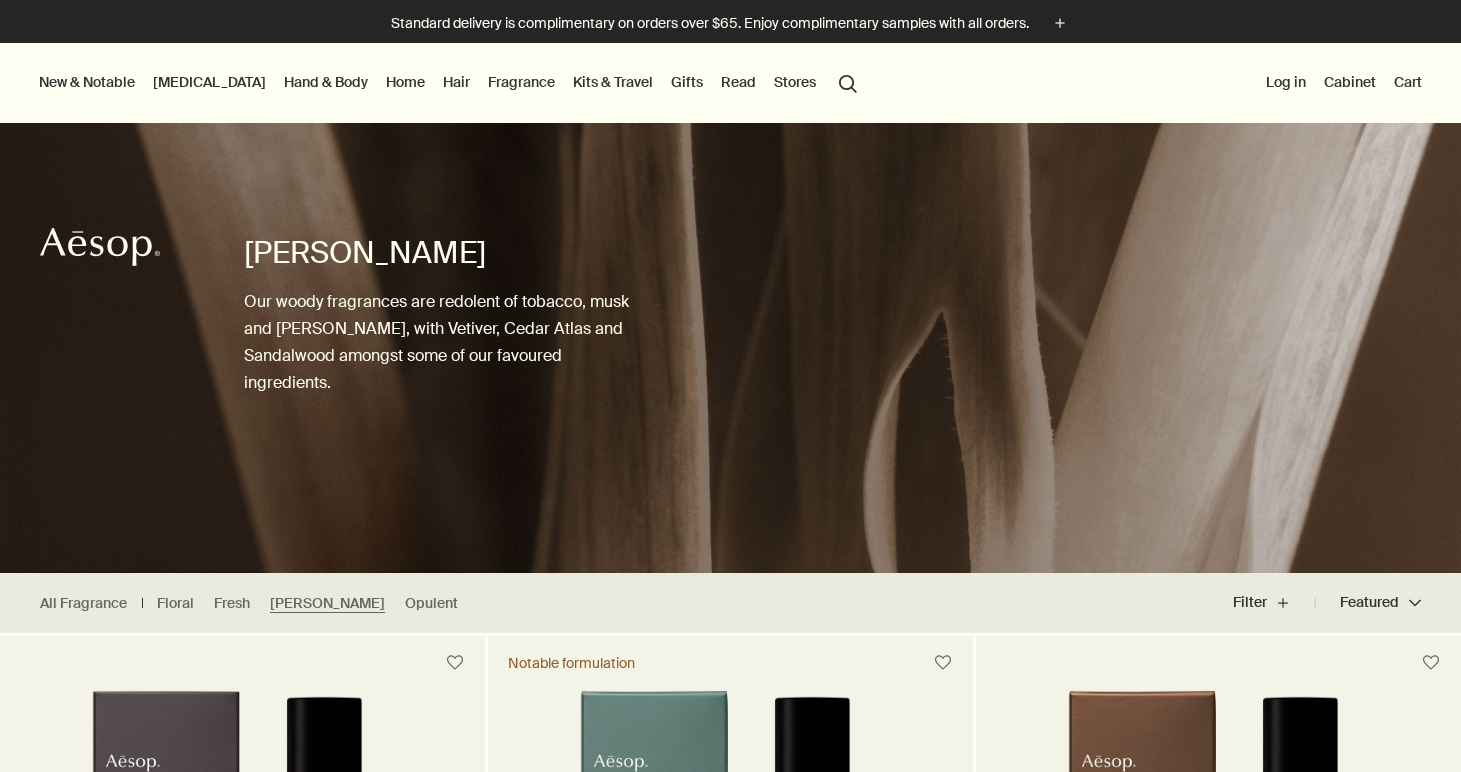 scroll, scrollTop: 0, scrollLeft: 0, axis: both 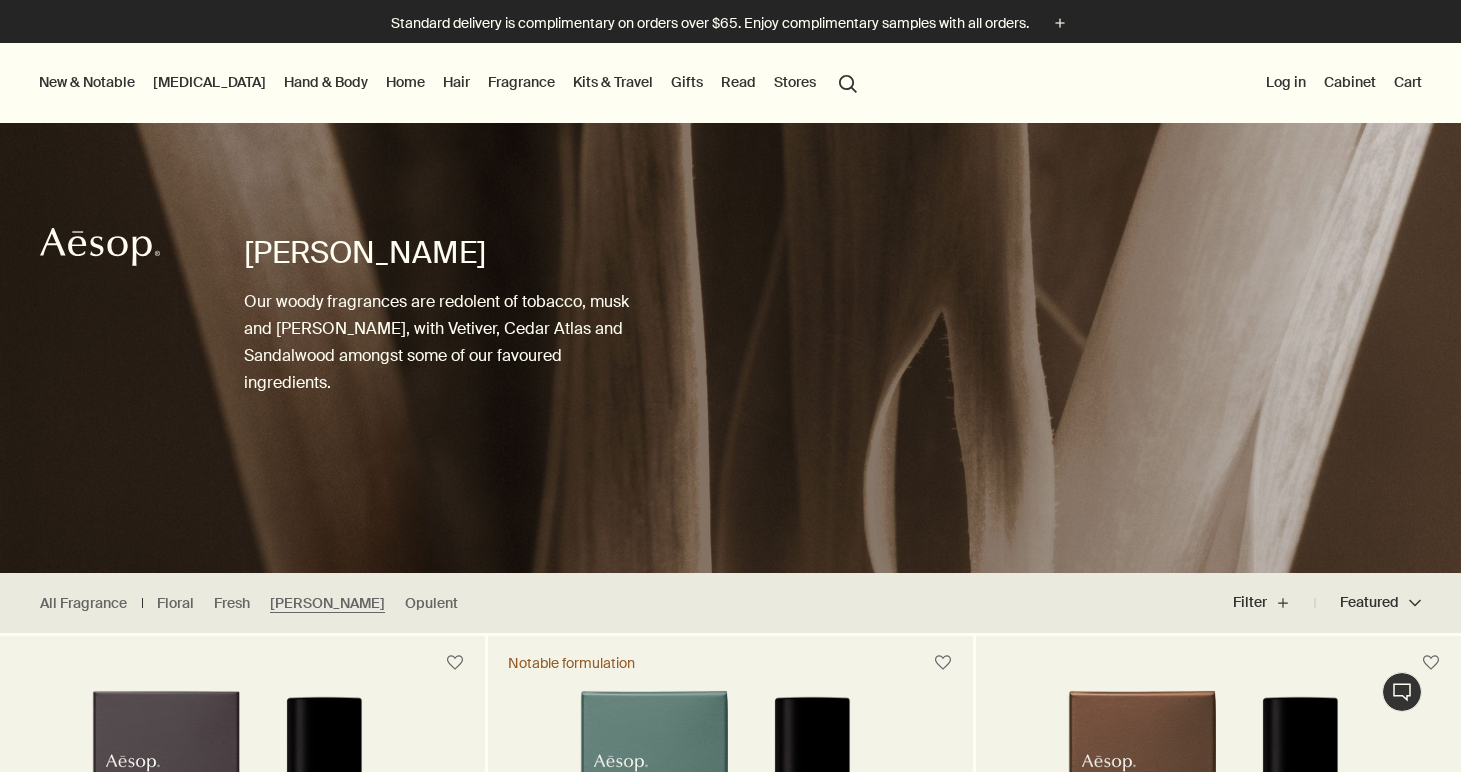 click on "New & Notable" at bounding box center [87, 82] 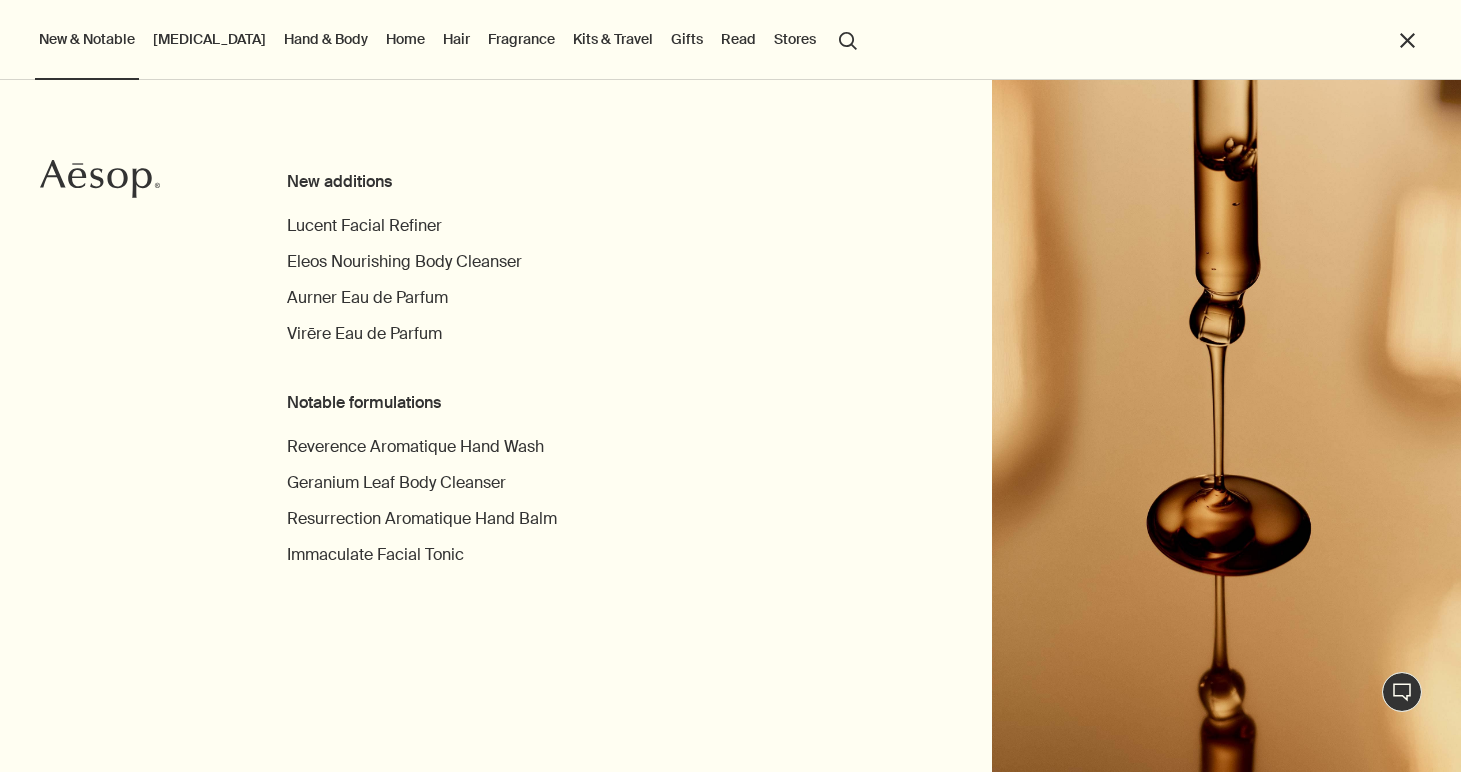 click on "[MEDICAL_DATA]" at bounding box center (209, 39) 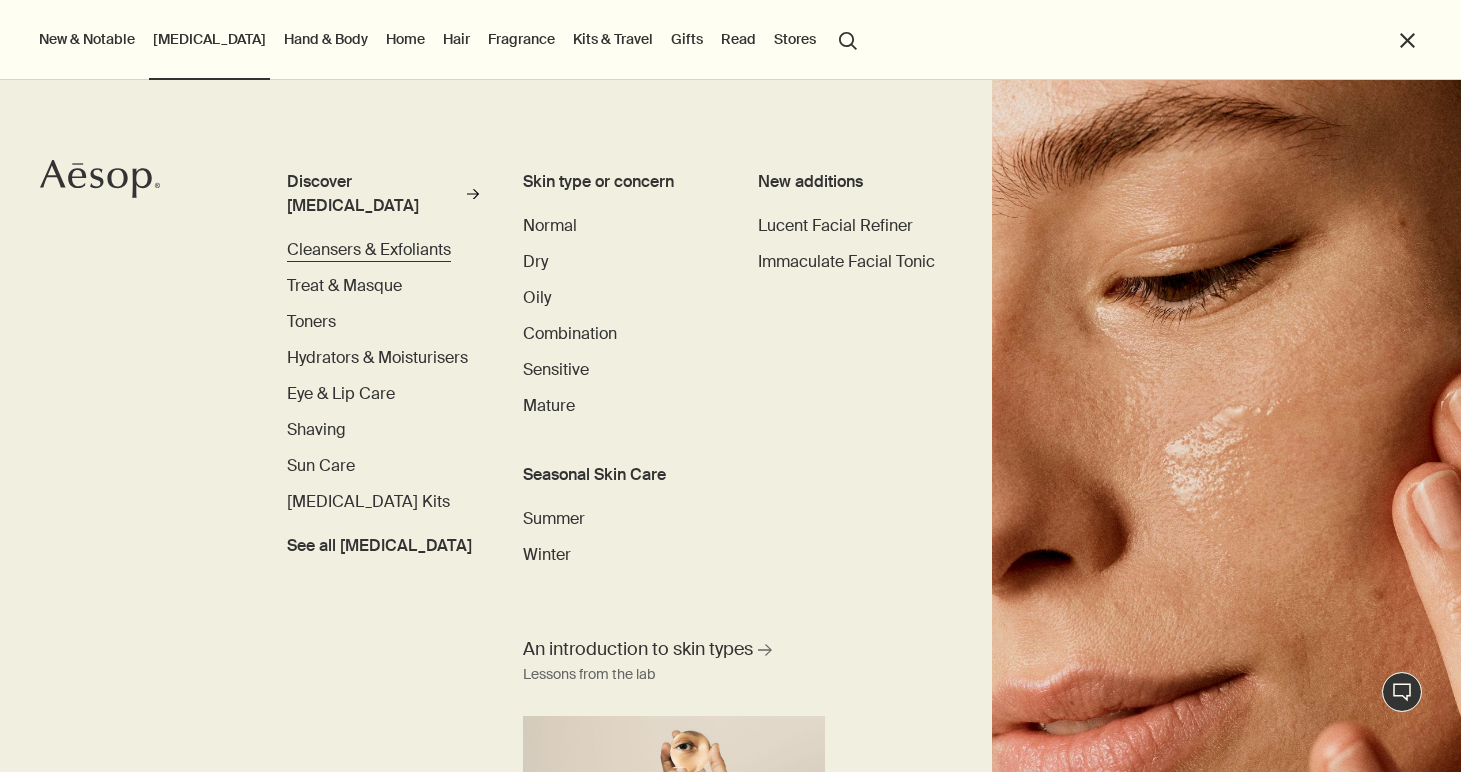 click on "Cleansers & Exfoliants" at bounding box center (369, 249) 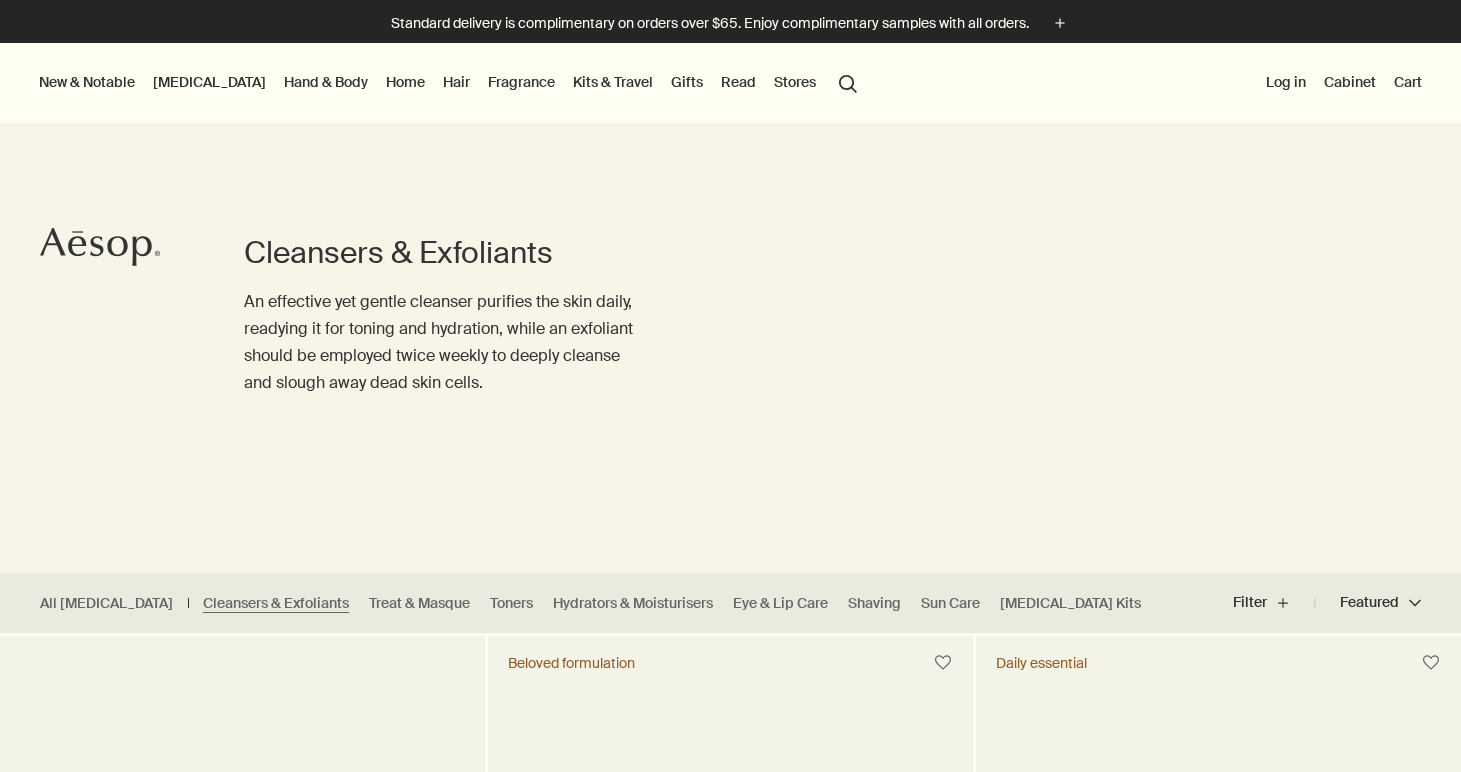 scroll, scrollTop: 0, scrollLeft: 0, axis: both 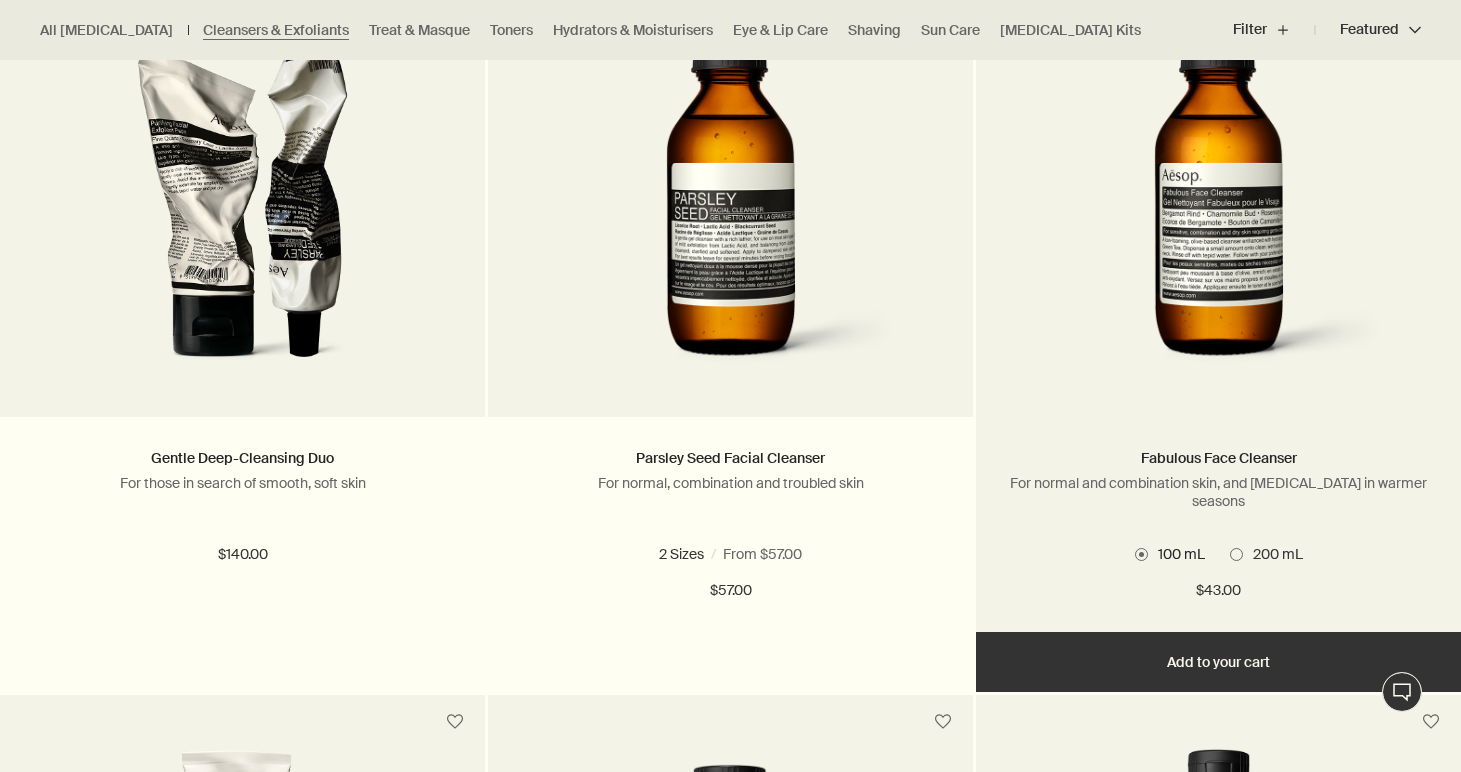 click at bounding box center [1236, 554] 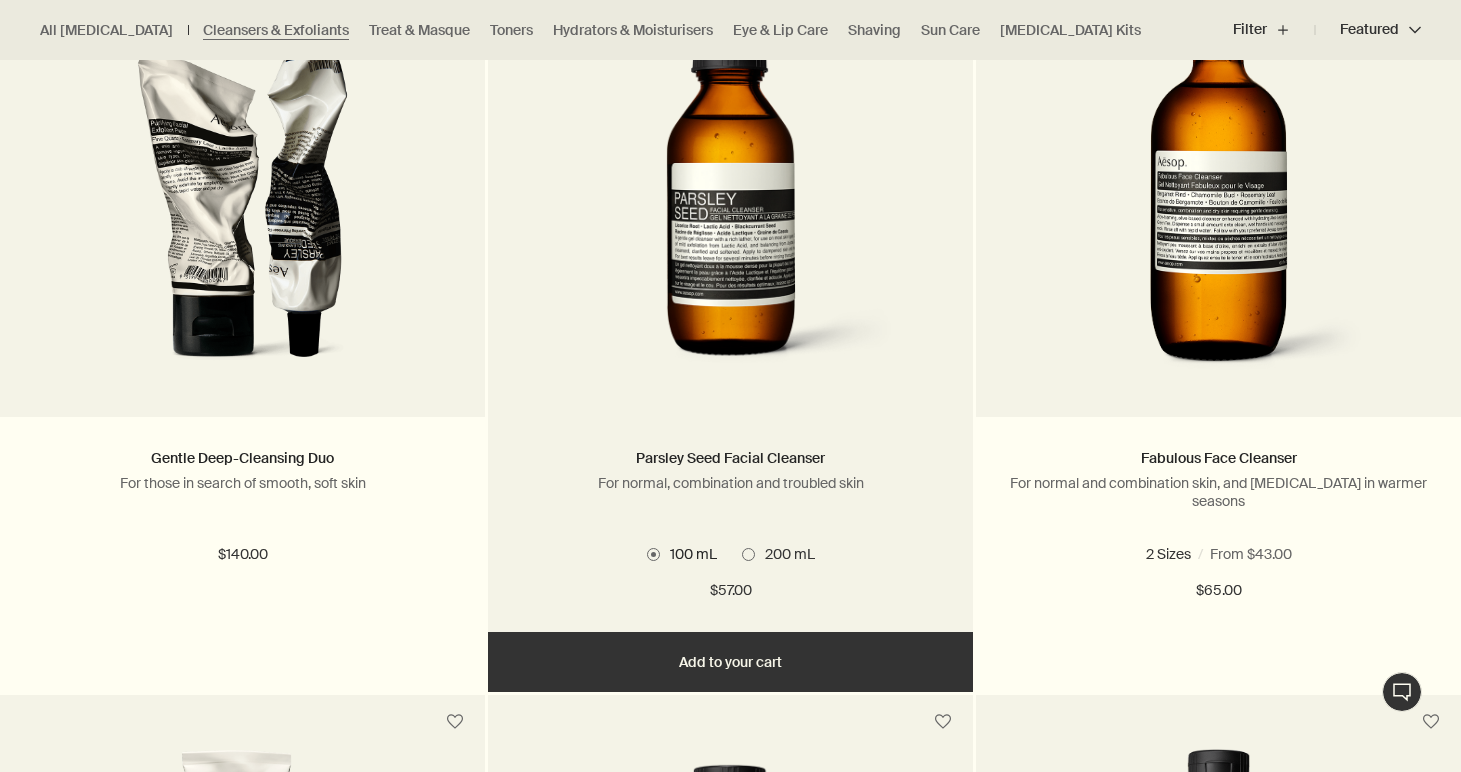 click at bounding box center (748, 554) 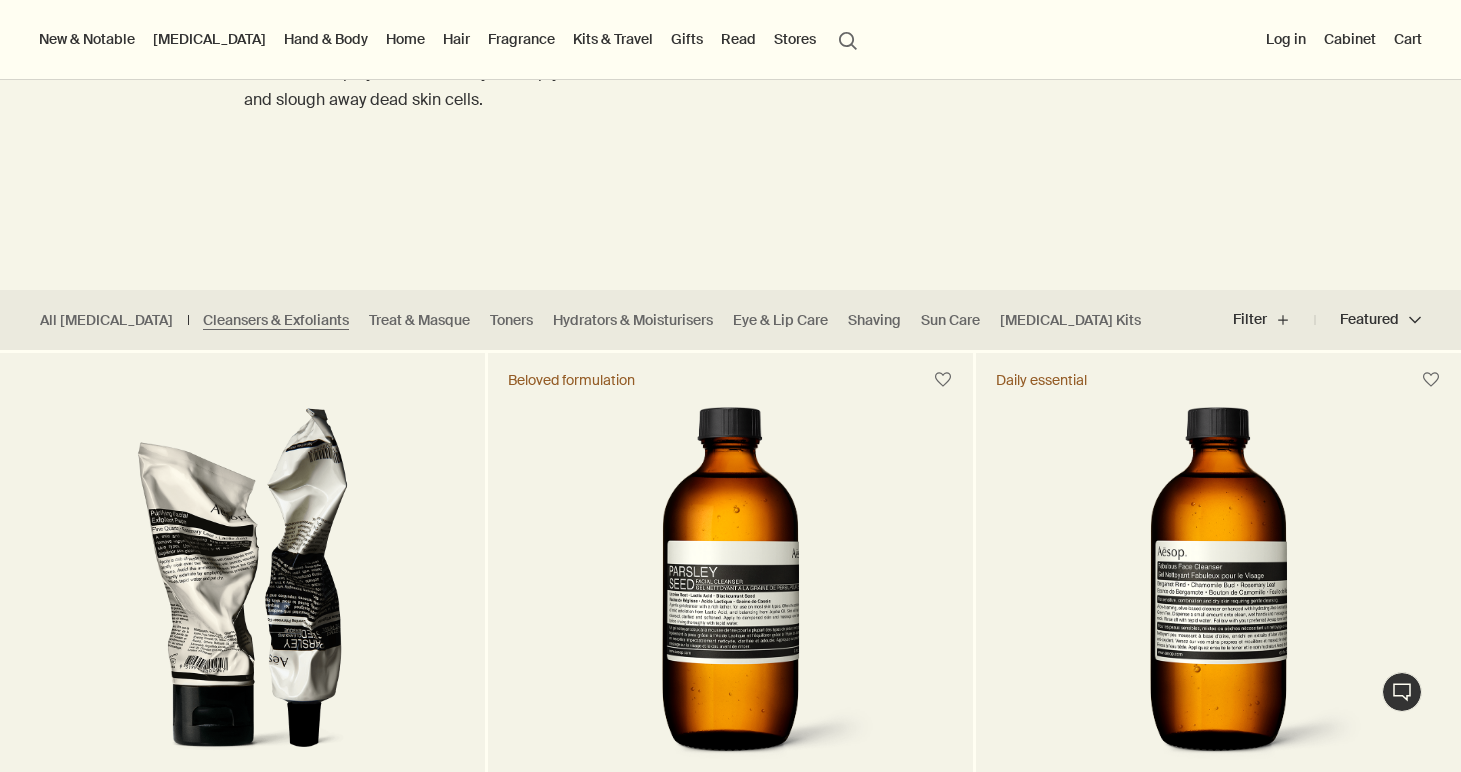 scroll, scrollTop: 0, scrollLeft: 0, axis: both 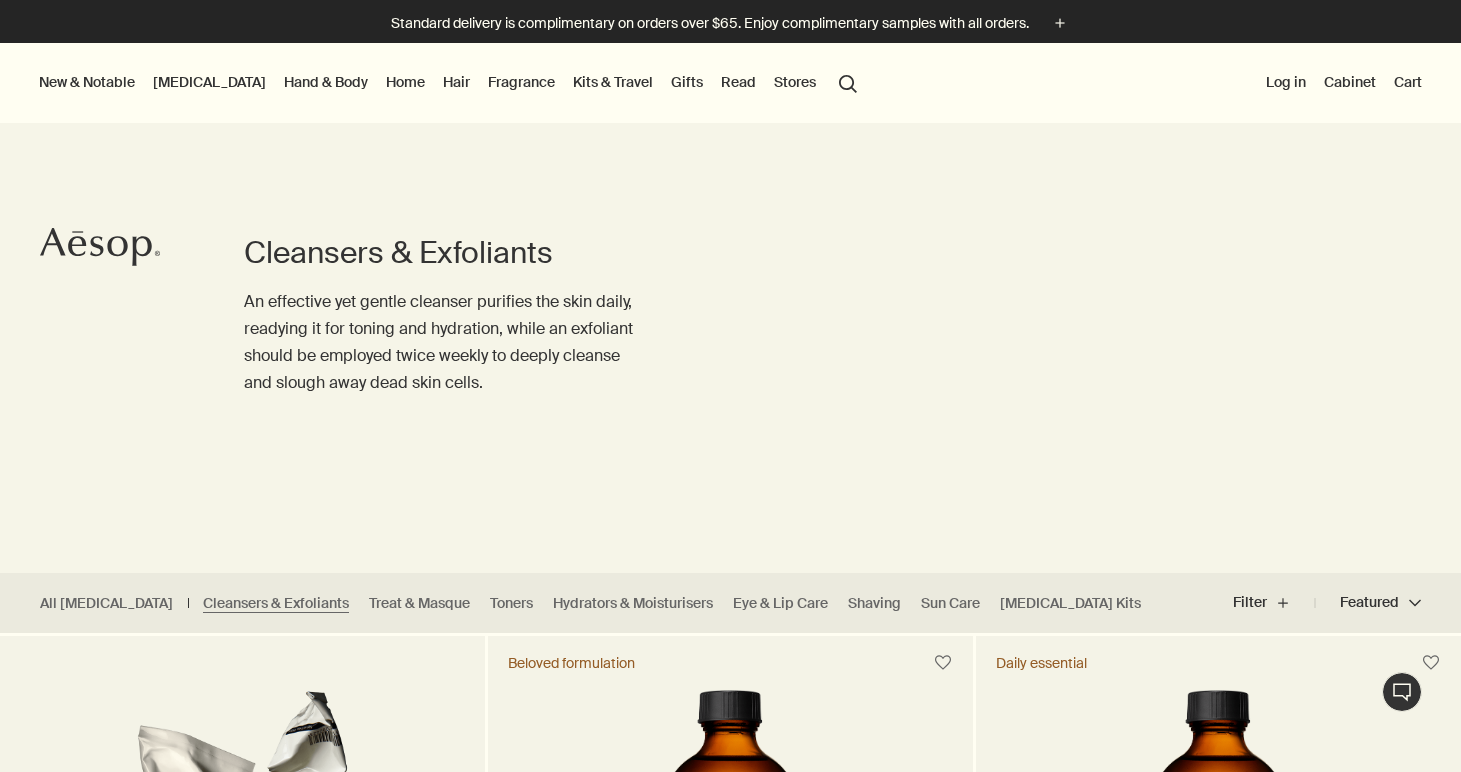 click on "Hand & Body" at bounding box center [326, 82] 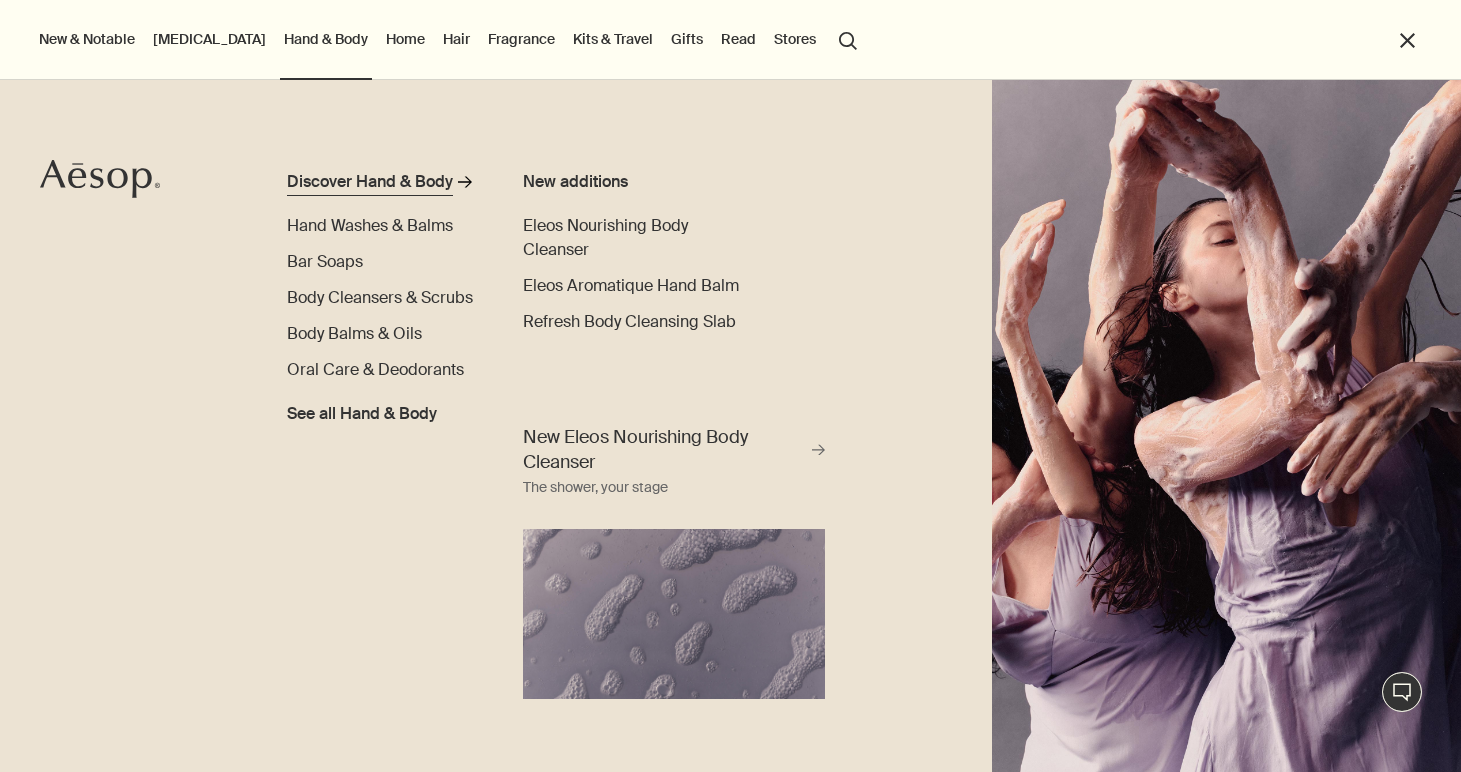 click on "Discover Hand & Body" at bounding box center [370, 182] 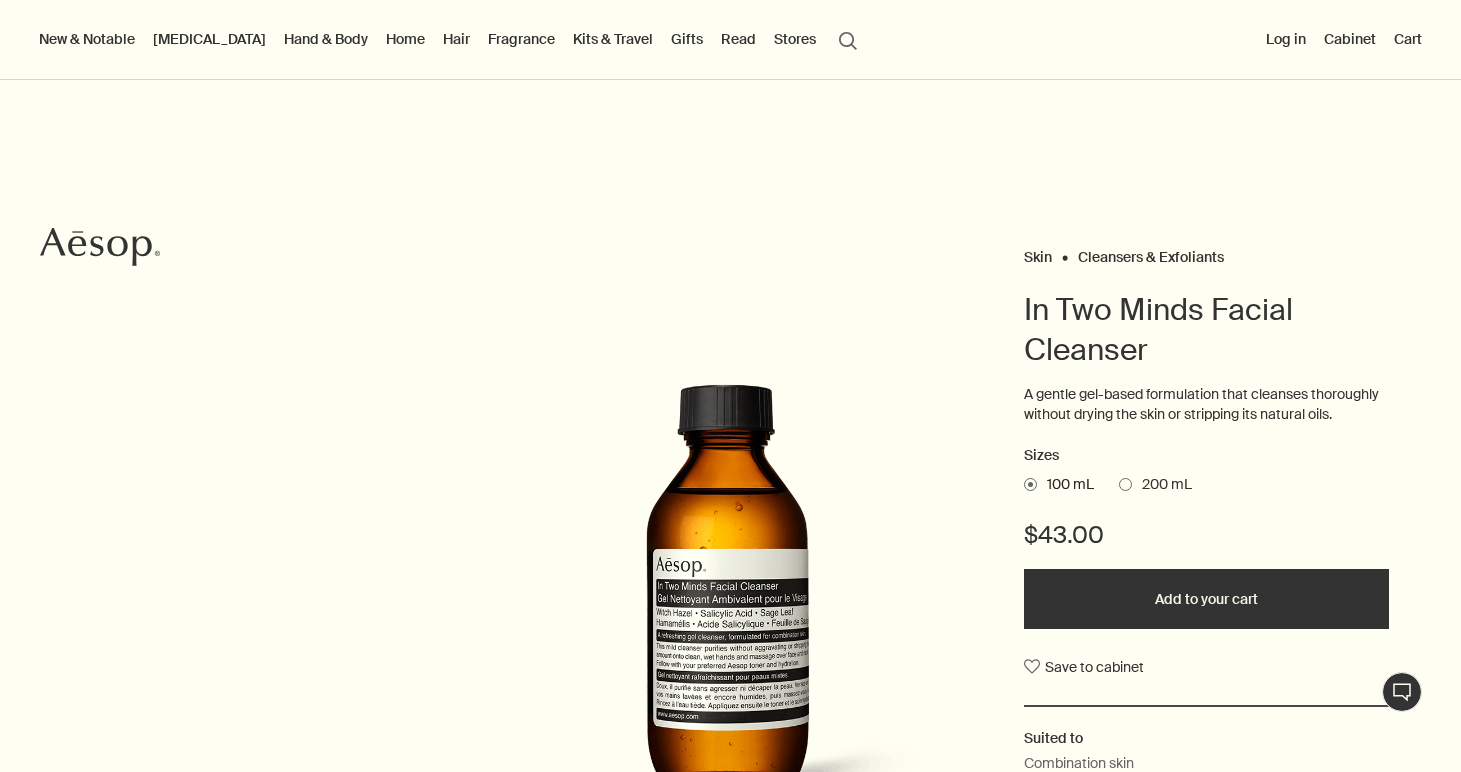scroll, scrollTop: 0, scrollLeft: 0, axis: both 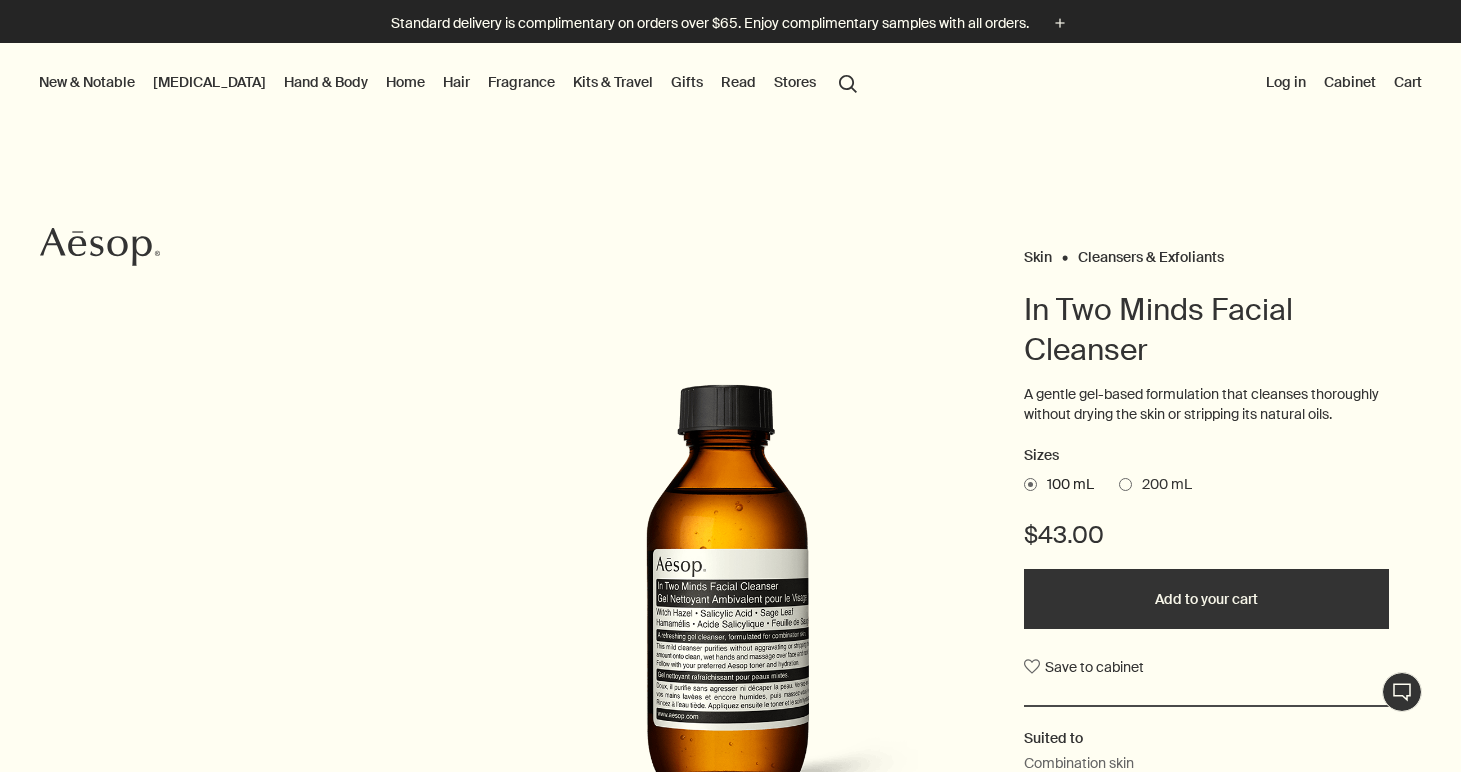 click on "Hand & Body" at bounding box center (326, 82) 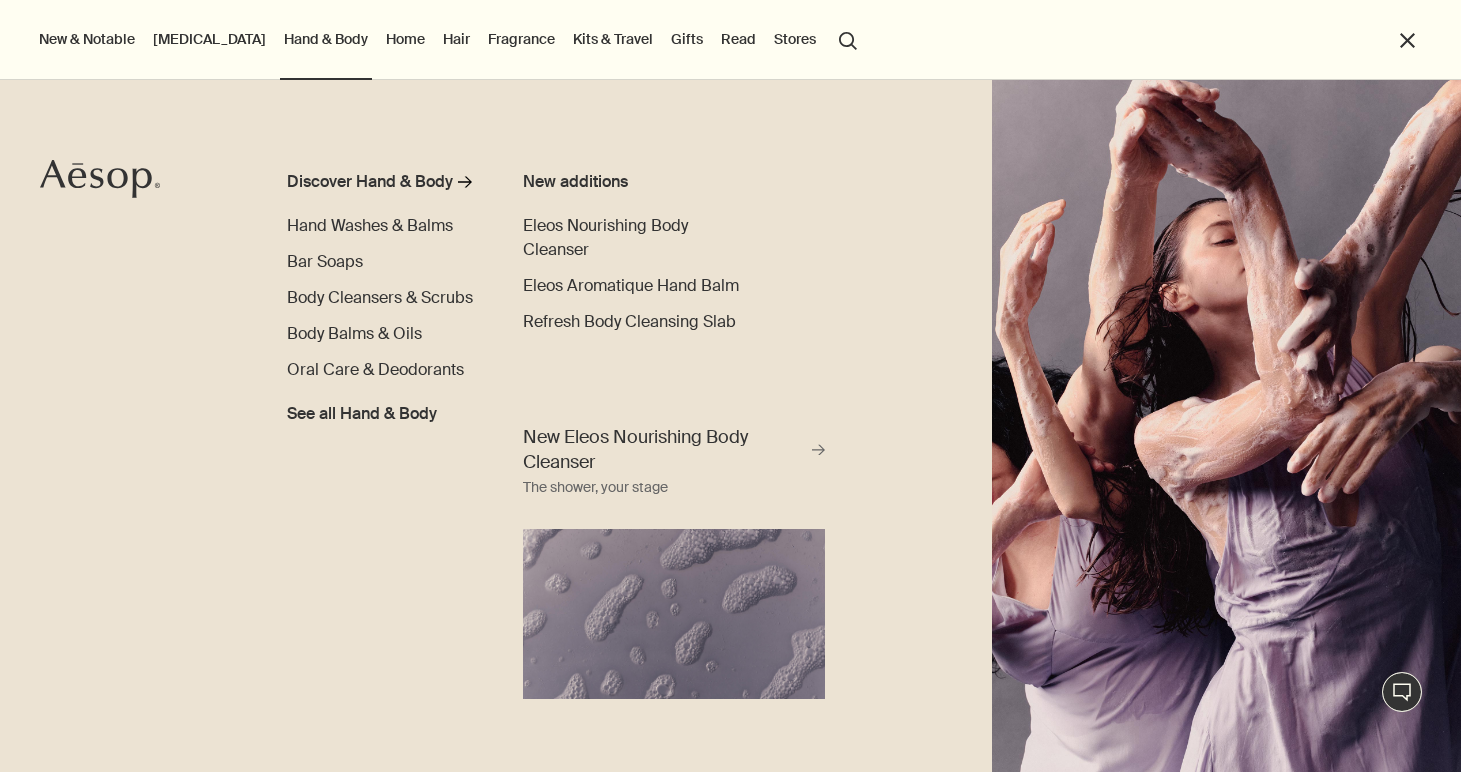 click on "New & Notable" at bounding box center [87, 39] 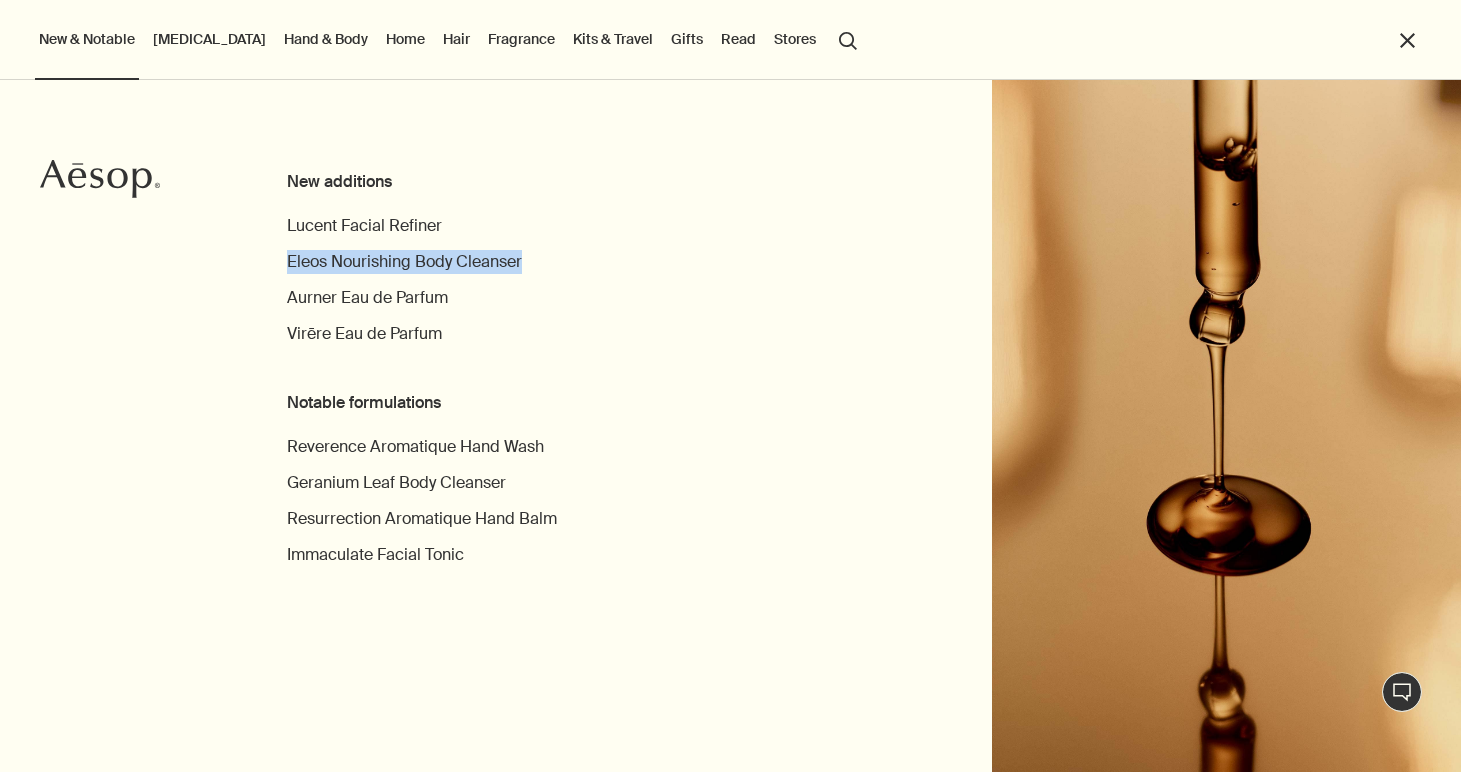 click on "Hand & Body" at bounding box center (326, 39) 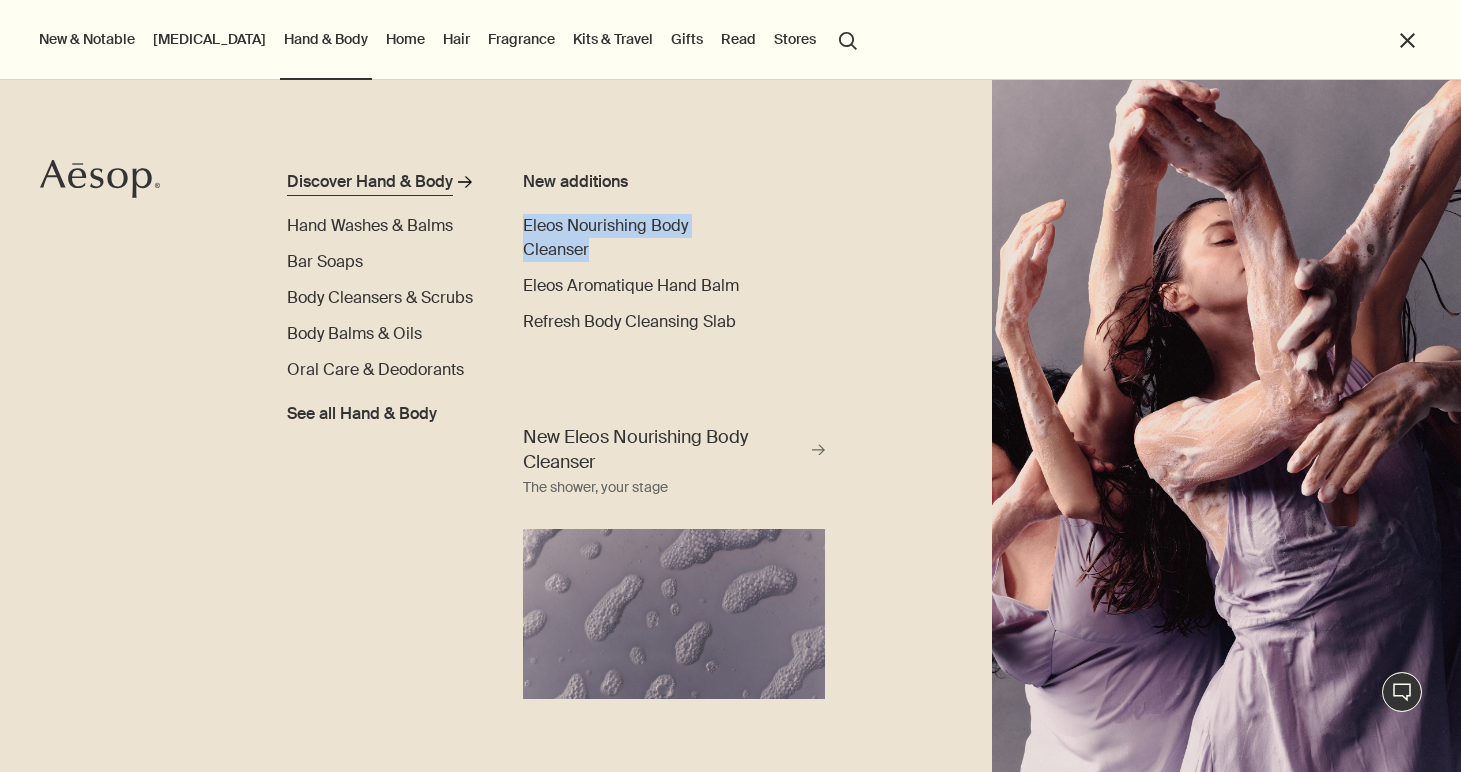 click on "Discover Hand & Body" at bounding box center (370, 182) 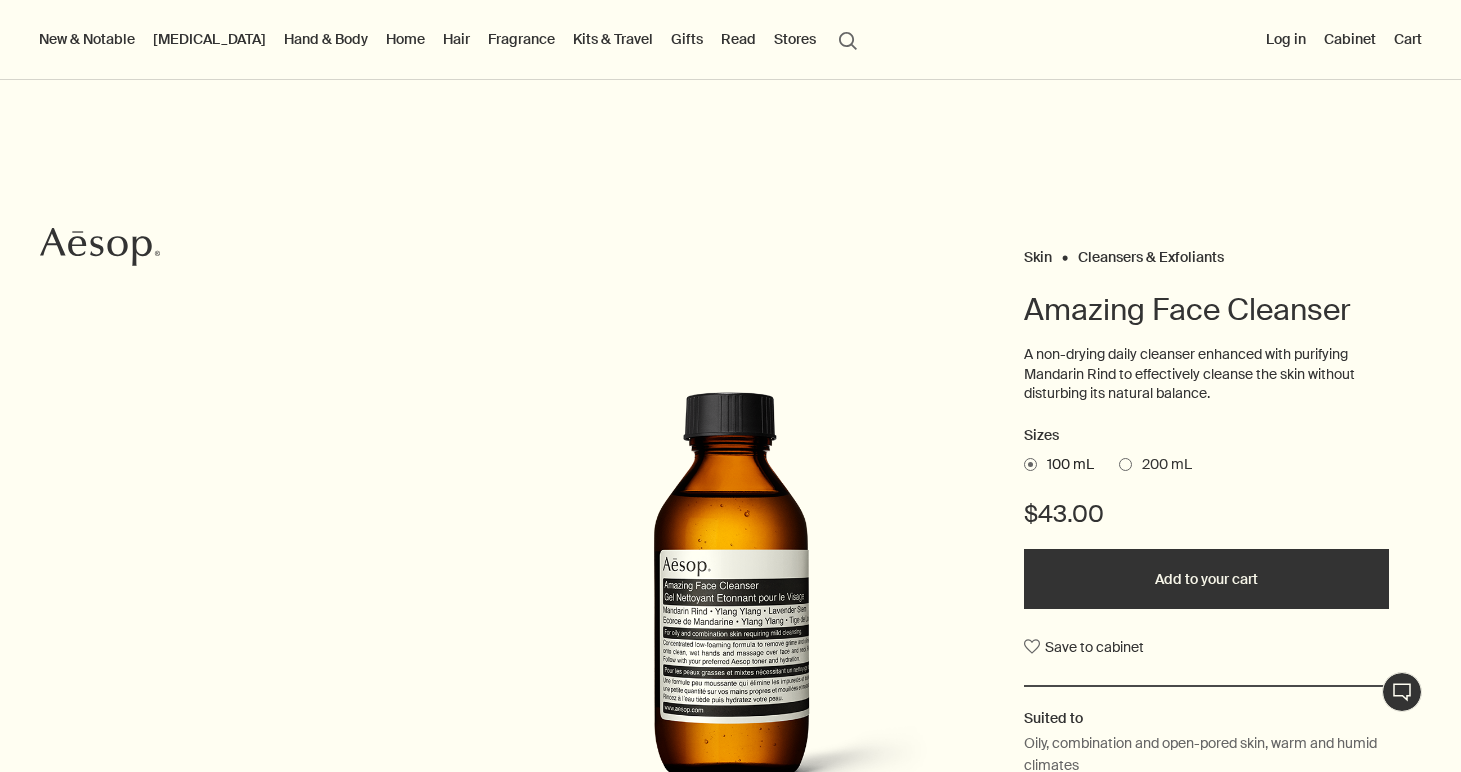 scroll, scrollTop: 0, scrollLeft: 0, axis: both 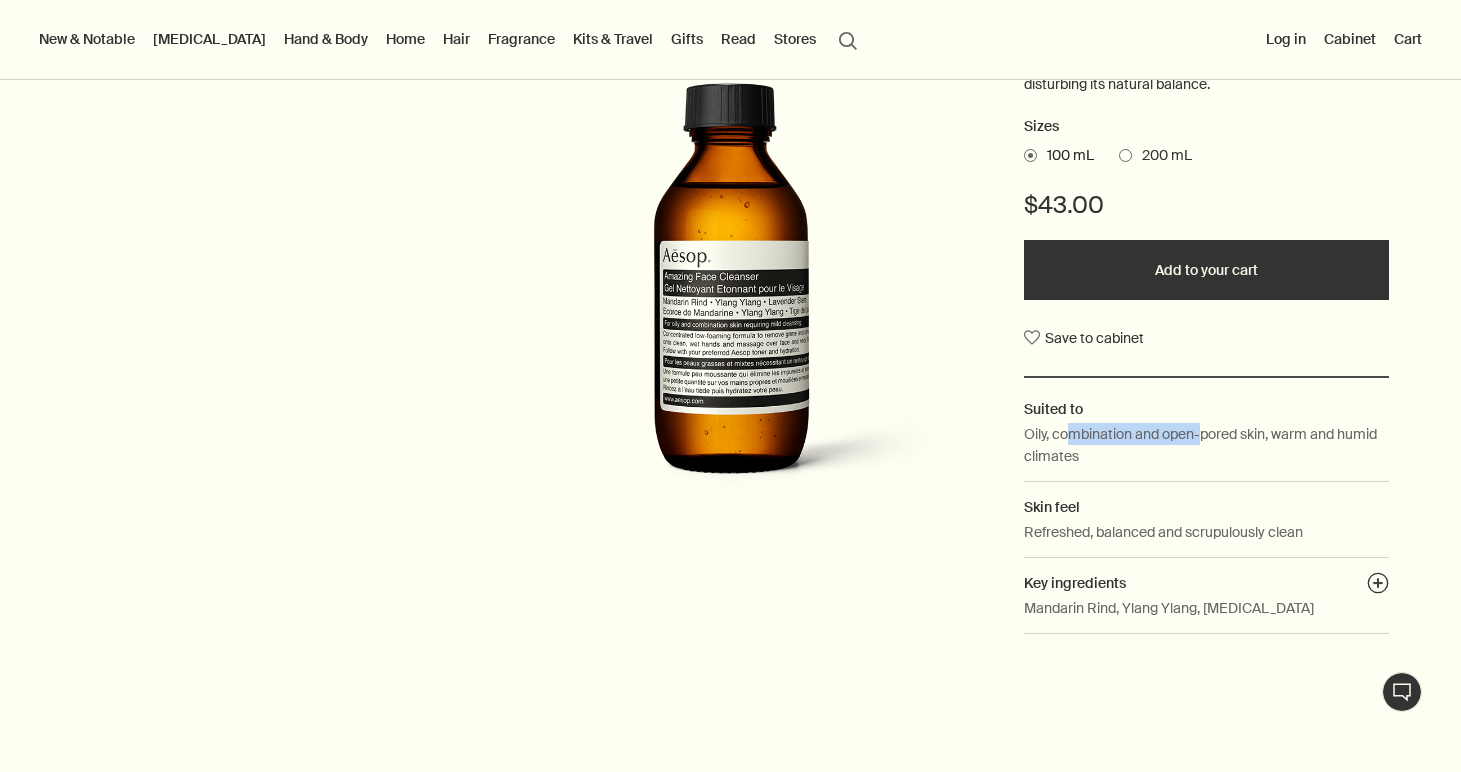 drag, startPoint x: 1069, startPoint y: 432, endPoint x: 1320, endPoint y: 436, distance: 251.03188 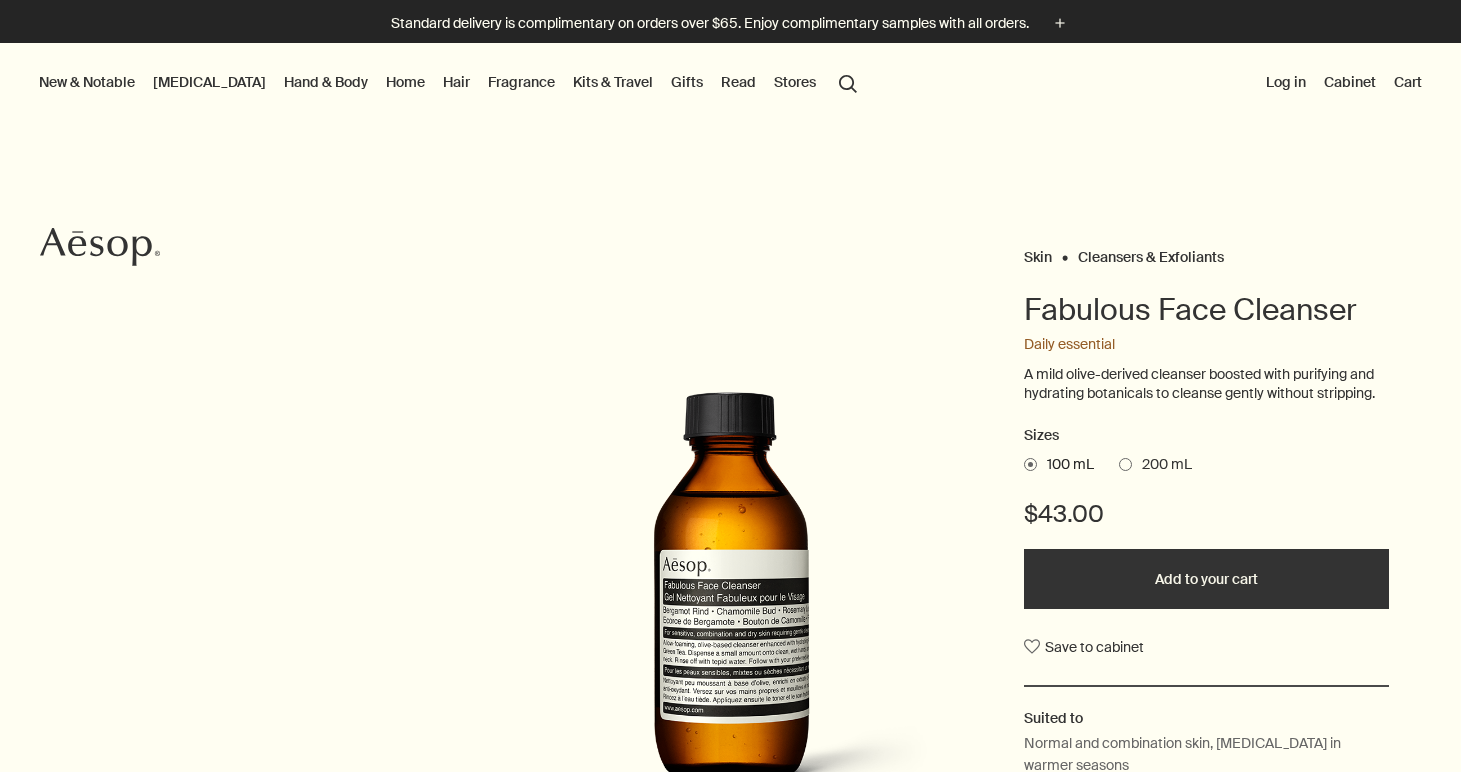 scroll, scrollTop: 0, scrollLeft: 0, axis: both 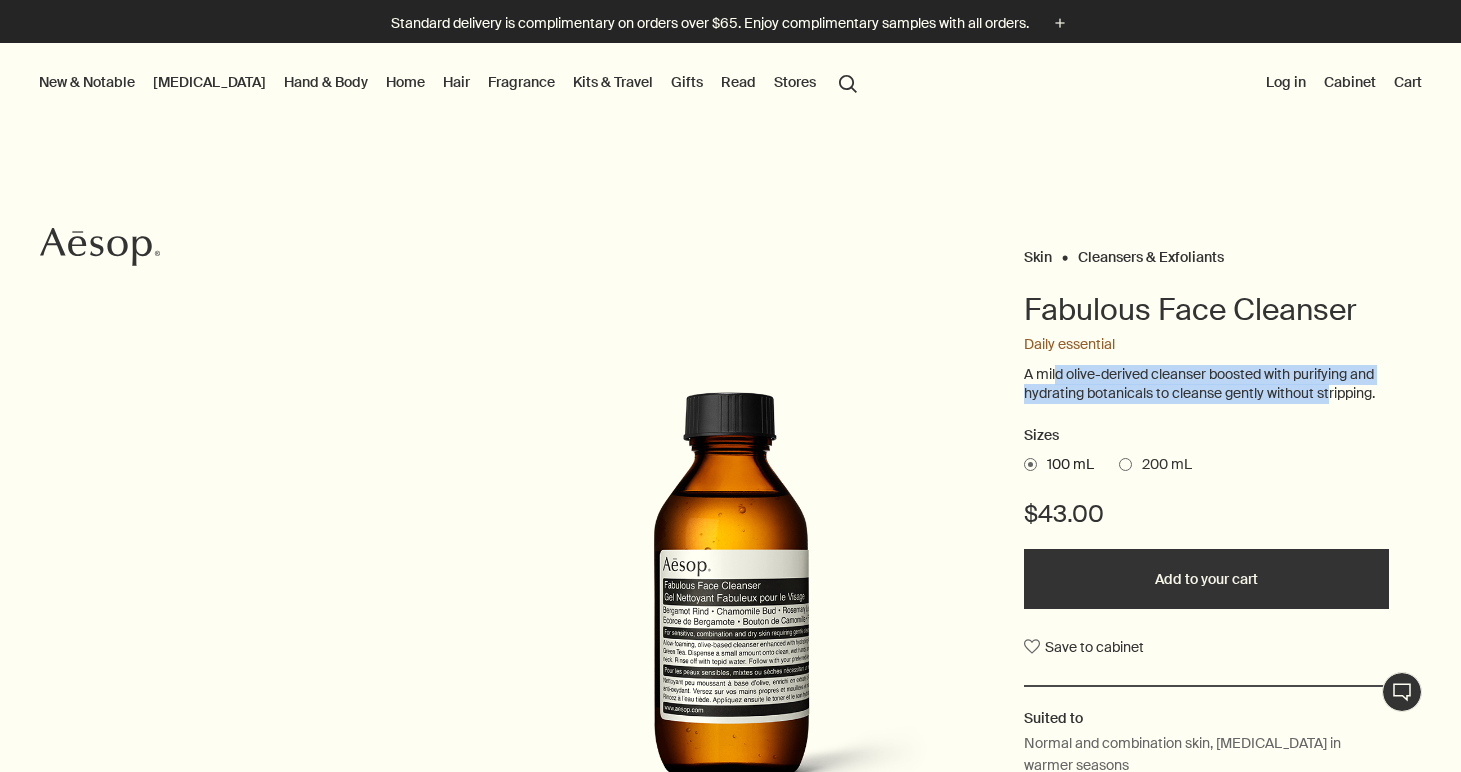 drag, startPoint x: 1056, startPoint y: 372, endPoint x: 1332, endPoint y: 391, distance: 276.6532 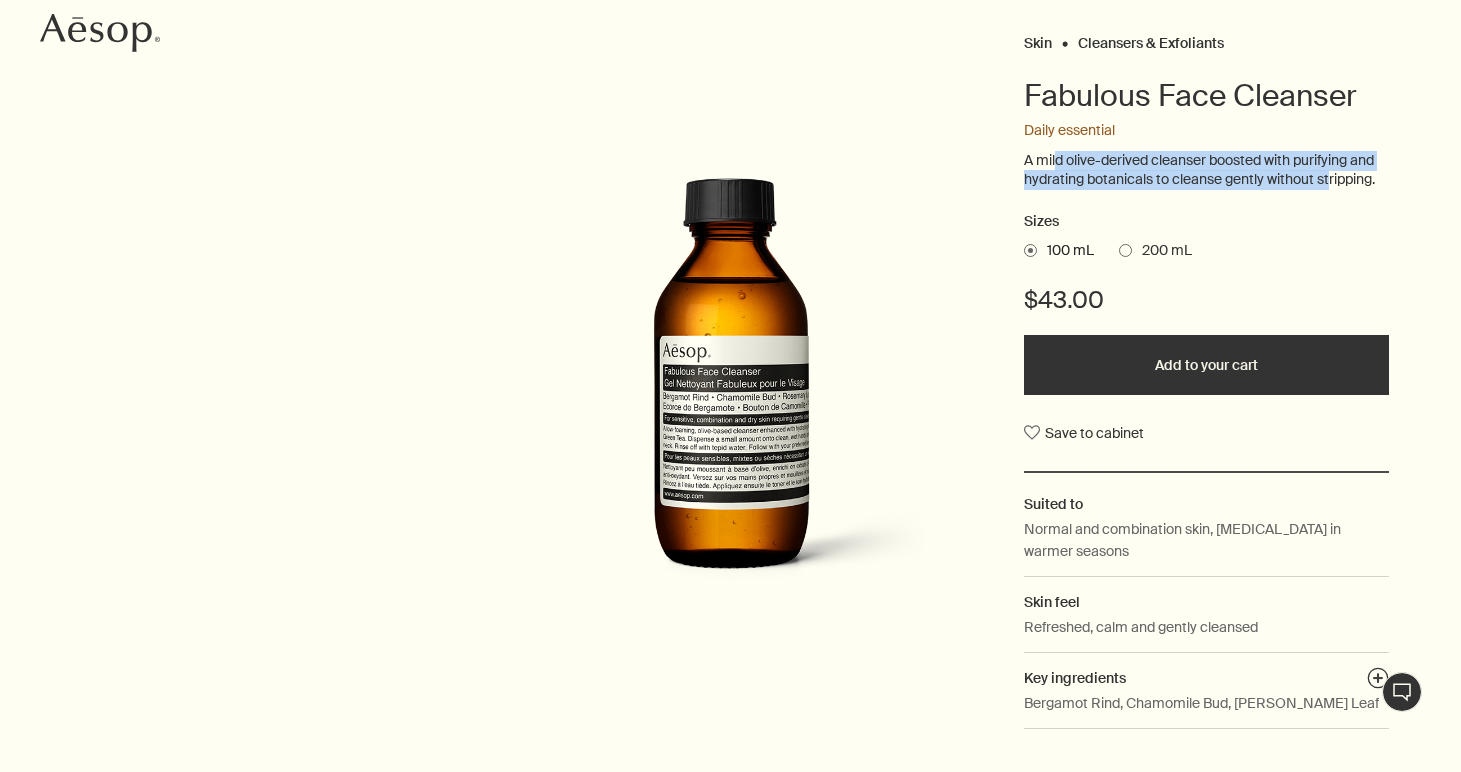 scroll, scrollTop: 219, scrollLeft: 0, axis: vertical 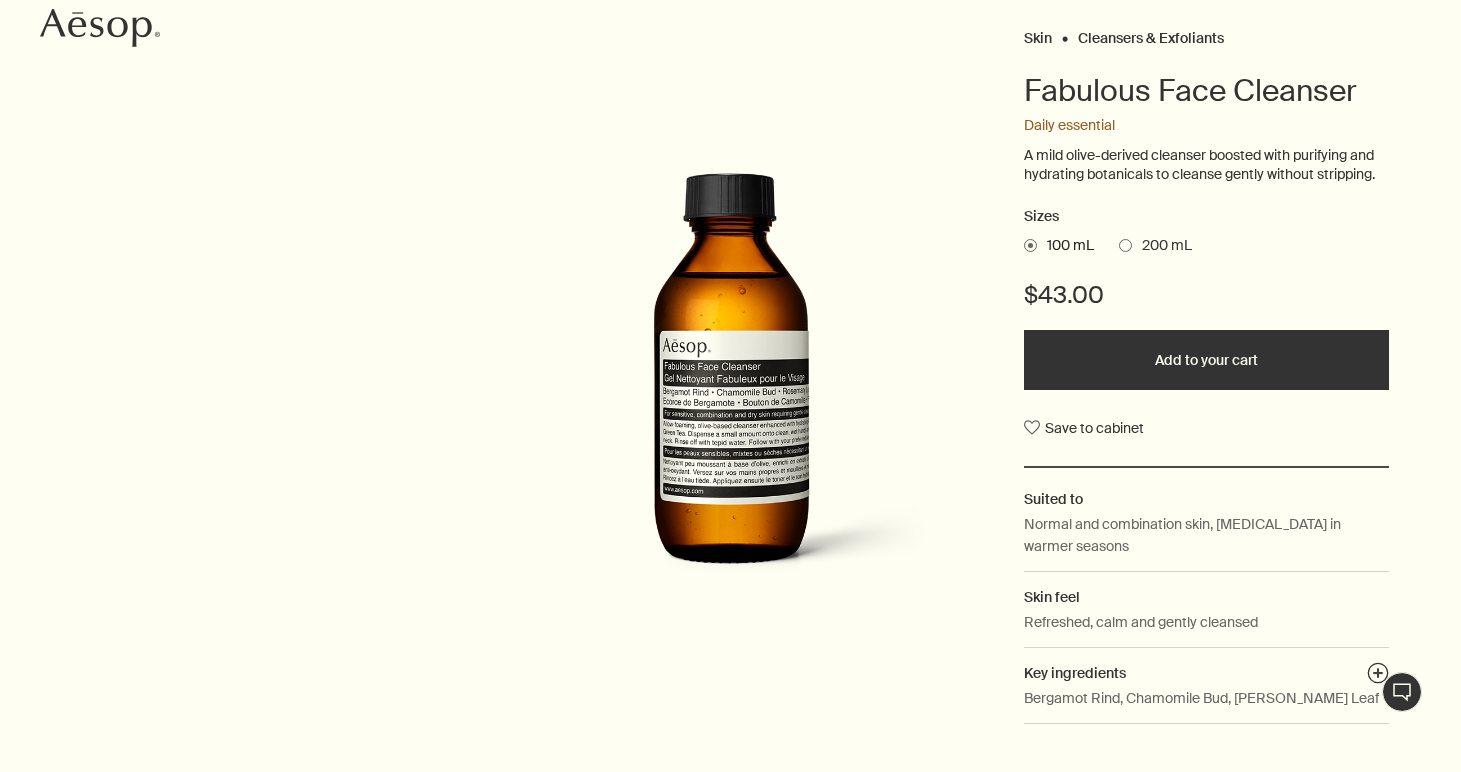 click at bounding box center [1125, 245] 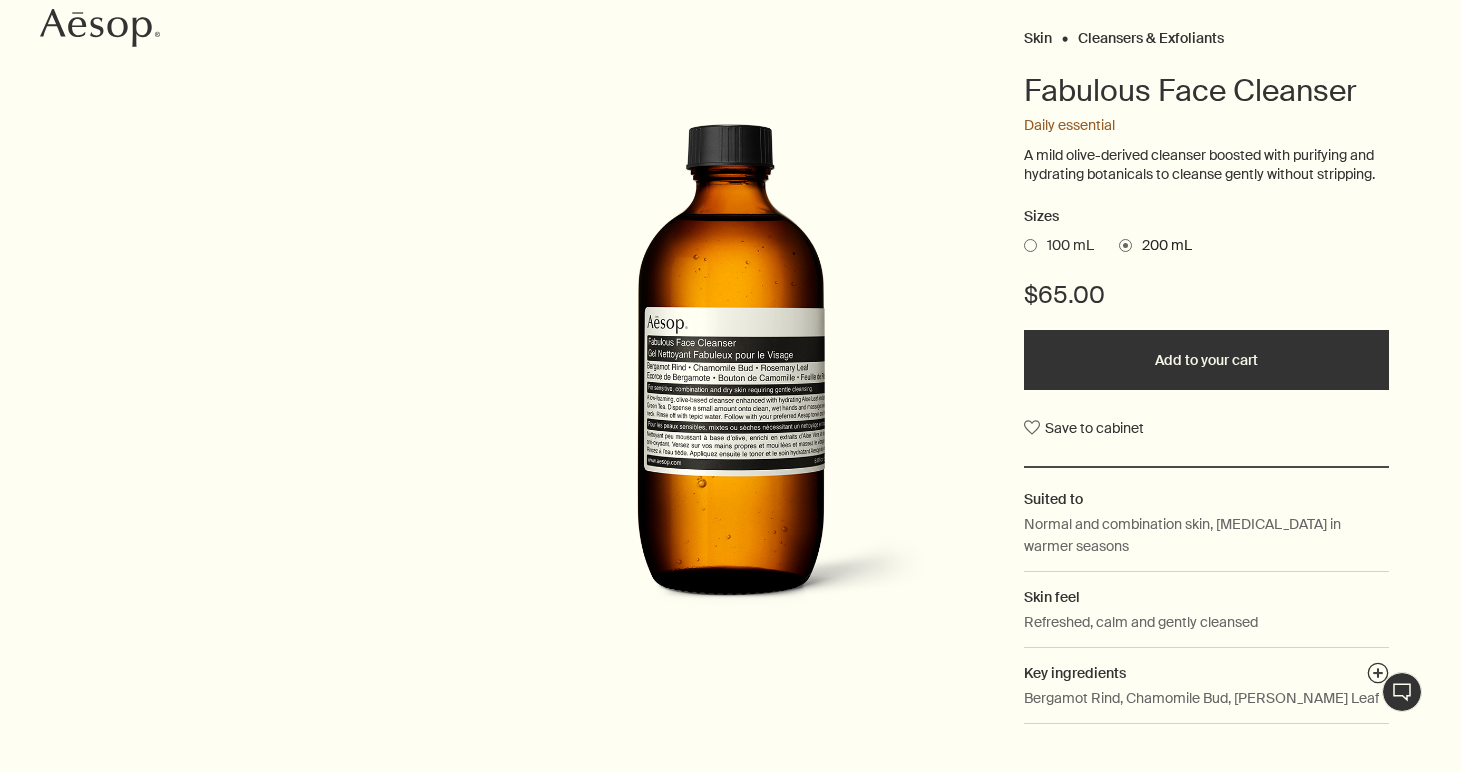 click at bounding box center [1030, 245] 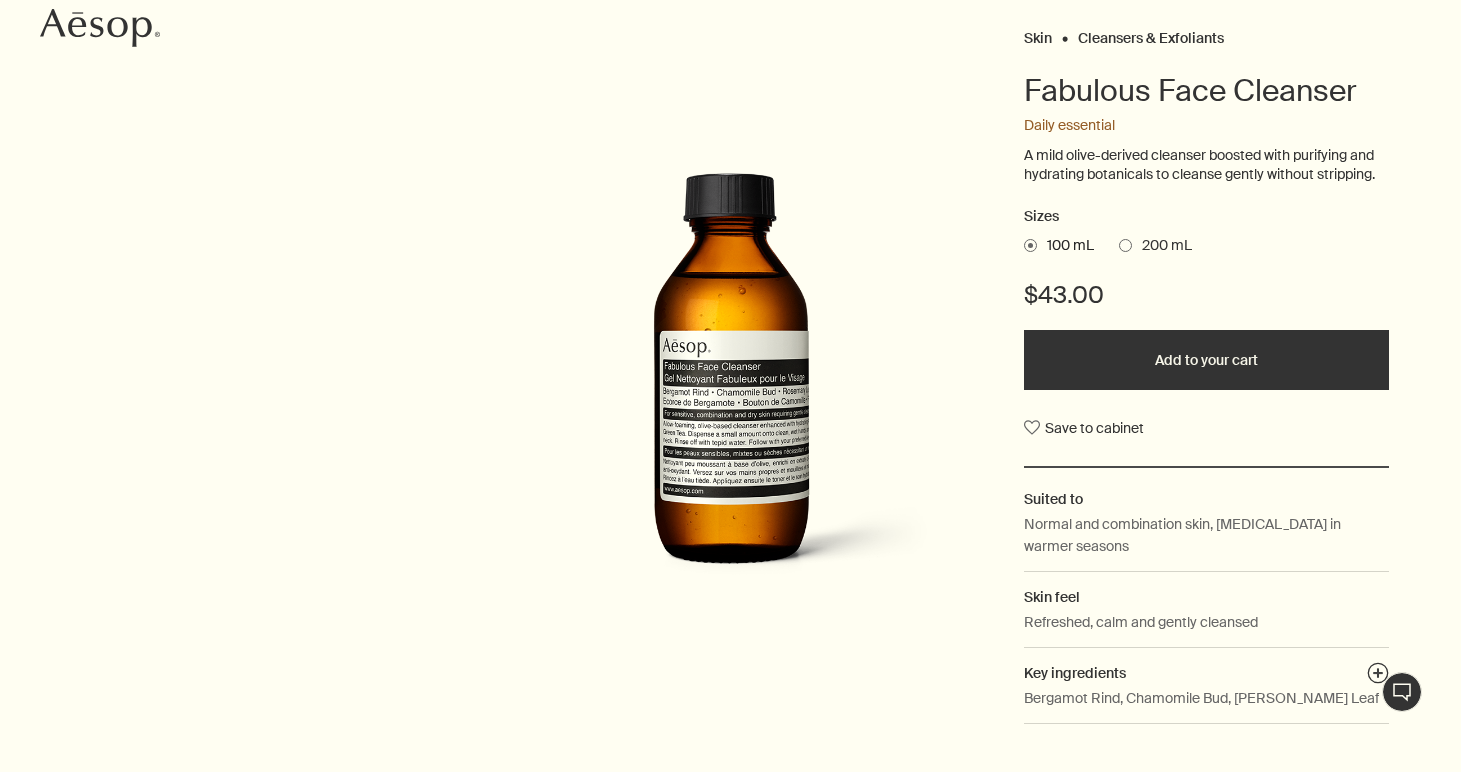 click at bounding box center (1125, 245) 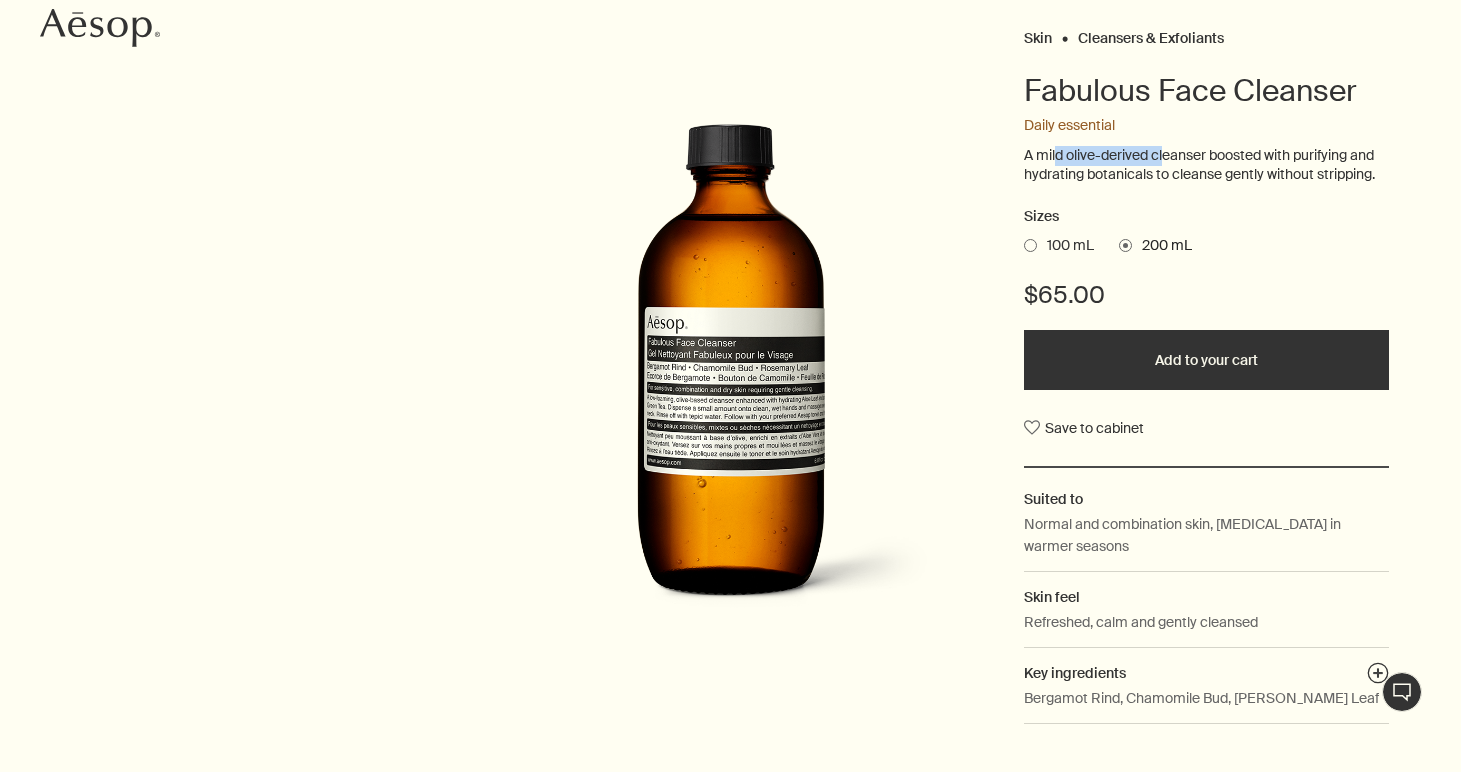 drag, startPoint x: 1055, startPoint y: 159, endPoint x: 1225, endPoint y: 154, distance: 170.07352 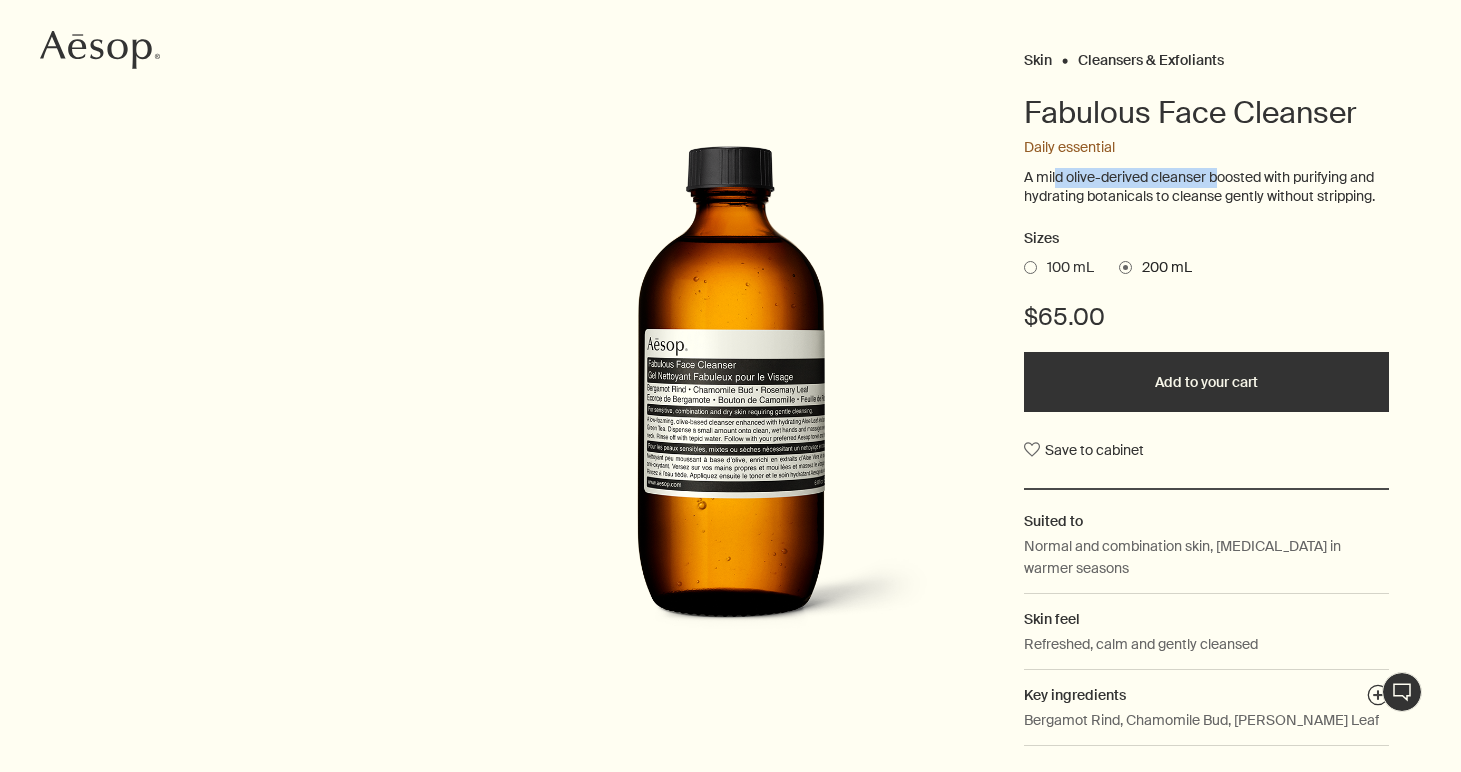 scroll, scrollTop: 213, scrollLeft: 0, axis: vertical 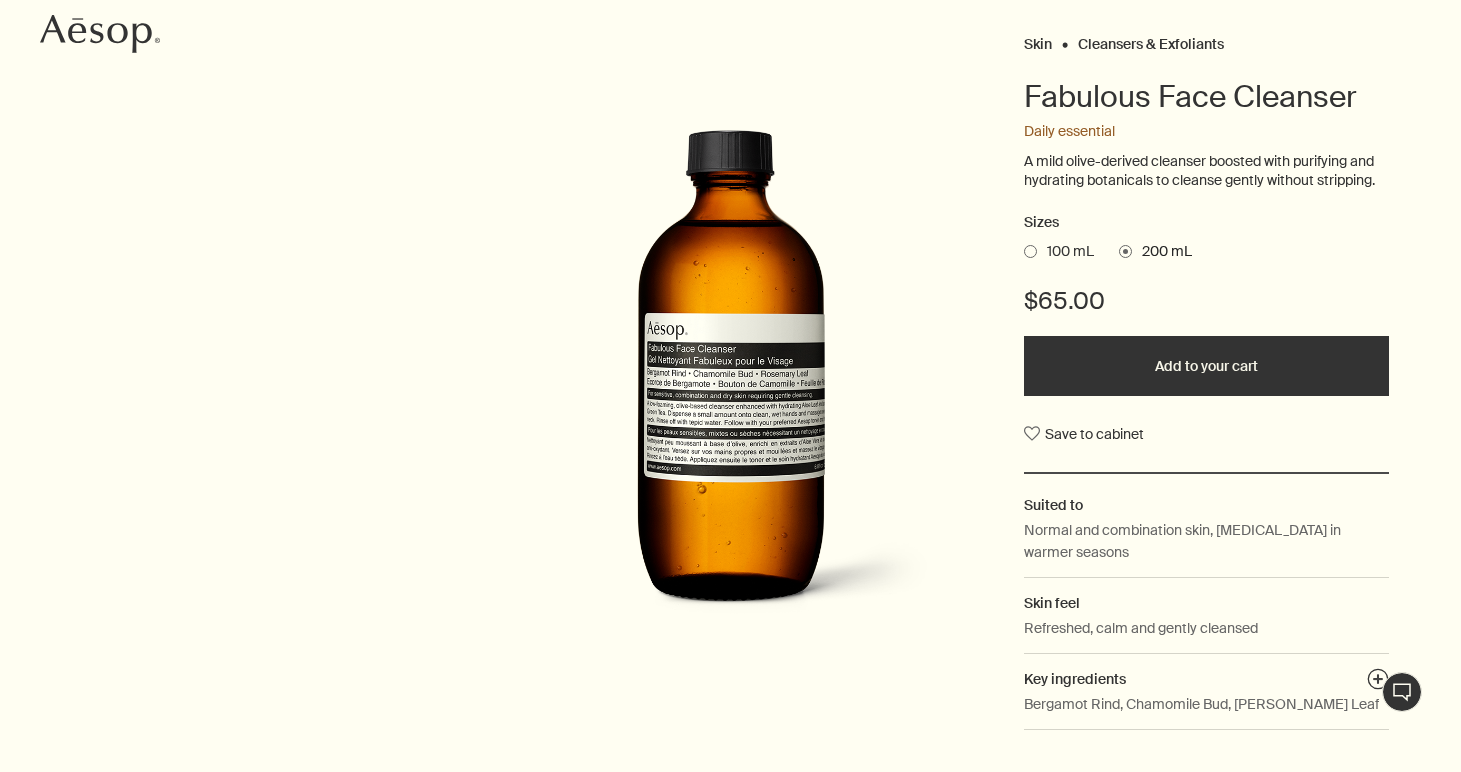 click on "A mild olive-derived cleanser boosted with purifying and hydrating botanicals to cleanse gently without stripping." at bounding box center [1206, 171] 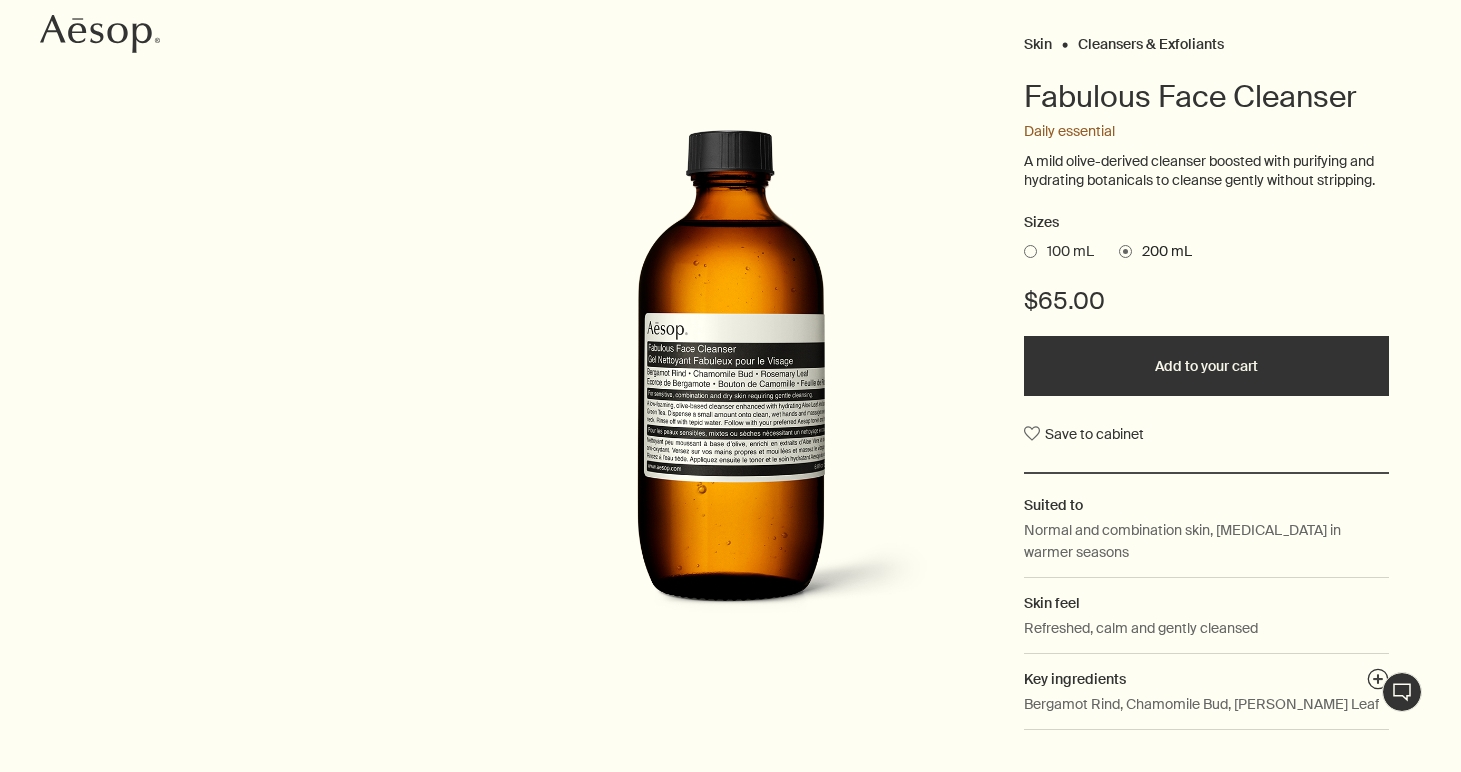 click at bounding box center [1030, 251] 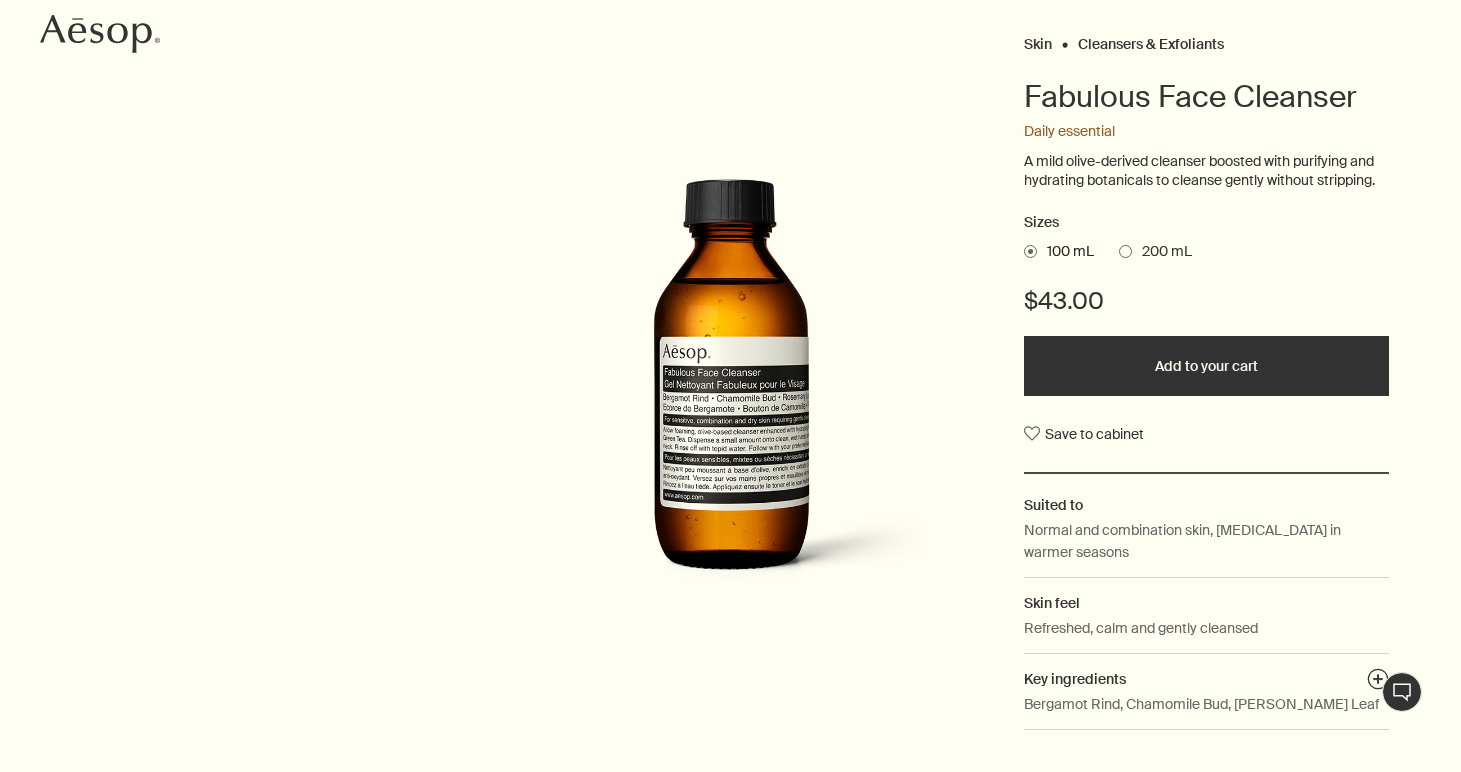 click at bounding box center (1125, 251) 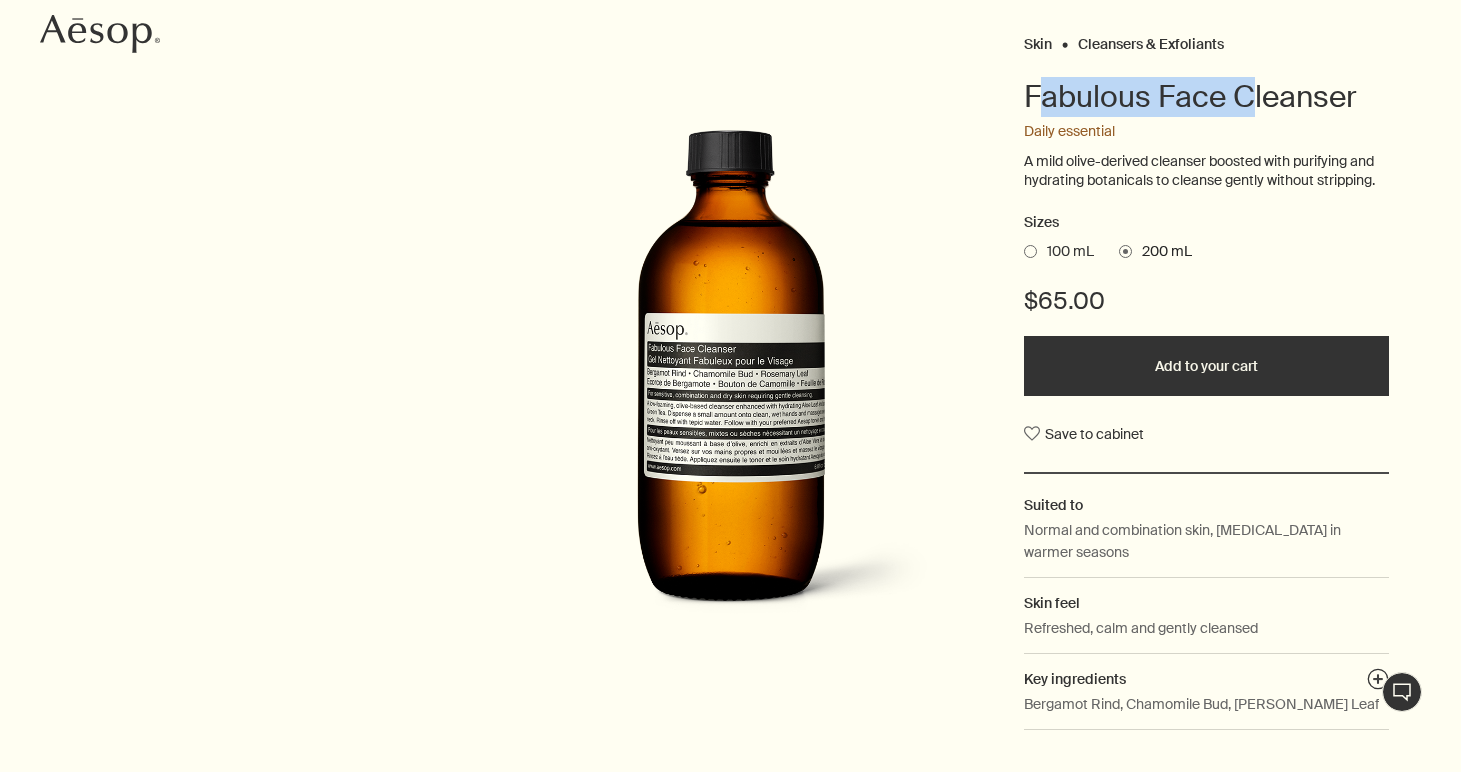 drag, startPoint x: 1038, startPoint y: 93, endPoint x: 1313, endPoint y: 93, distance: 275 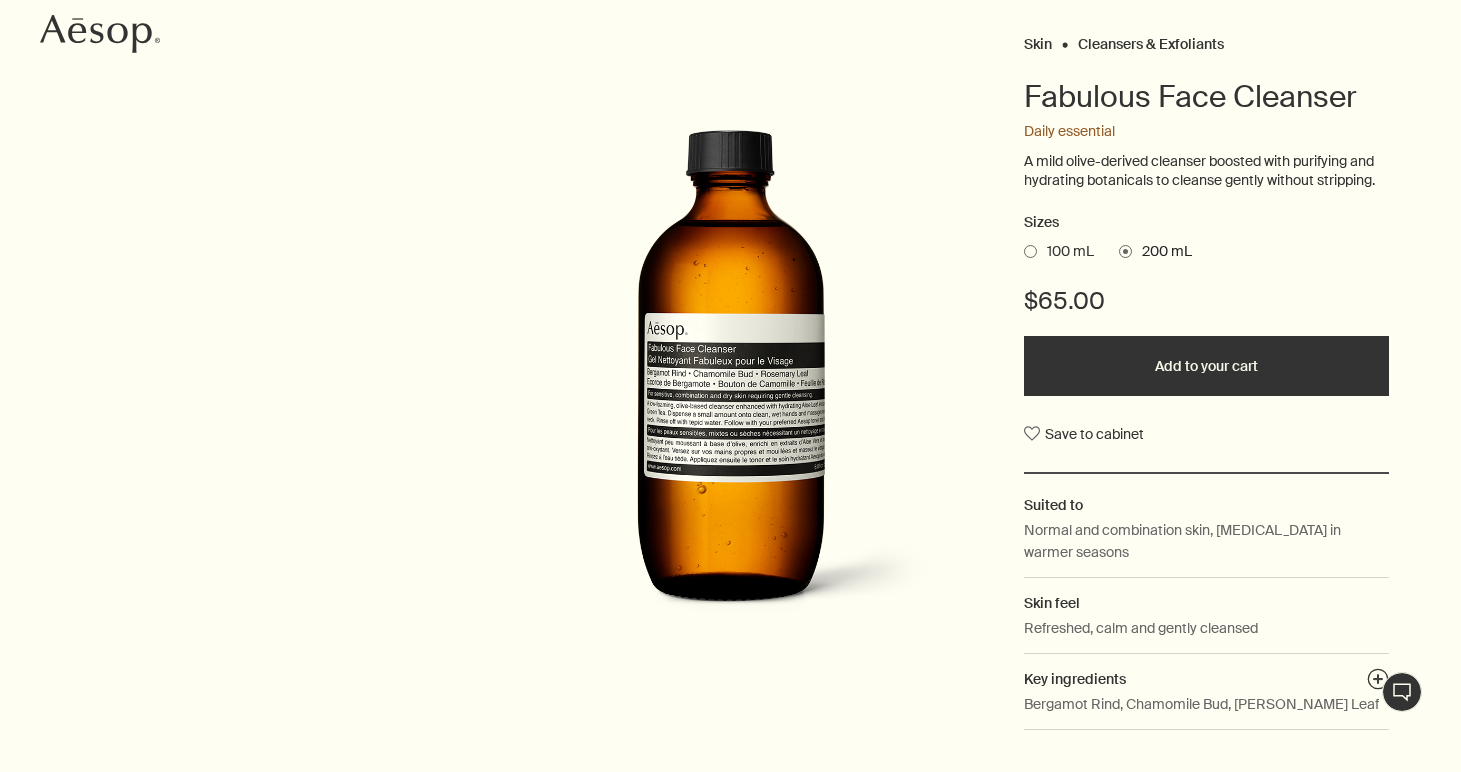 click on "A mild olive-derived cleanser boosted with purifying and hydrating botanicals to cleanse gently without stripping." at bounding box center (1206, 171) 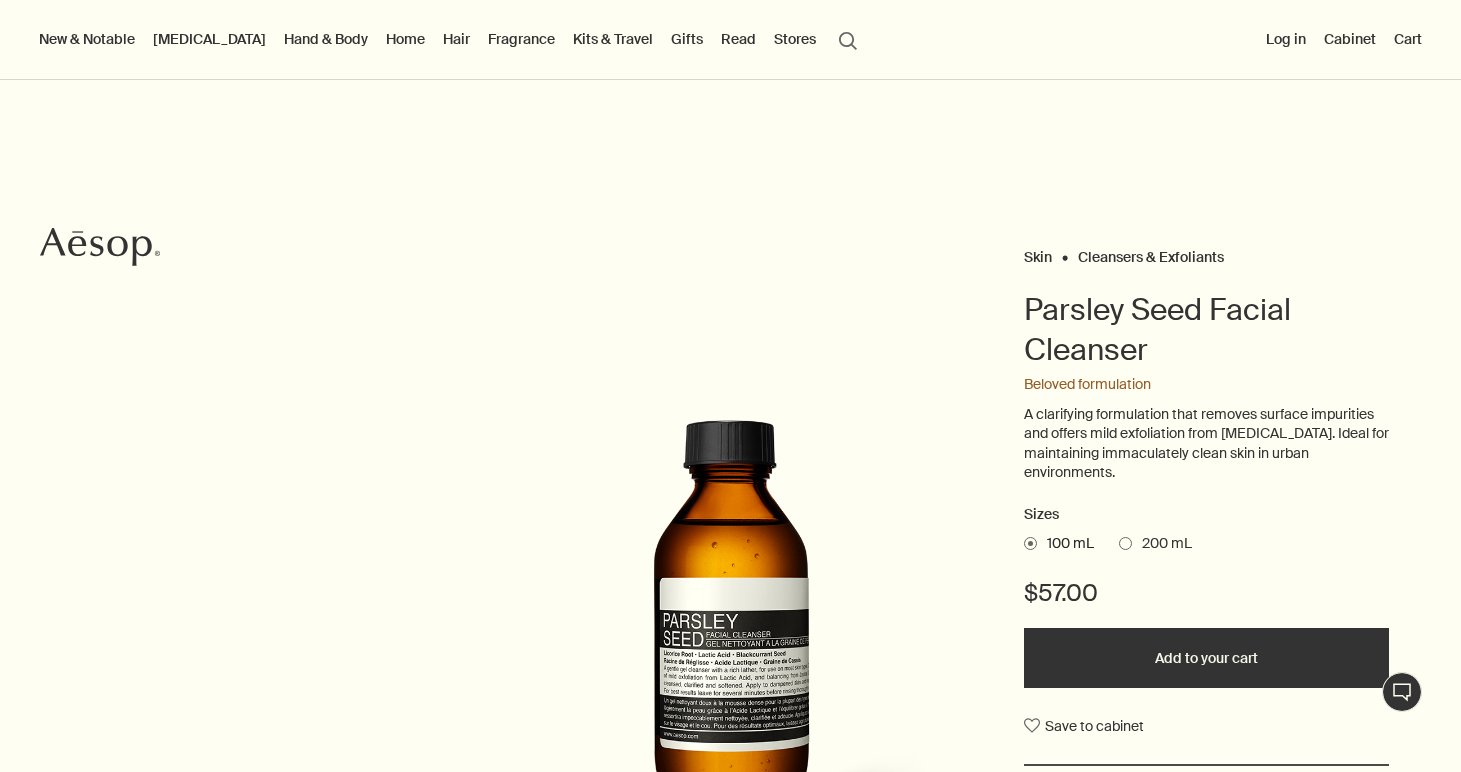 scroll, scrollTop: 0, scrollLeft: 0, axis: both 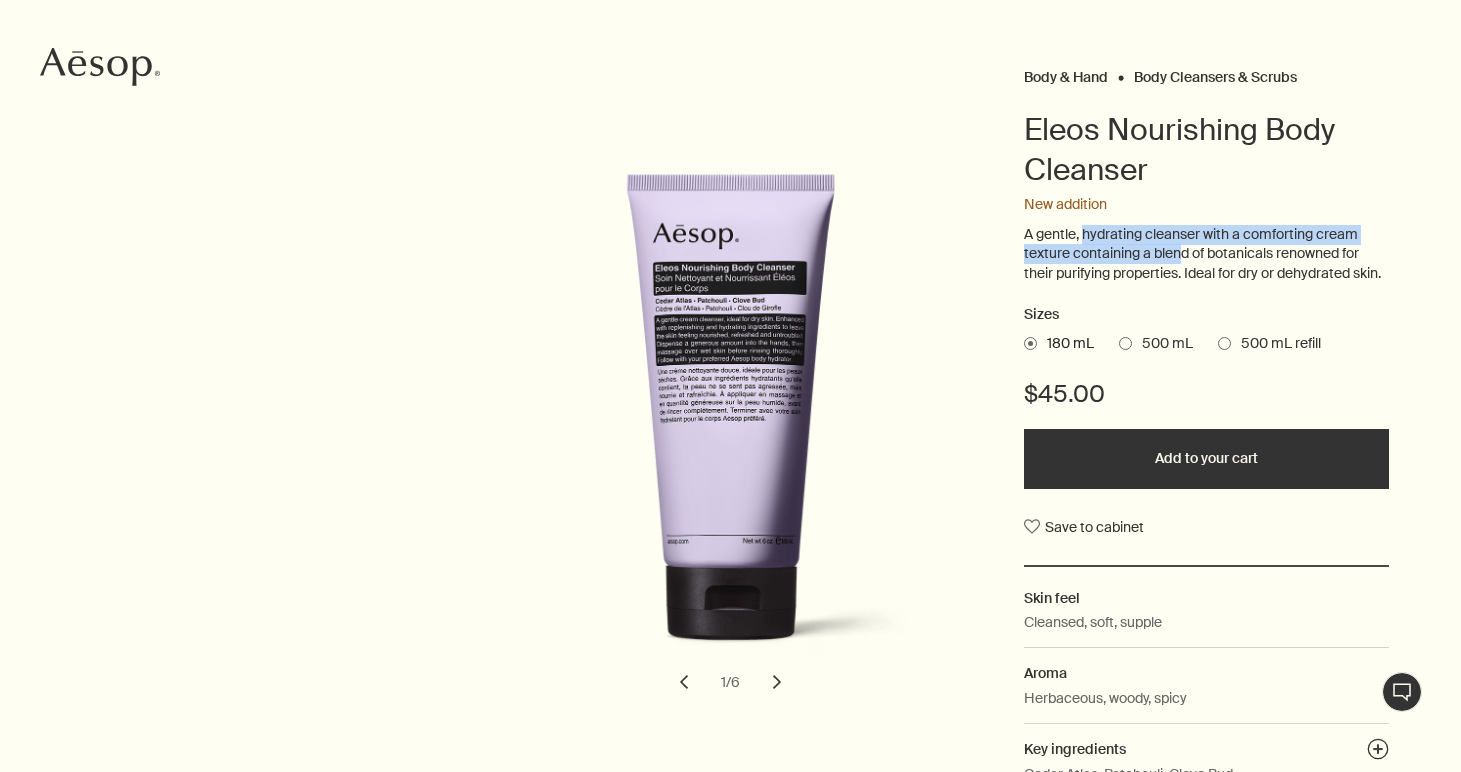 drag, startPoint x: 1084, startPoint y: 235, endPoint x: 1201, endPoint y: 260, distance: 119.64113 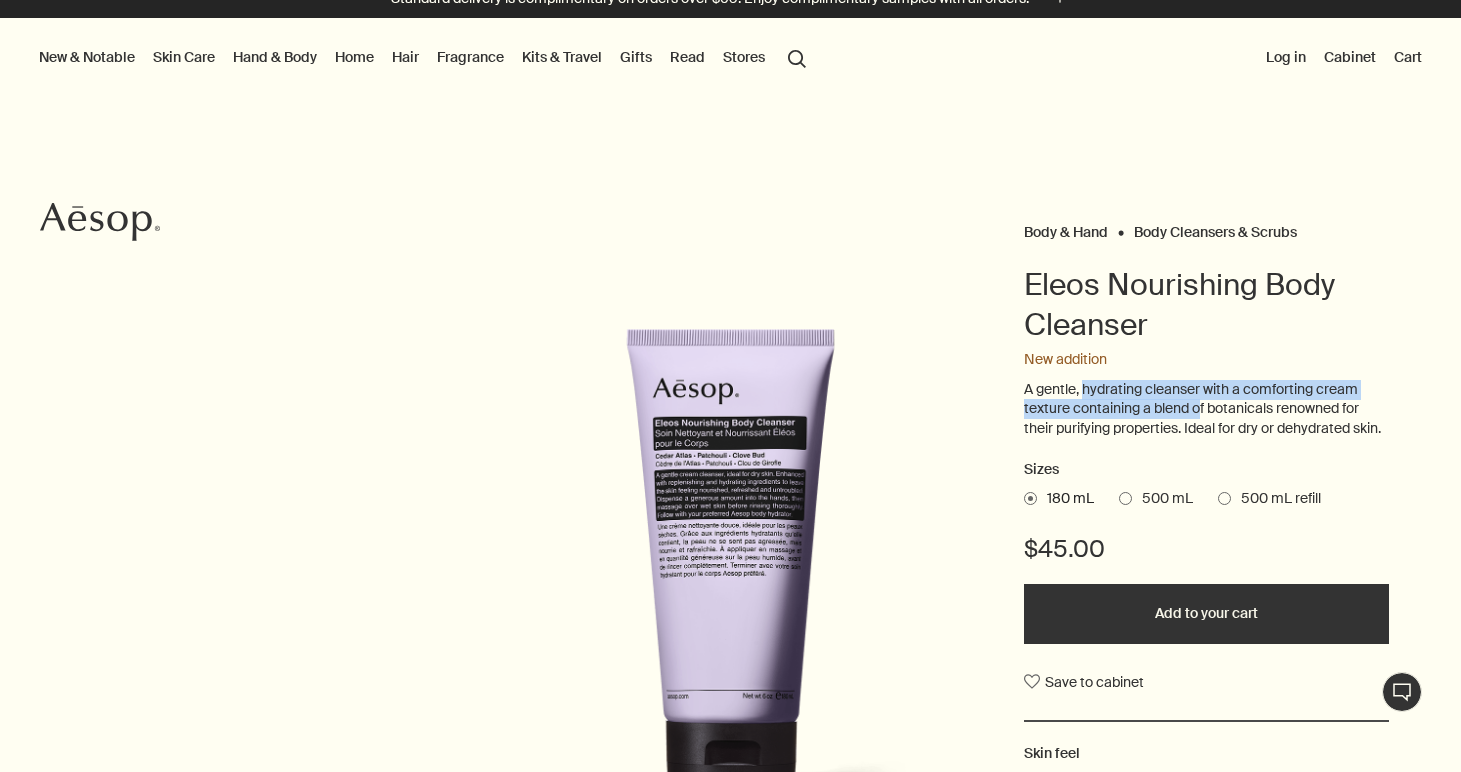 scroll, scrollTop: 0, scrollLeft: 0, axis: both 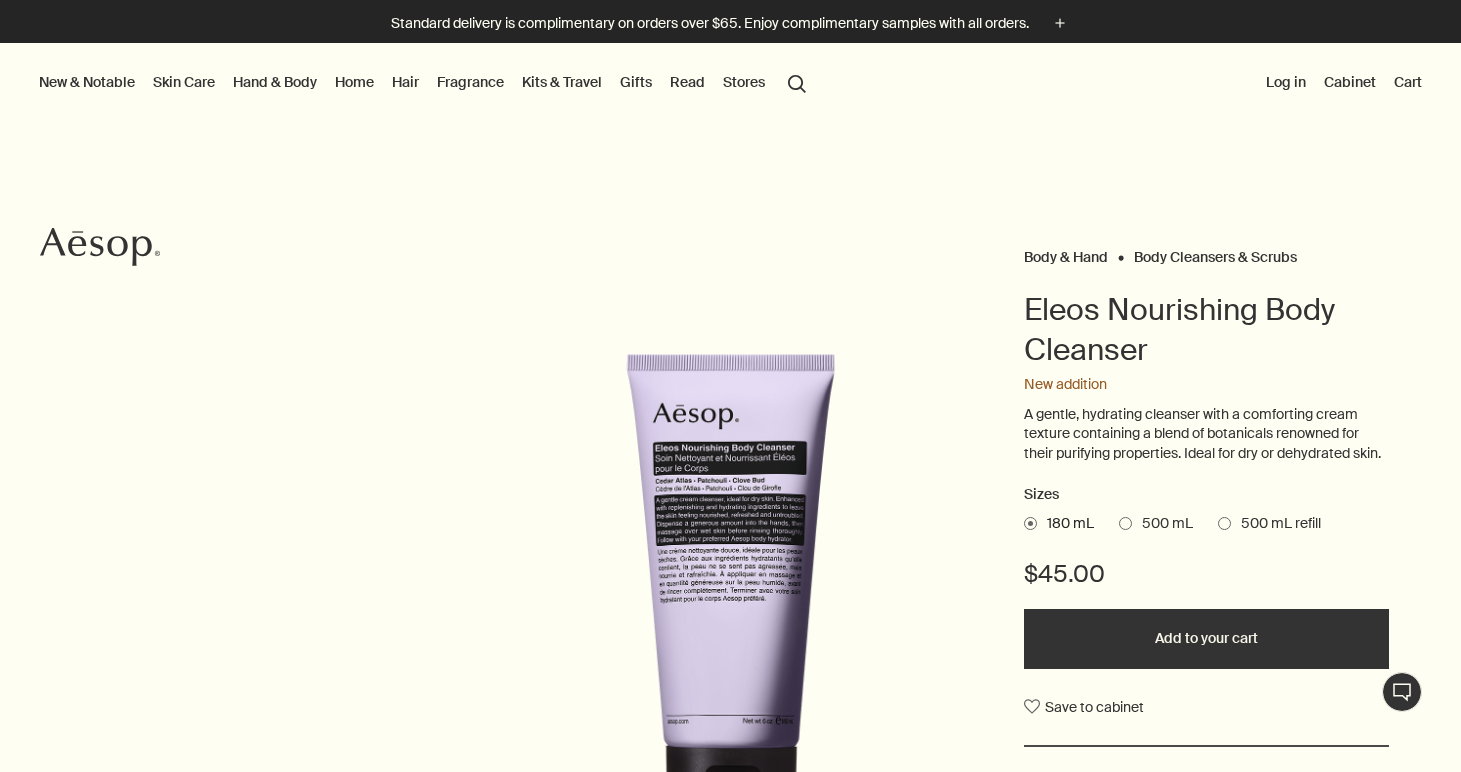 click at bounding box center [1125, 523] 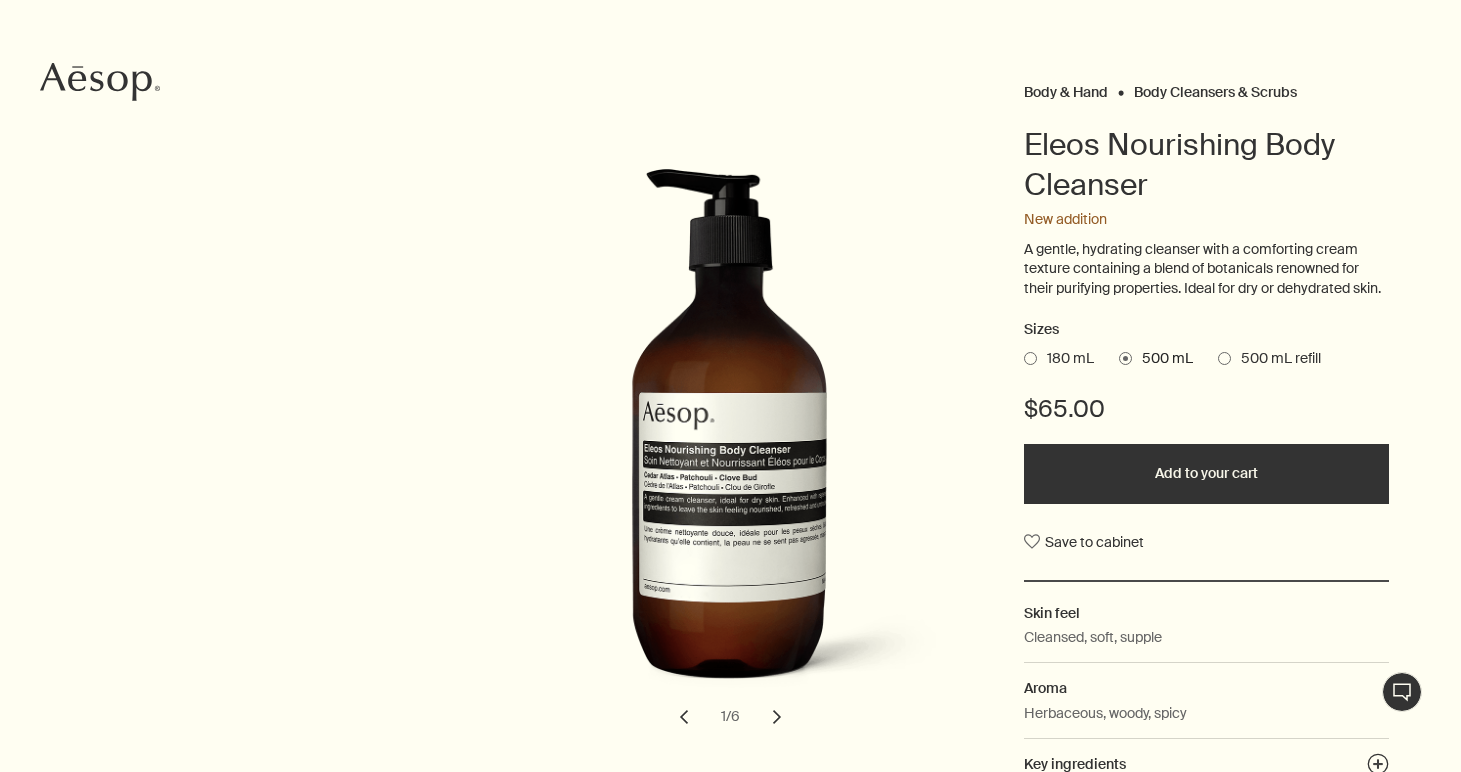 scroll, scrollTop: 179, scrollLeft: 0, axis: vertical 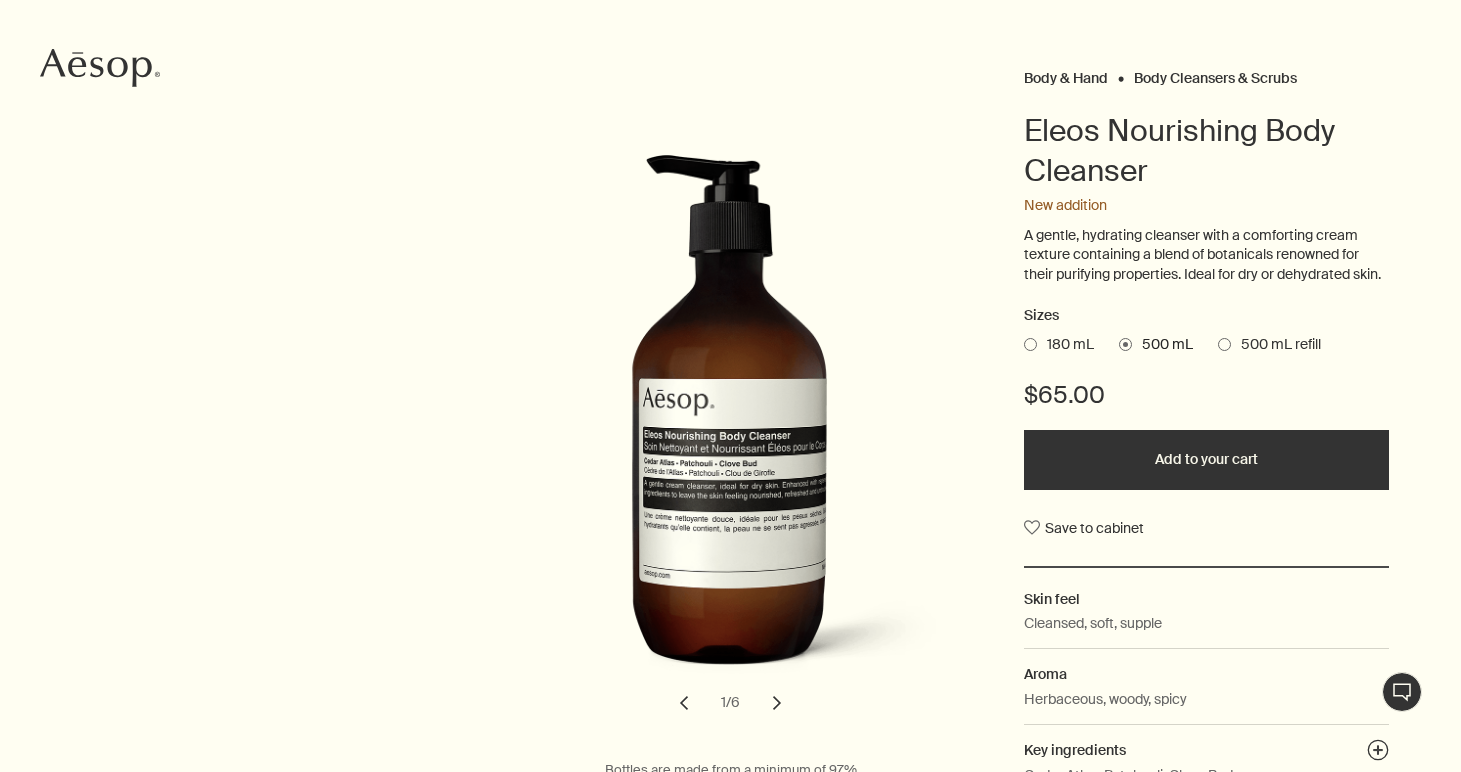 click at bounding box center [1224, 344] 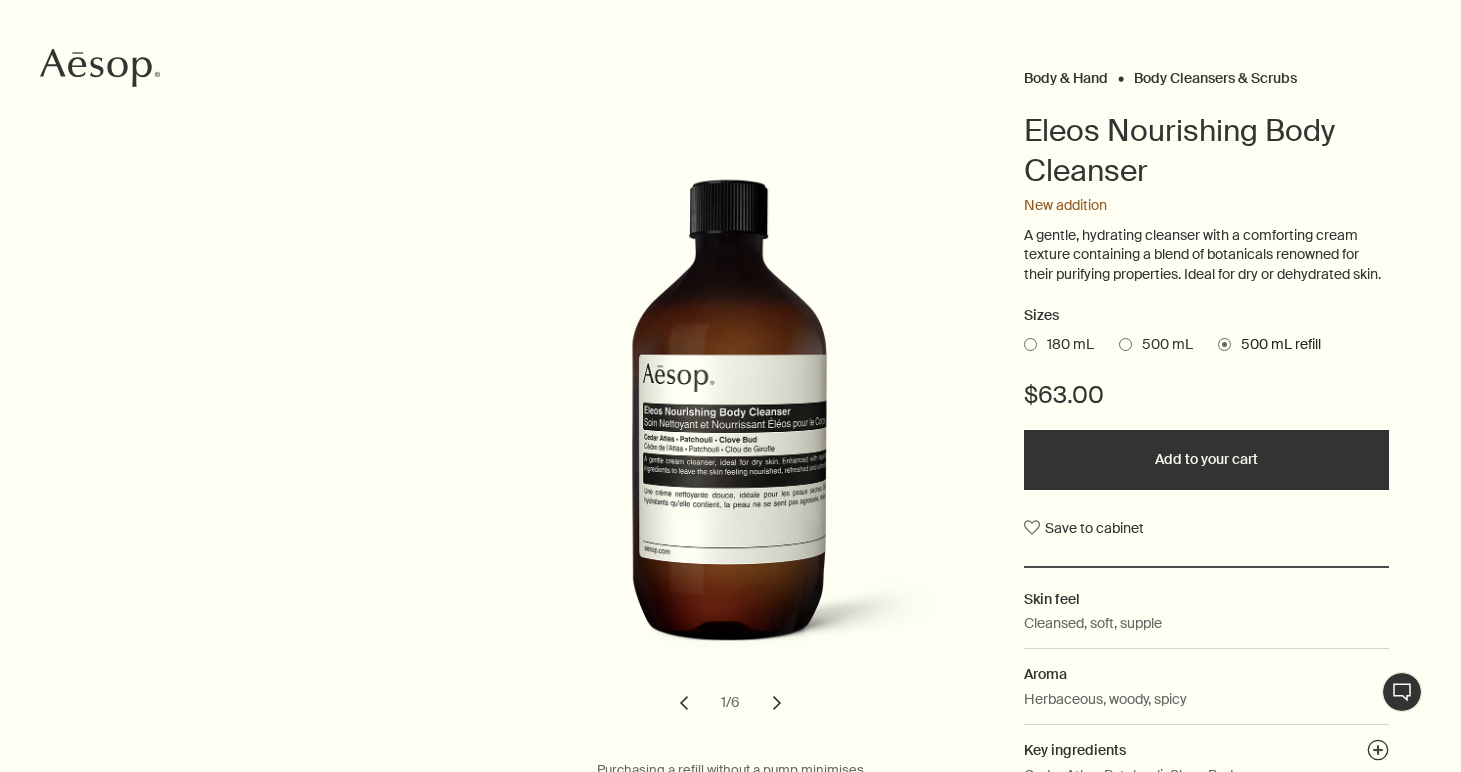 click at bounding box center [1125, 344] 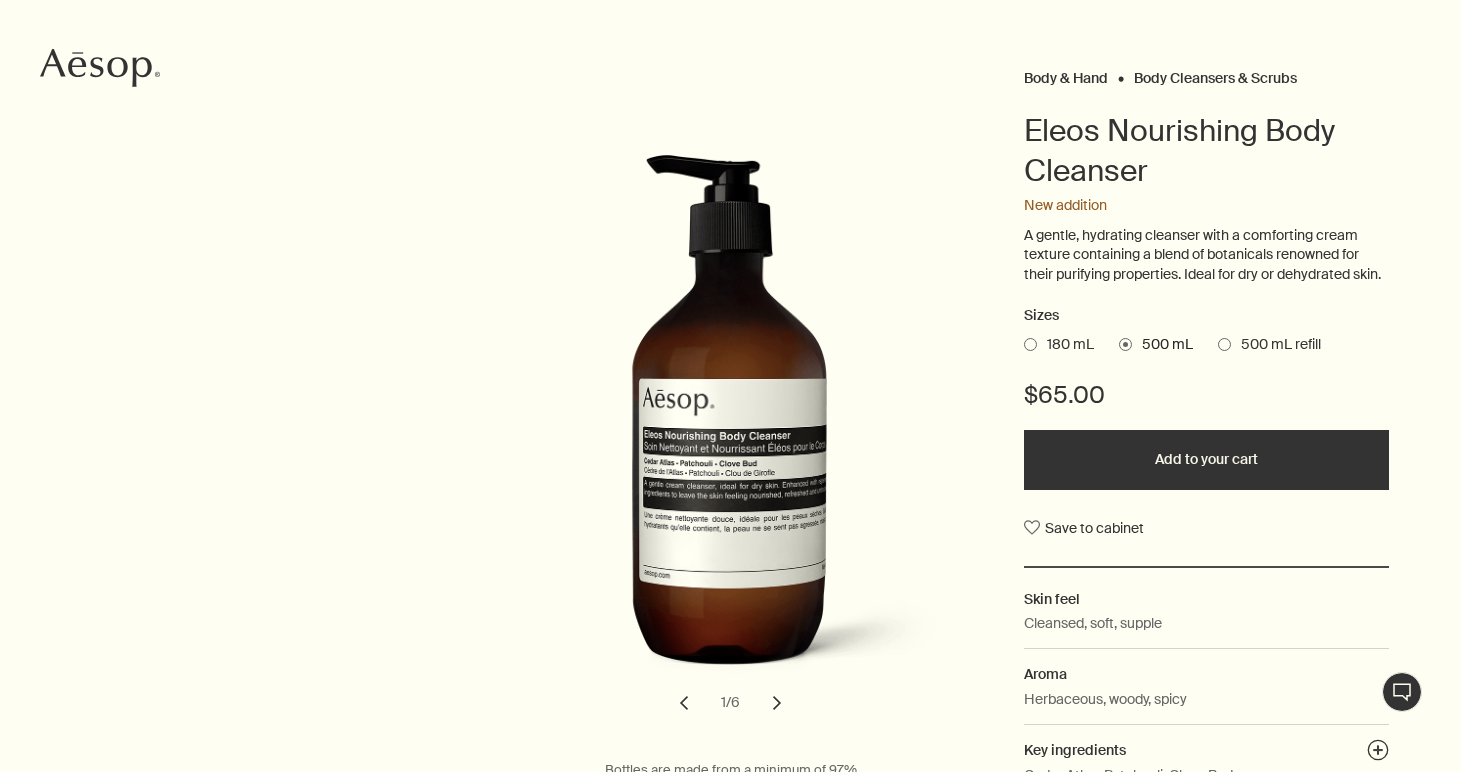 click on "chevron" at bounding box center [777, 703] 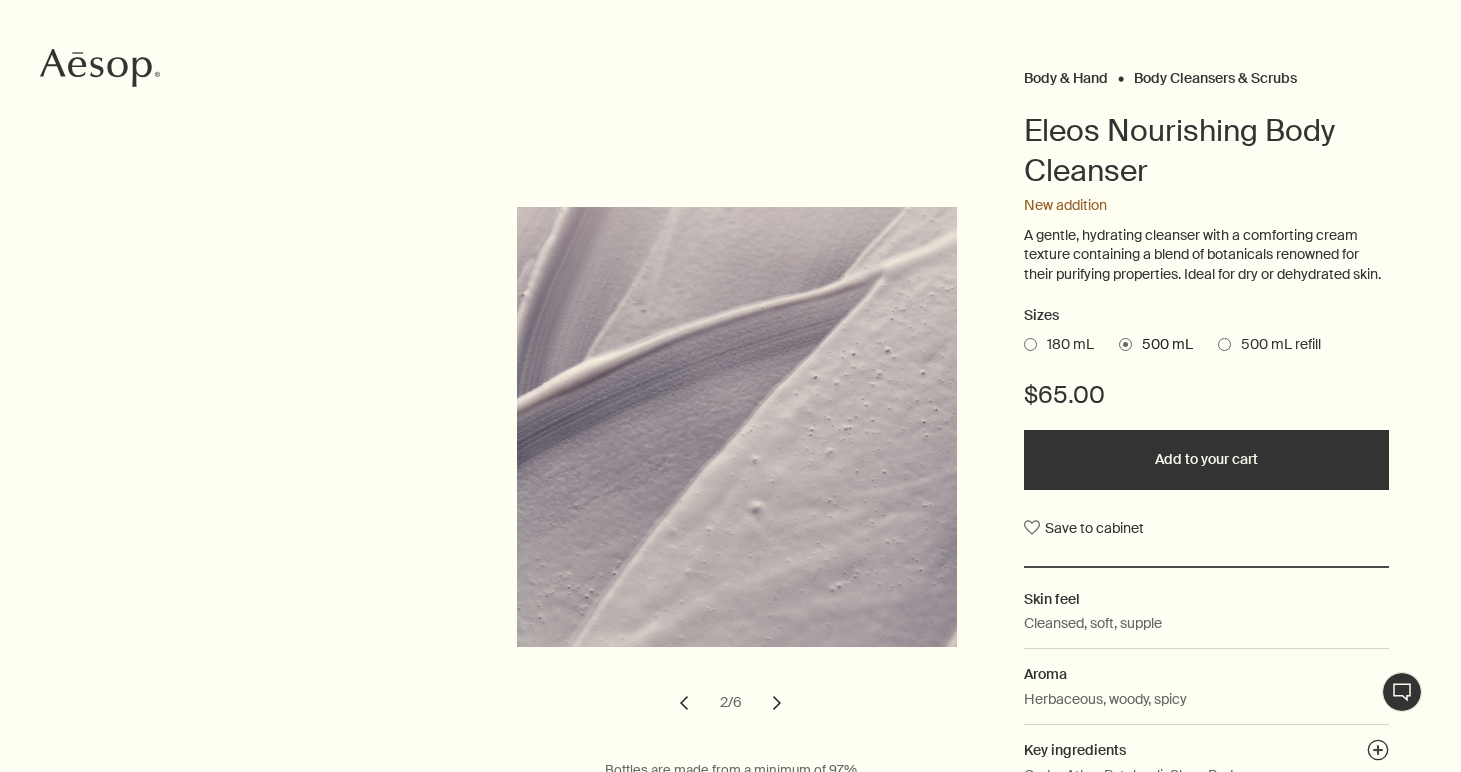 click on "chevron" at bounding box center [777, 703] 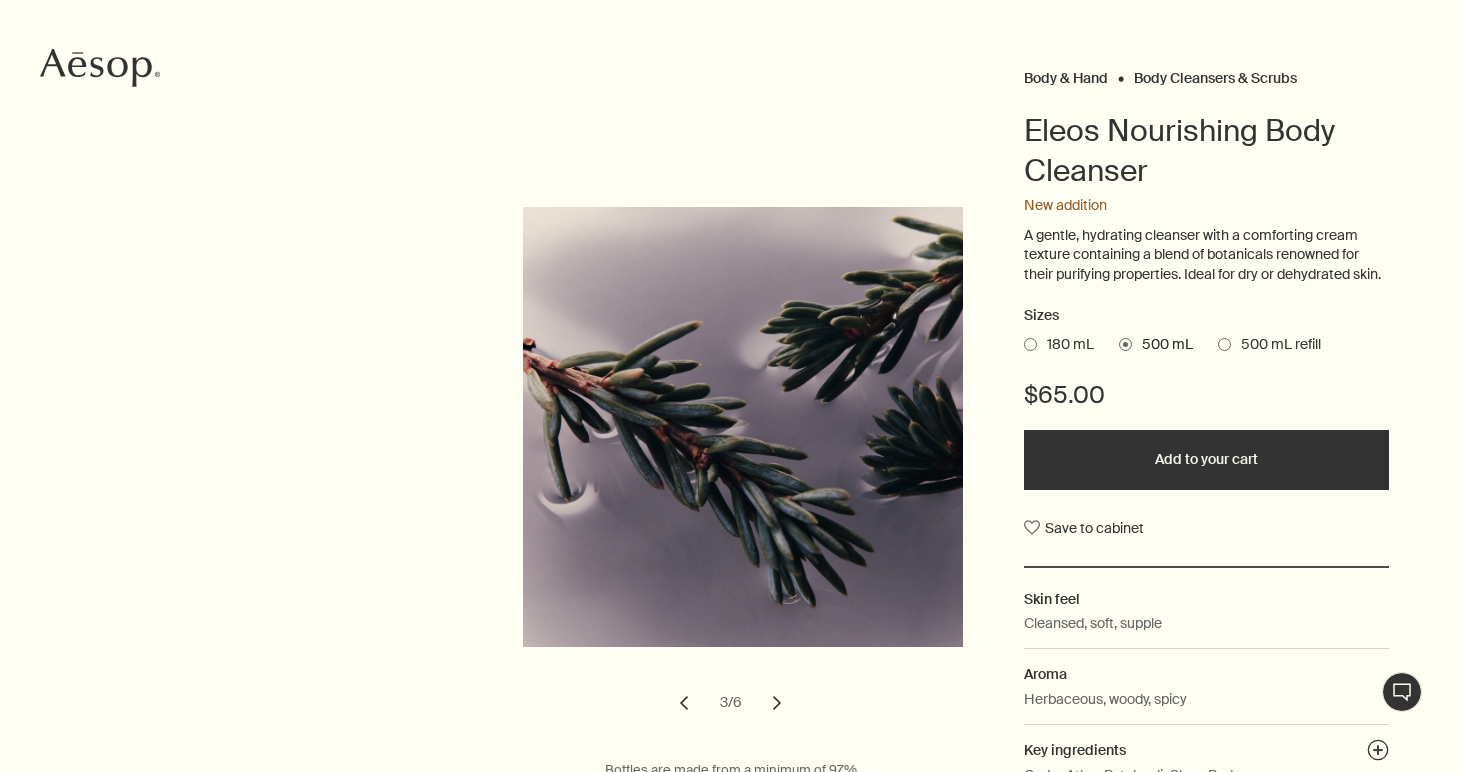 click on "chevron" at bounding box center (777, 703) 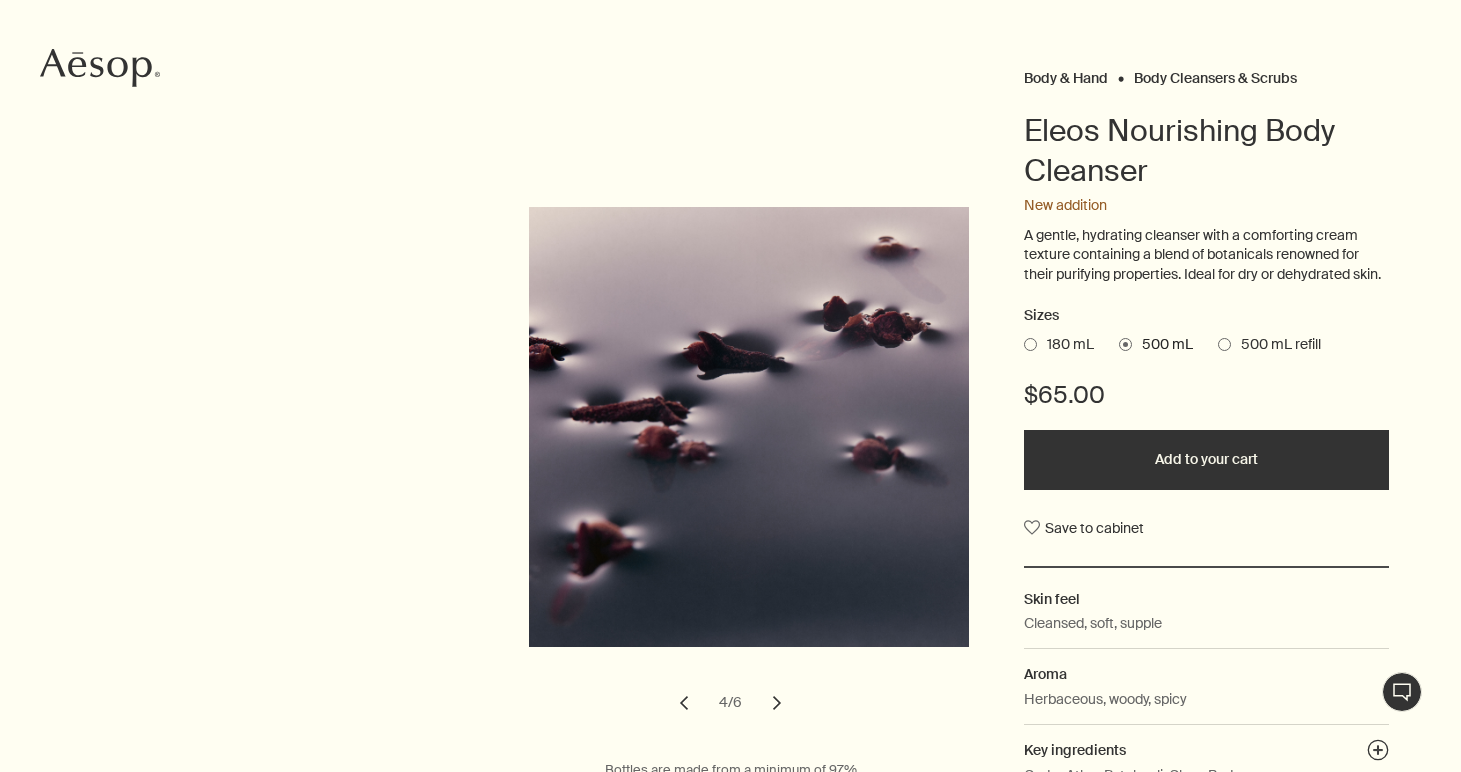 click on "chevron" at bounding box center [777, 703] 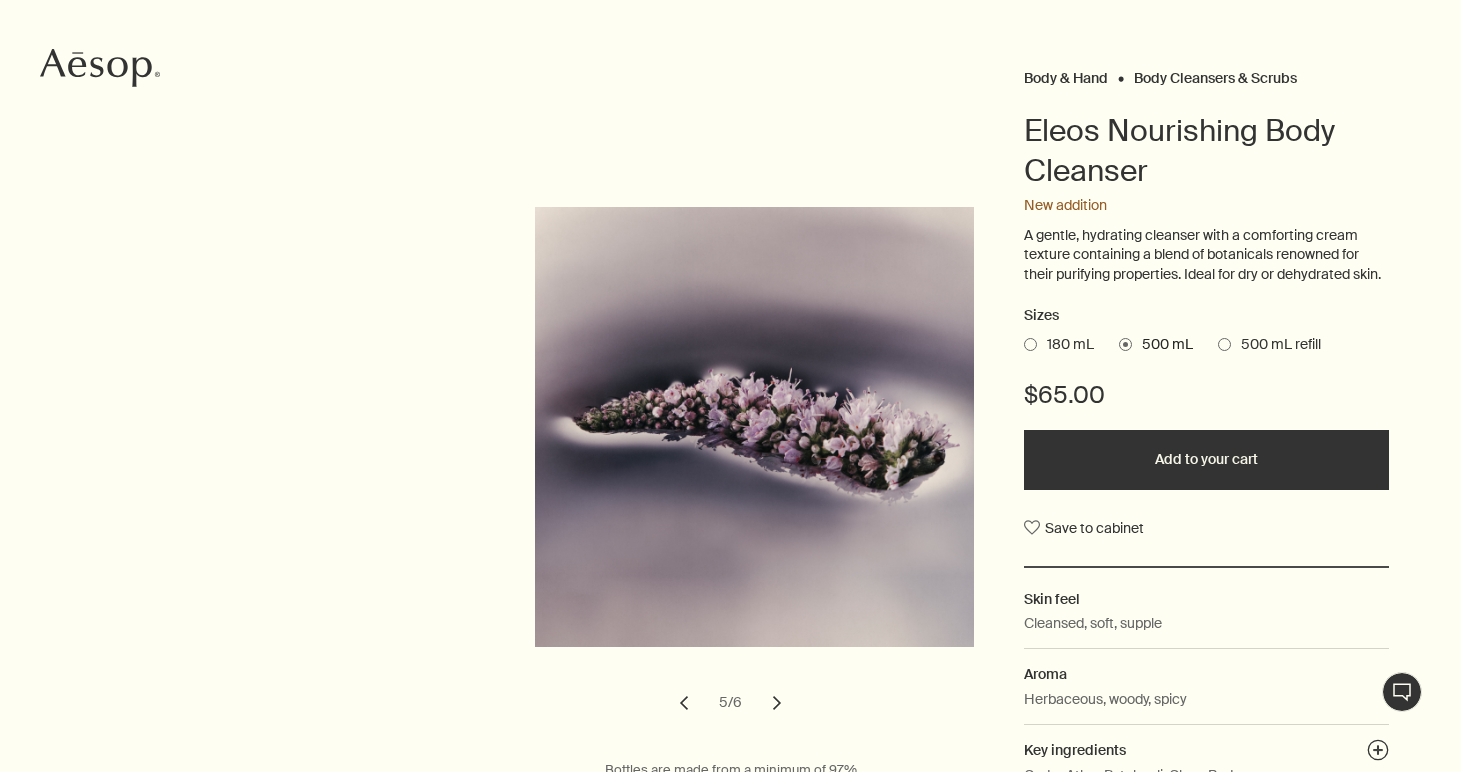 click on "chevron" at bounding box center [777, 703] 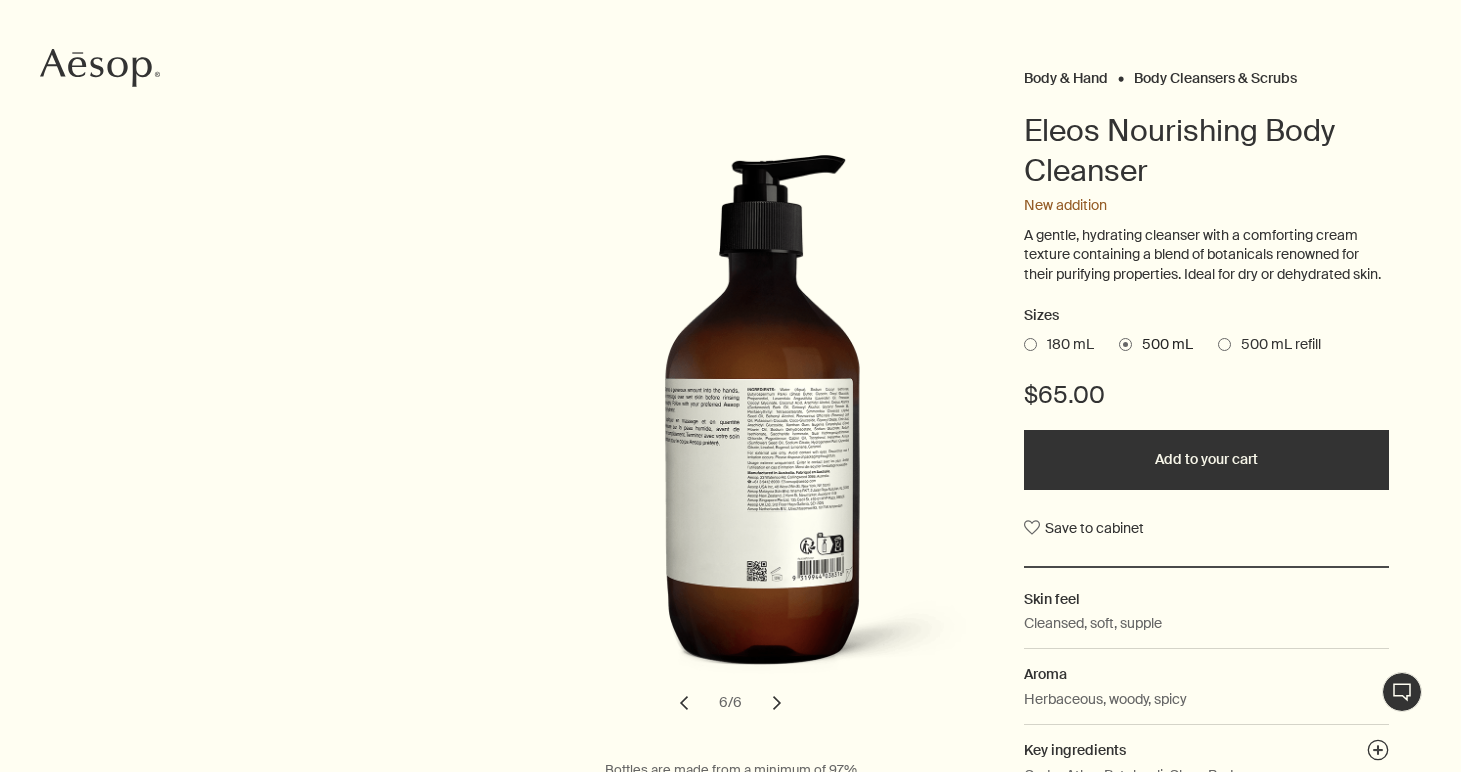 click on "chevron" at bounding box center [777, 703] 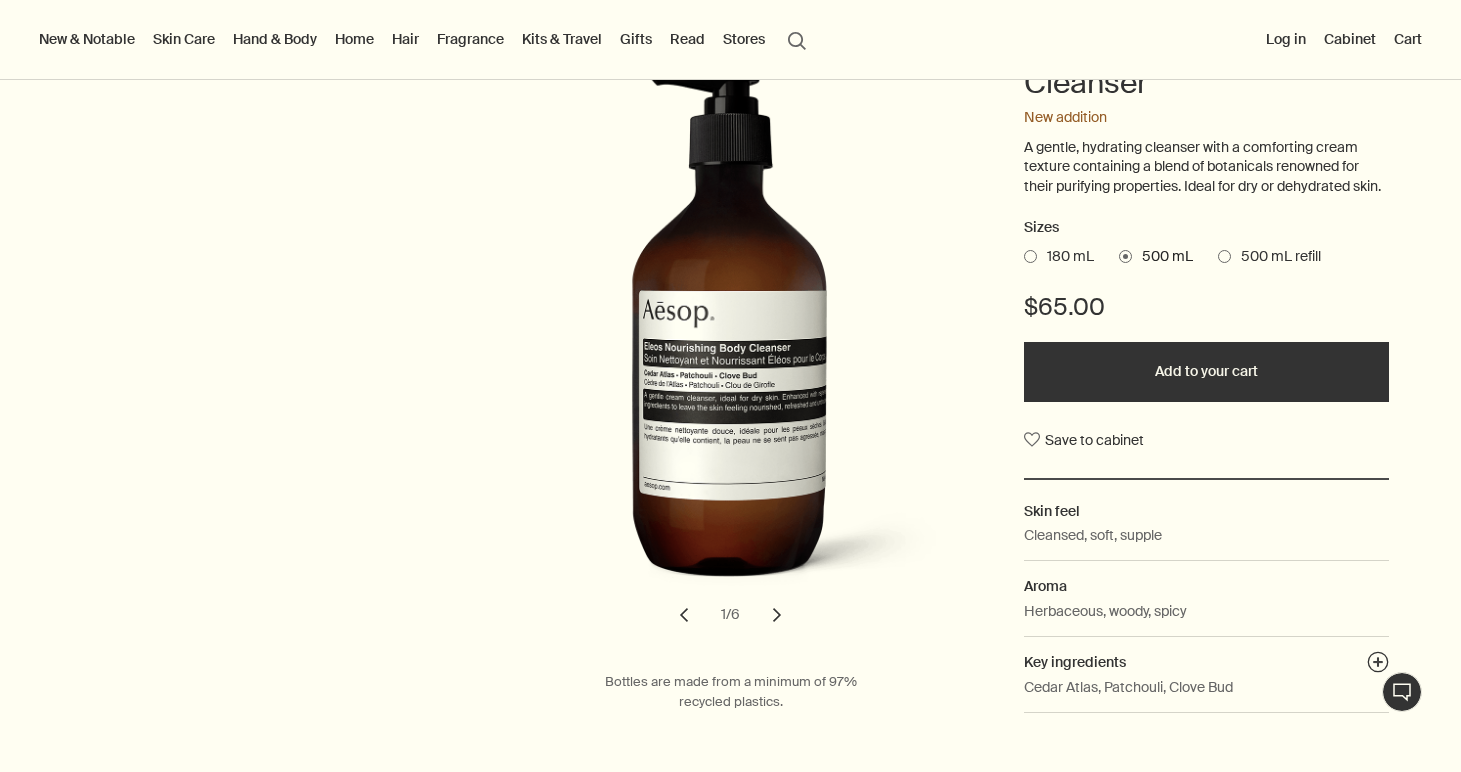 scroll, scrollTop: 245, scrollLeft: 0, axis: vertical 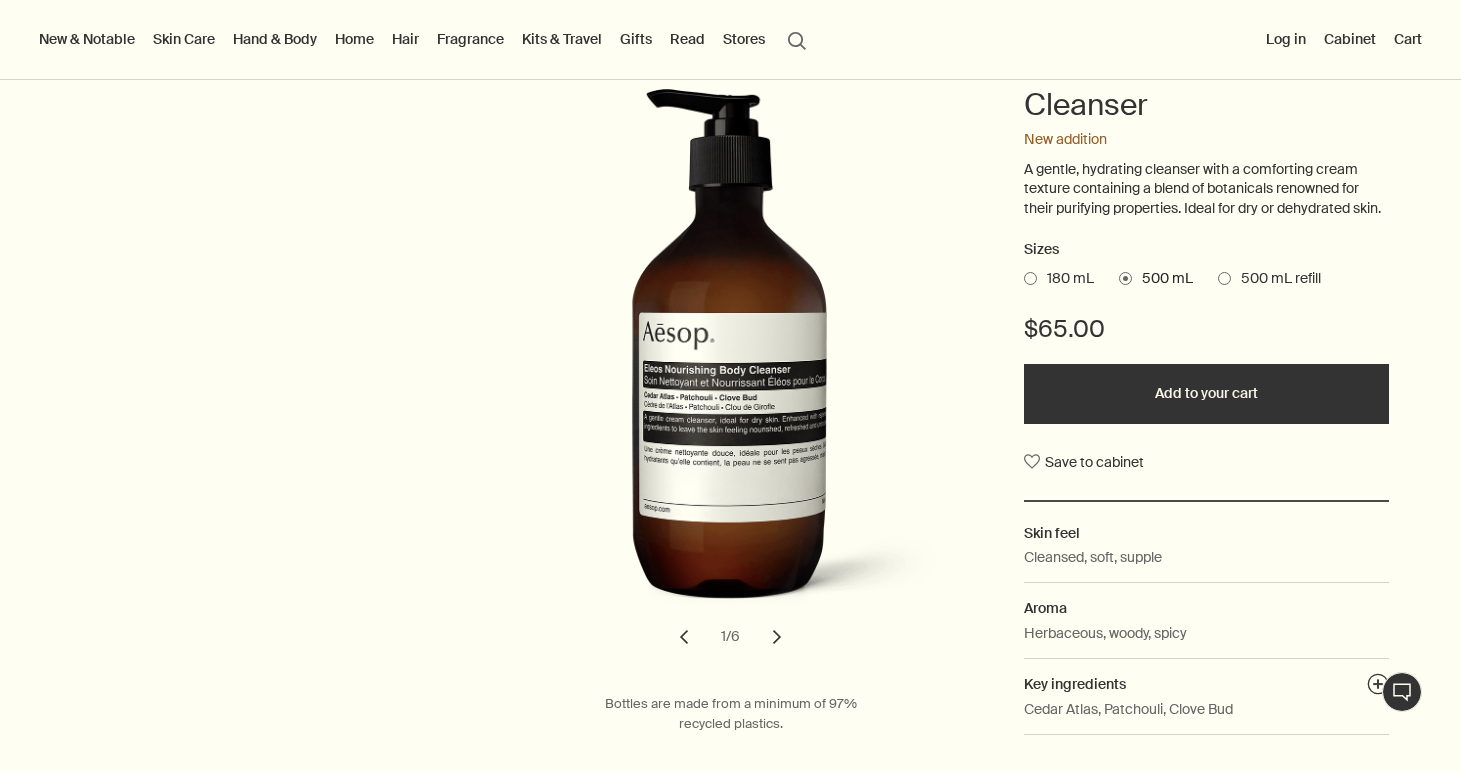 click on "chevron" at bounding box center [777, 637] 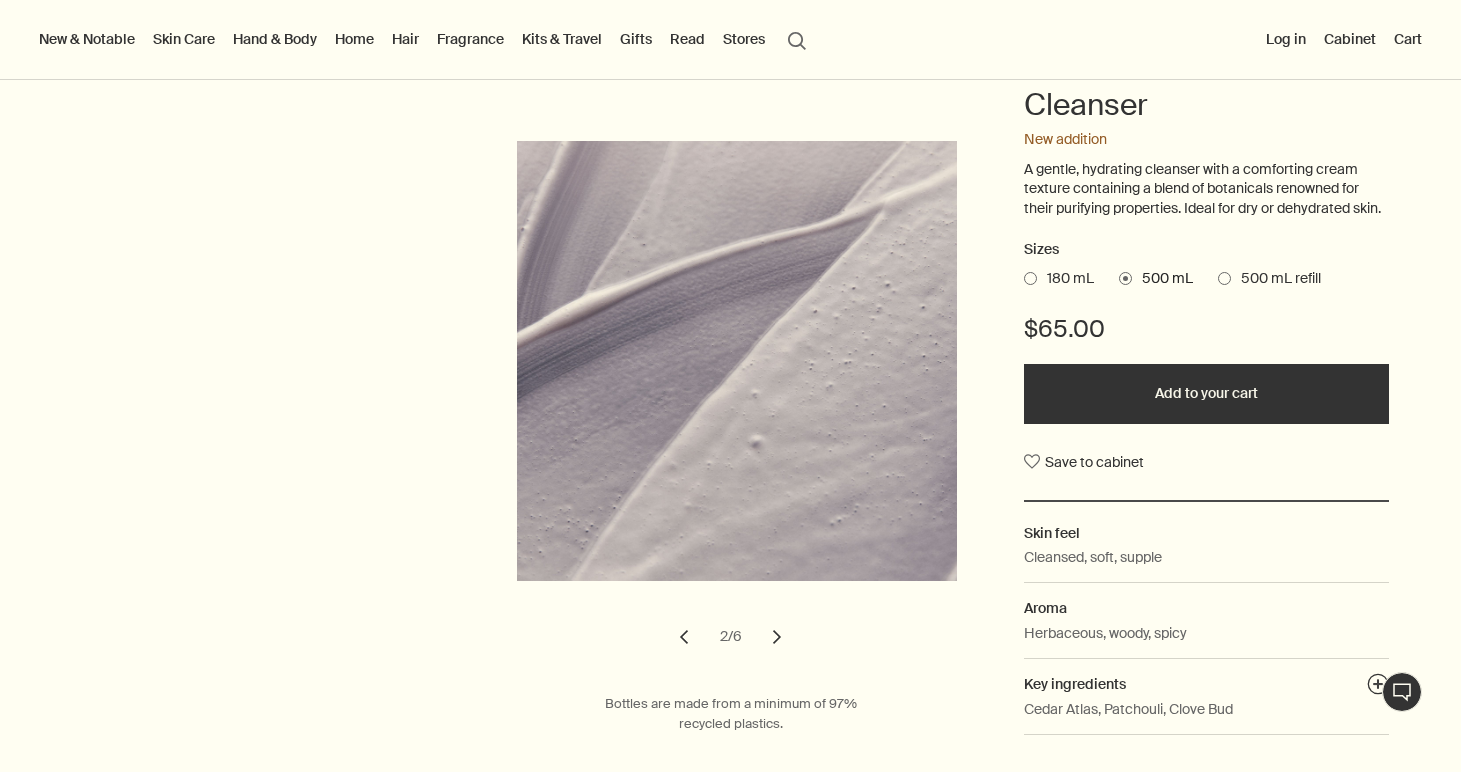 click on "chevron" at bounding box center (684, 637) 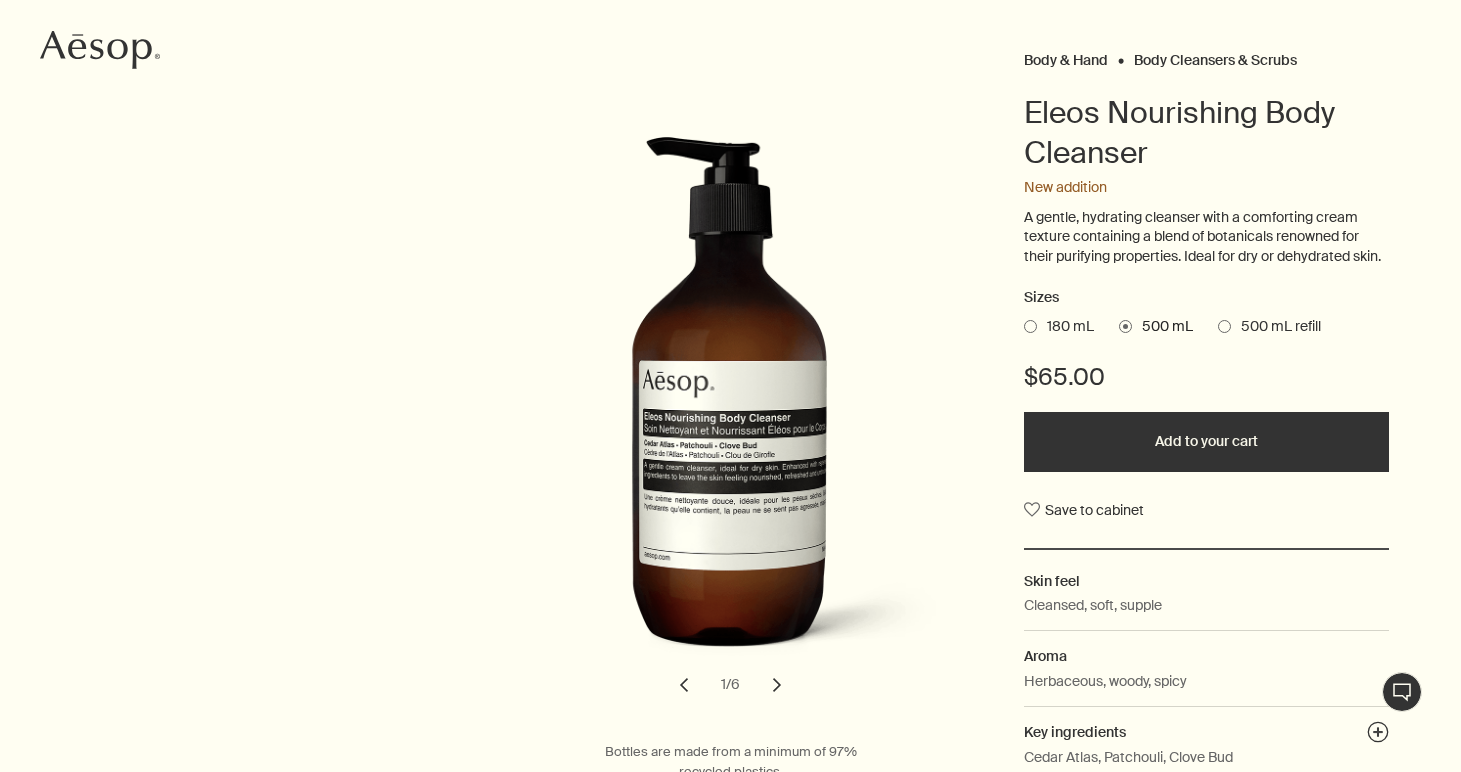 scroll, scrollTop: 198, scrollLeft: 0, axis: vertical 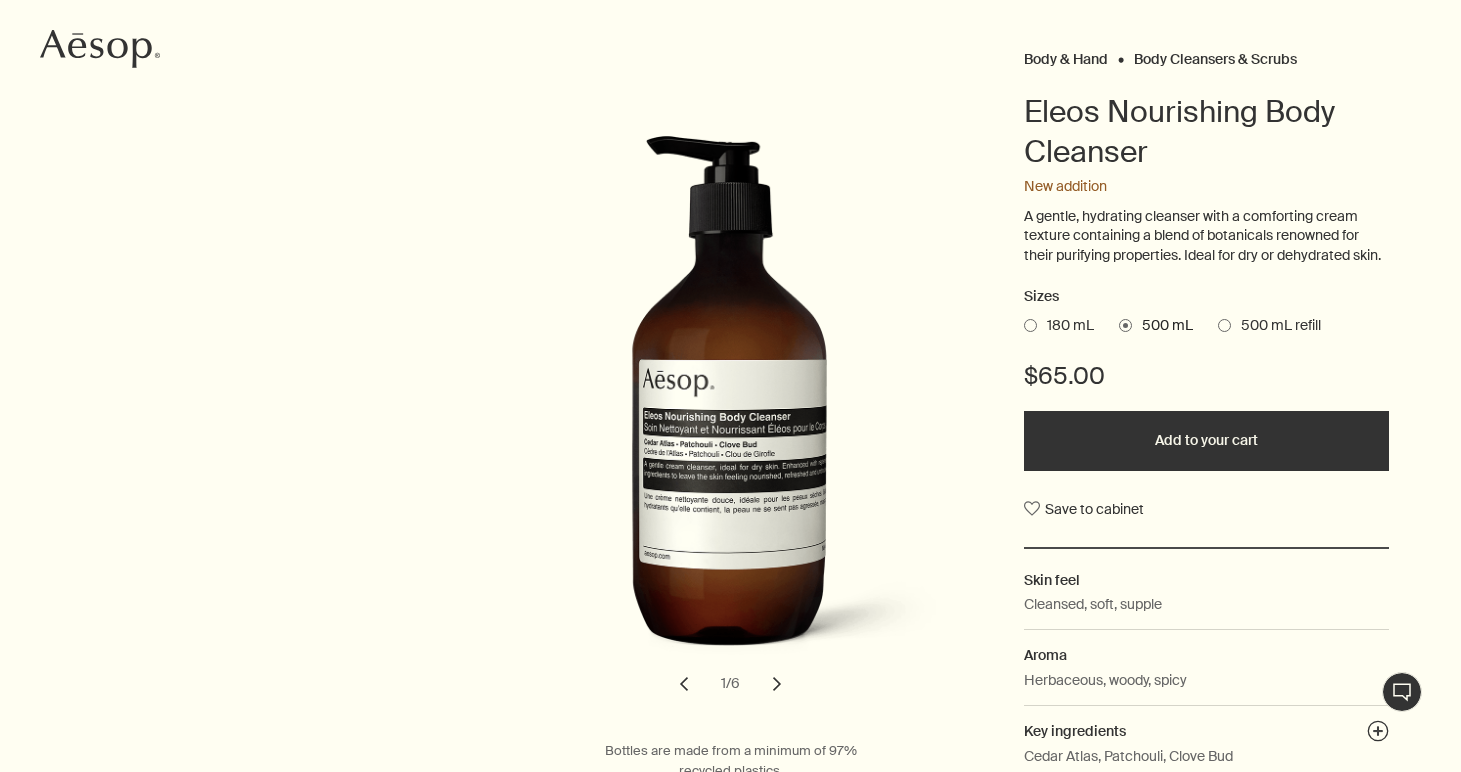 click on "chevron" at bounding box center [777, 684] 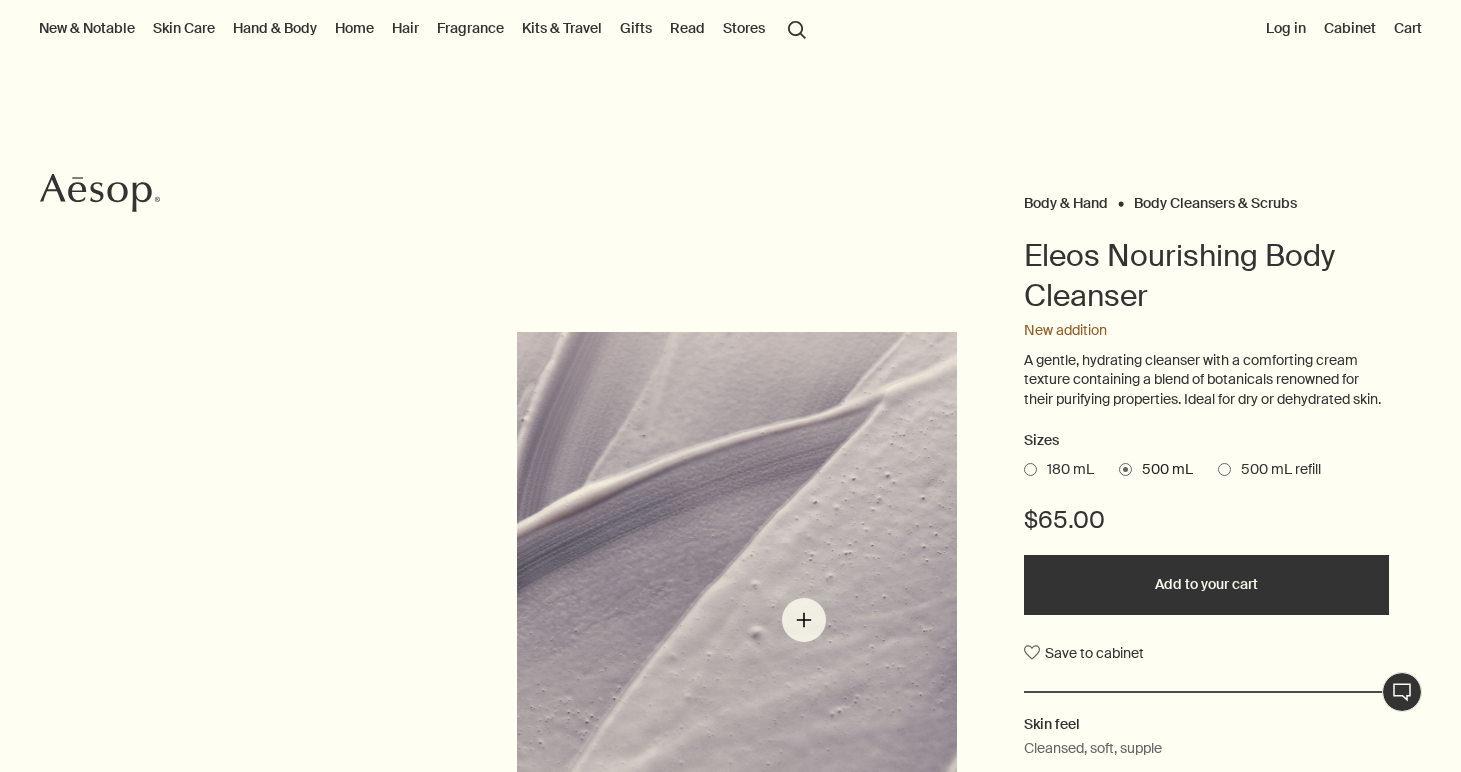 scroll, scrollTop: 0, scrollLeft: 0, axis: both 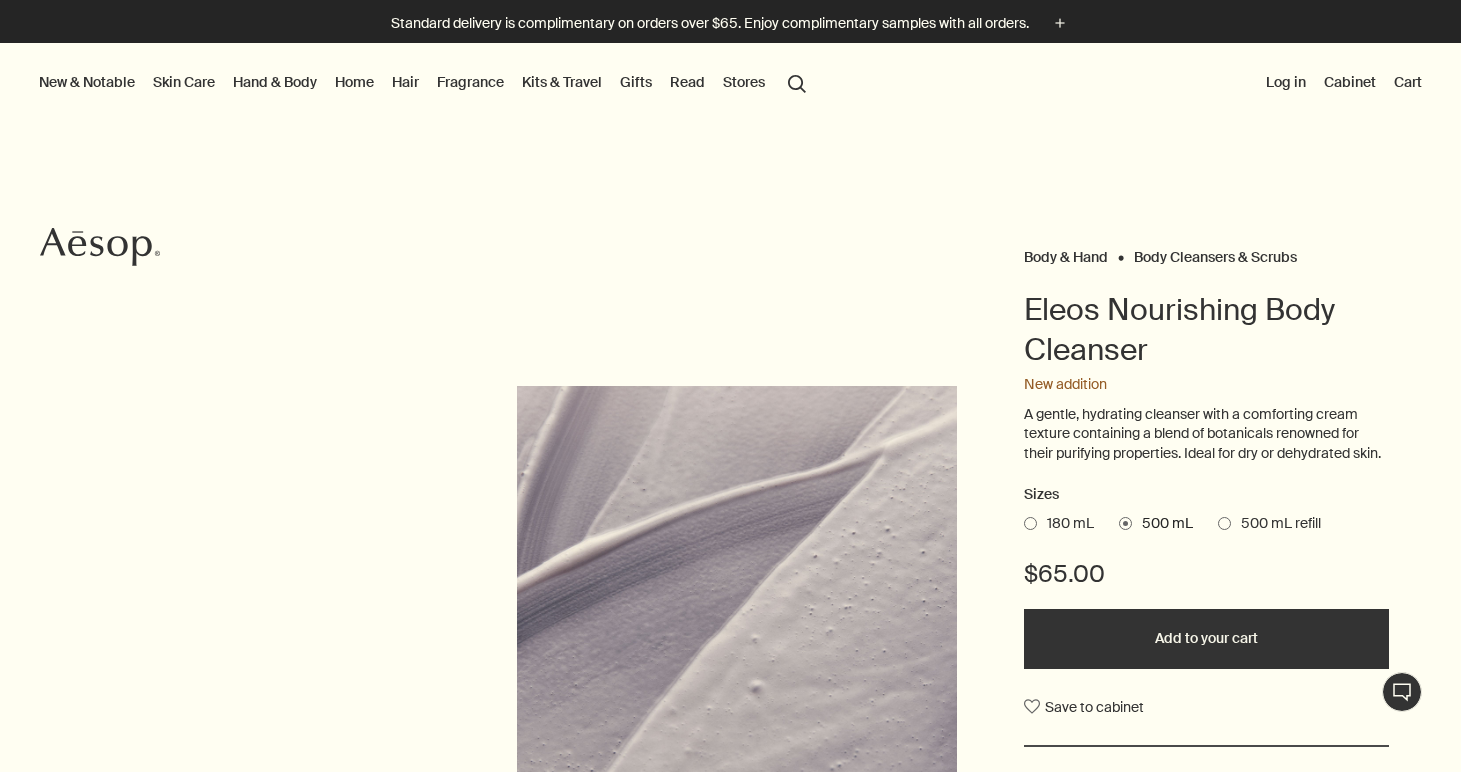click on "Hand & Body" at bounding box center [275, 82] 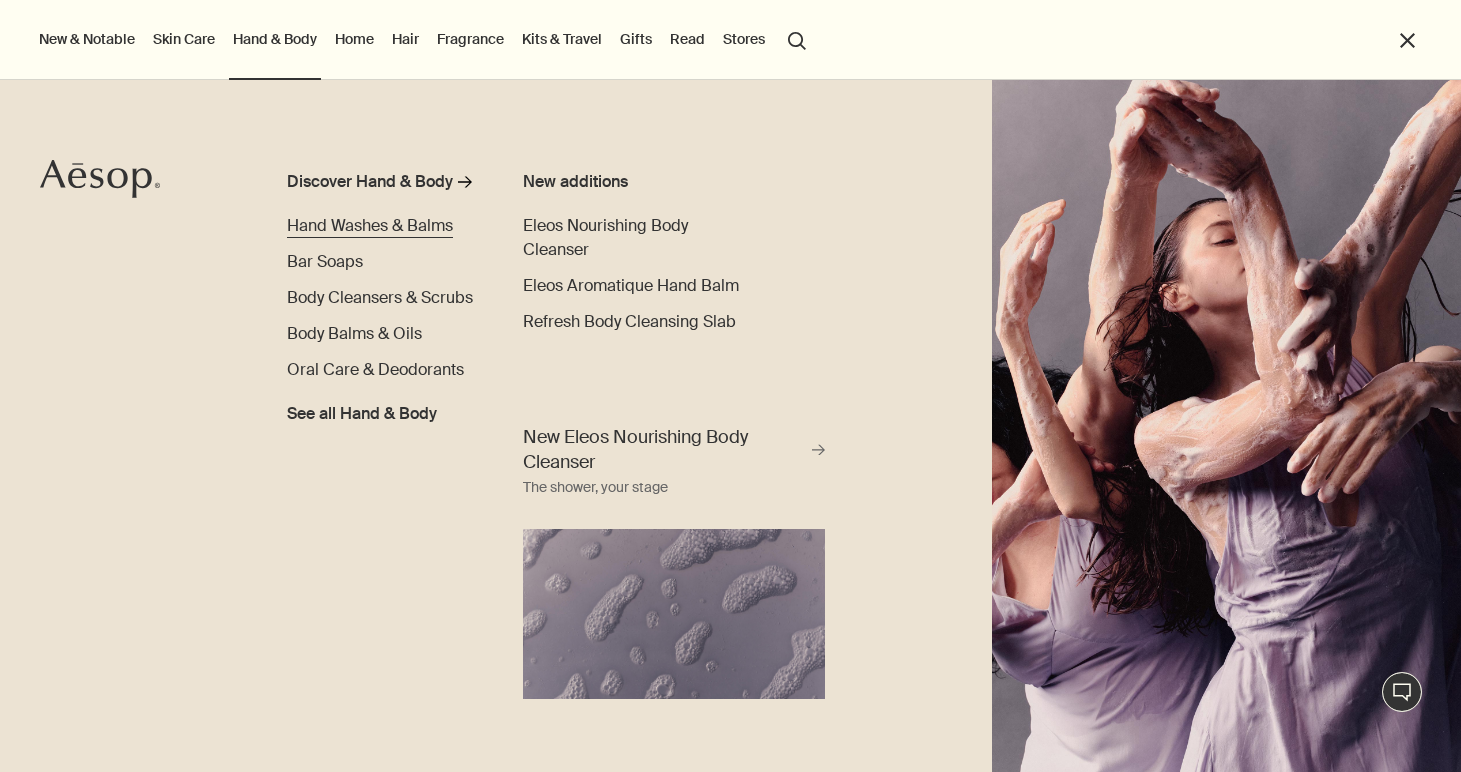 click on "Hand Washes & Balms" at bounding box center [370, 225] 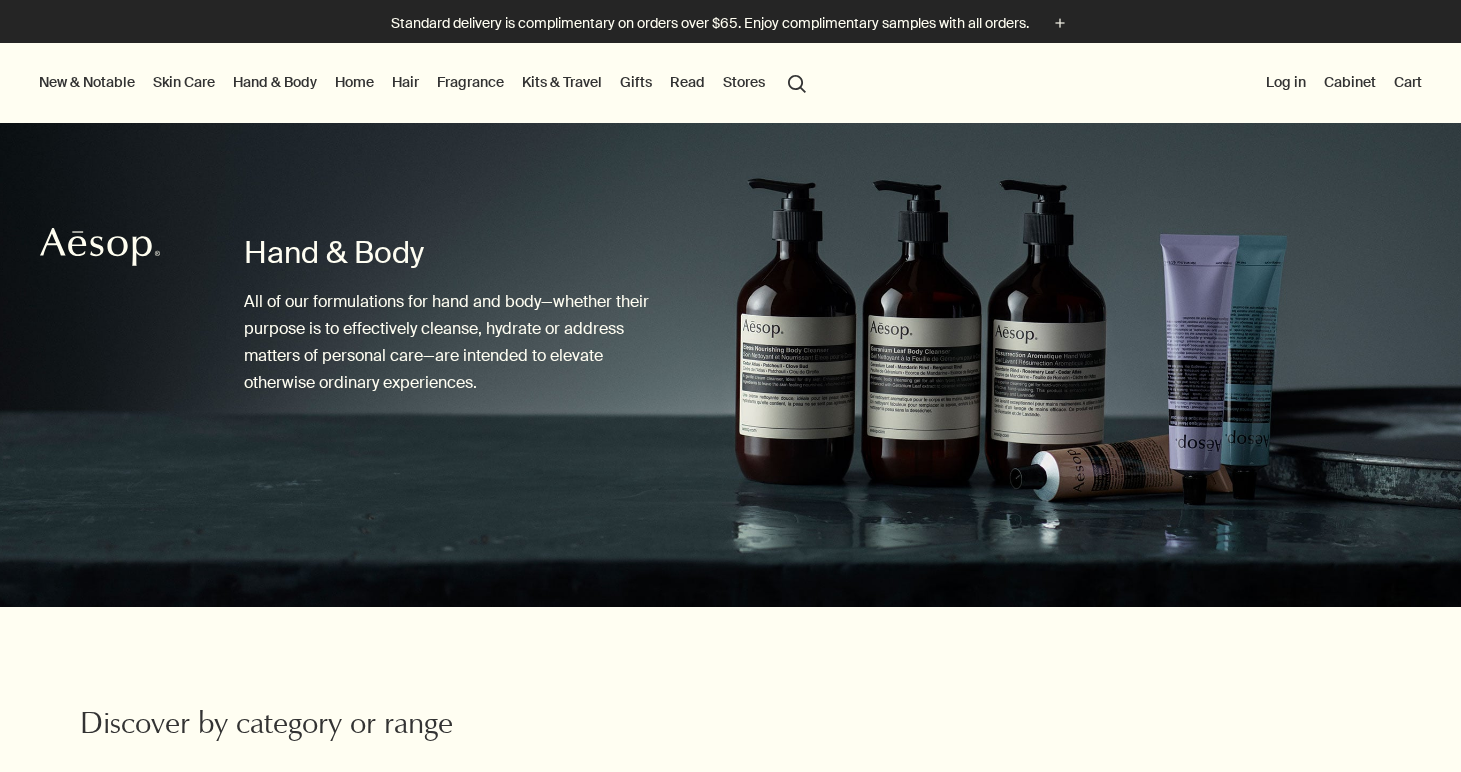 scroll, scrollTop: 0, scrollLeft: 0, axis: both 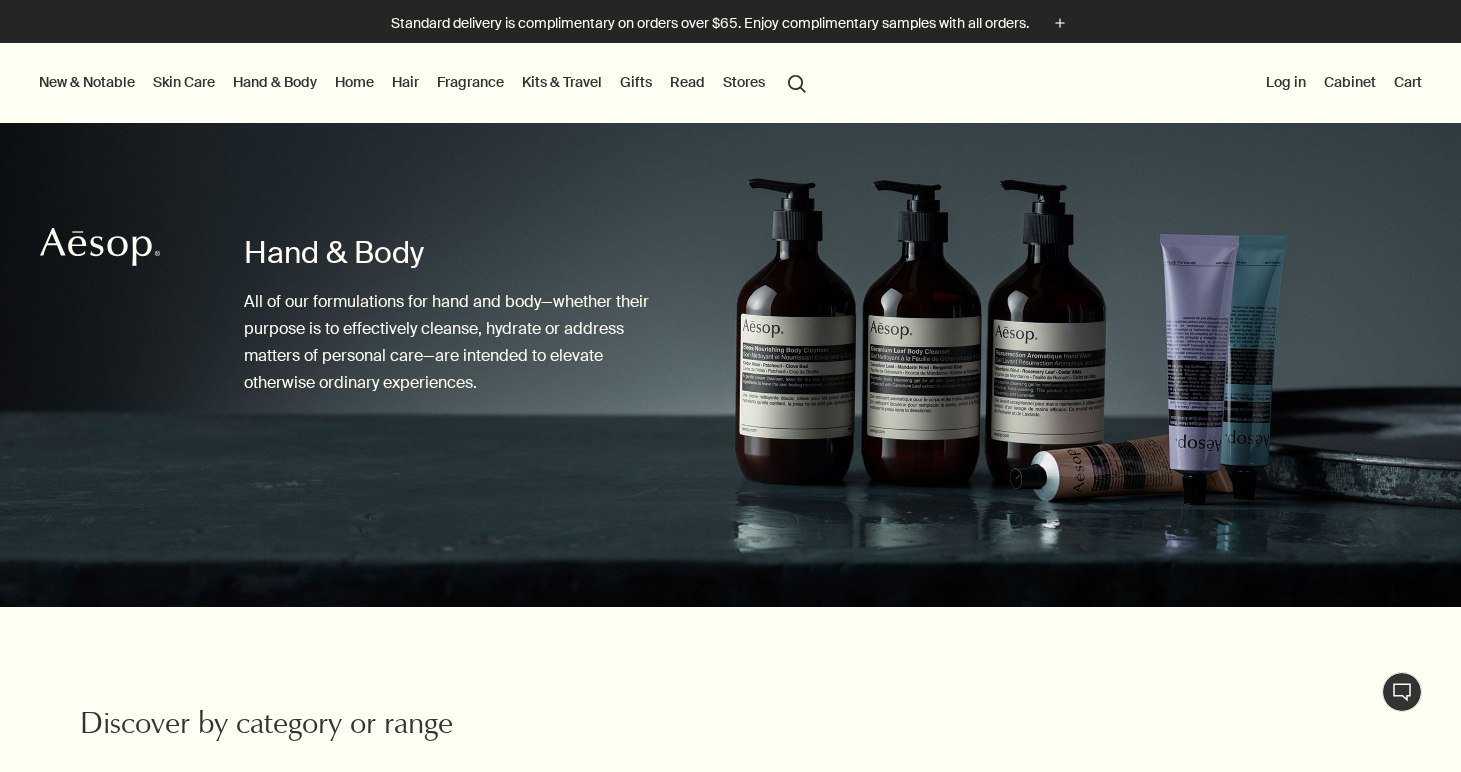 click on "Home" at bounding box center (354, 82) 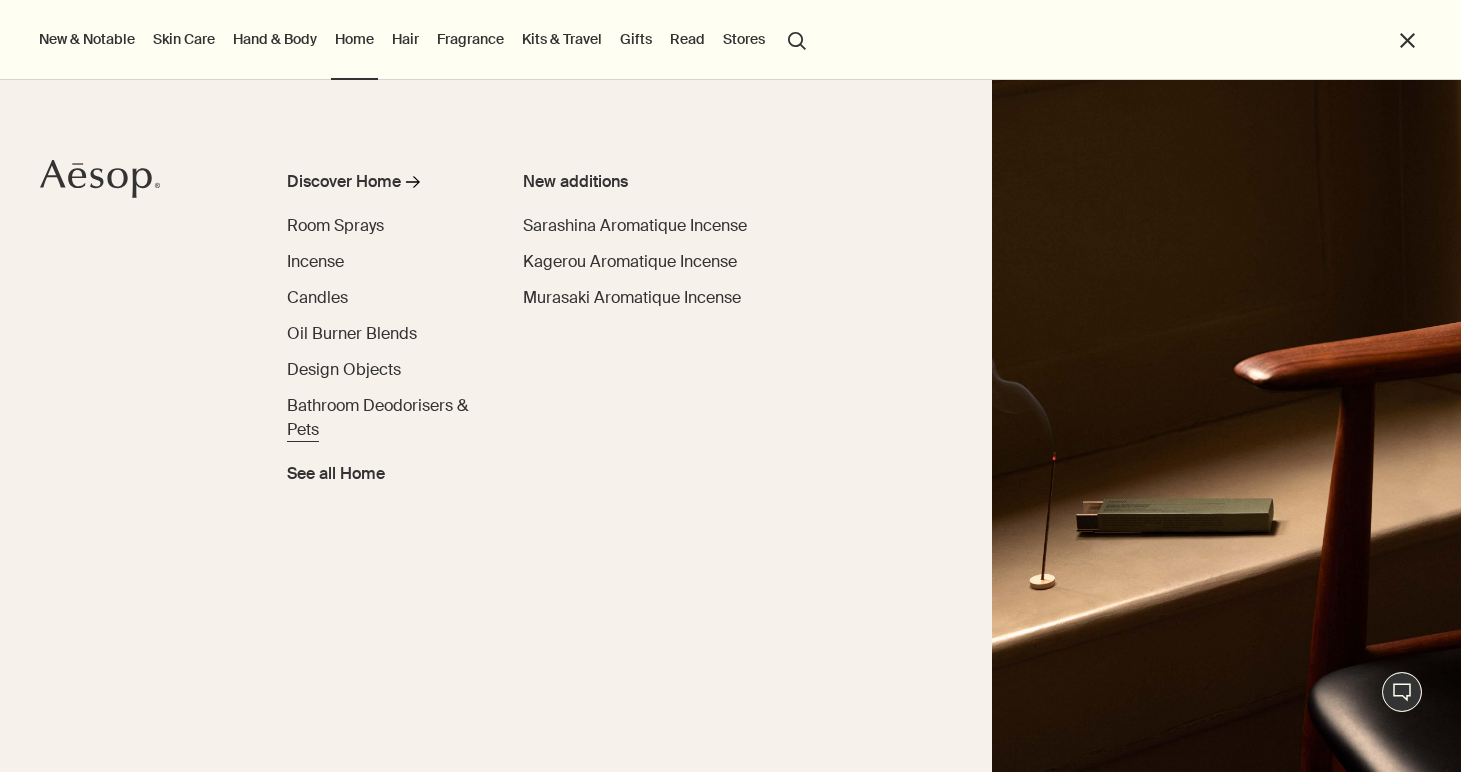 click on "Bathroom Deodorisers & Pets" at bounding box center (377, 417) 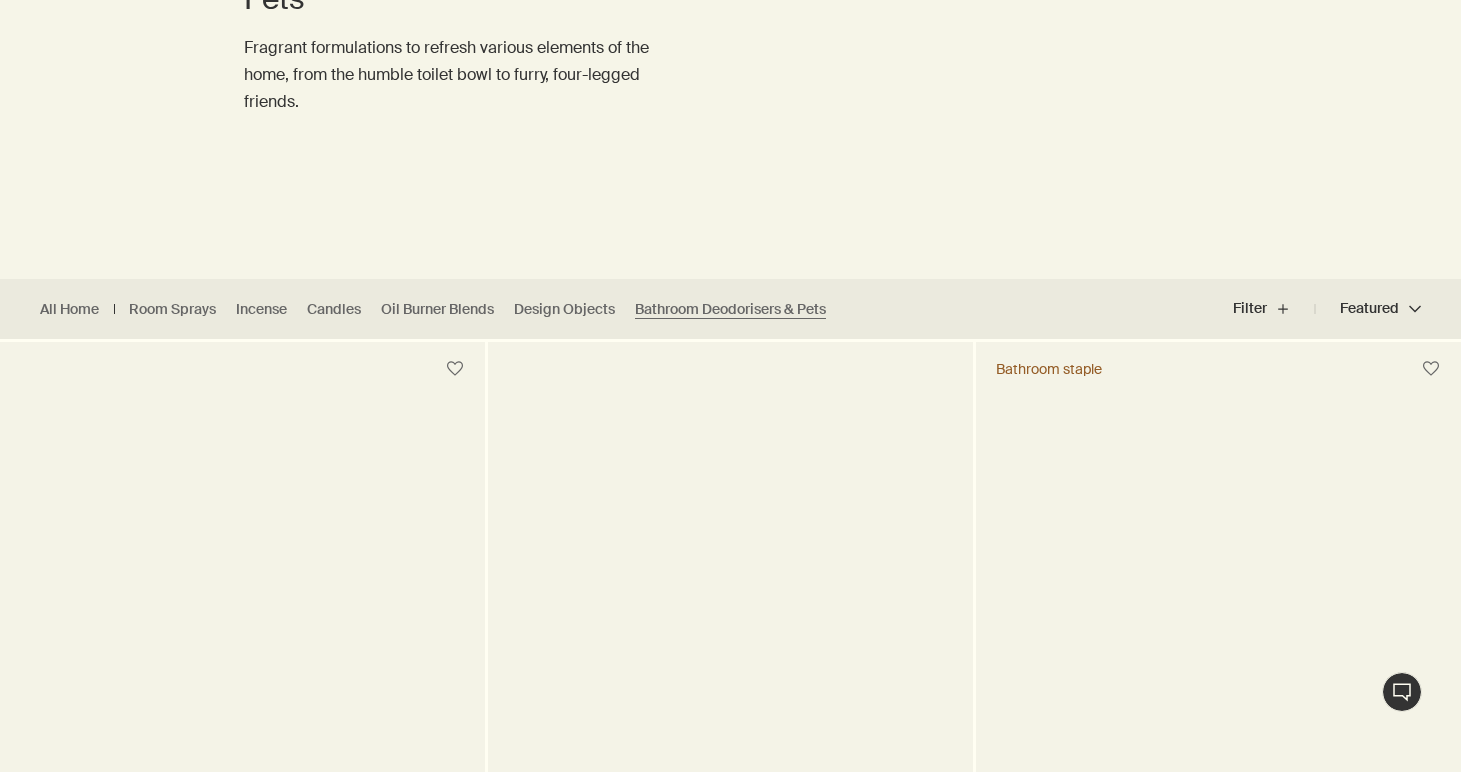 scroll, scrollTop: 0, scrollLeft: 0, axis: both 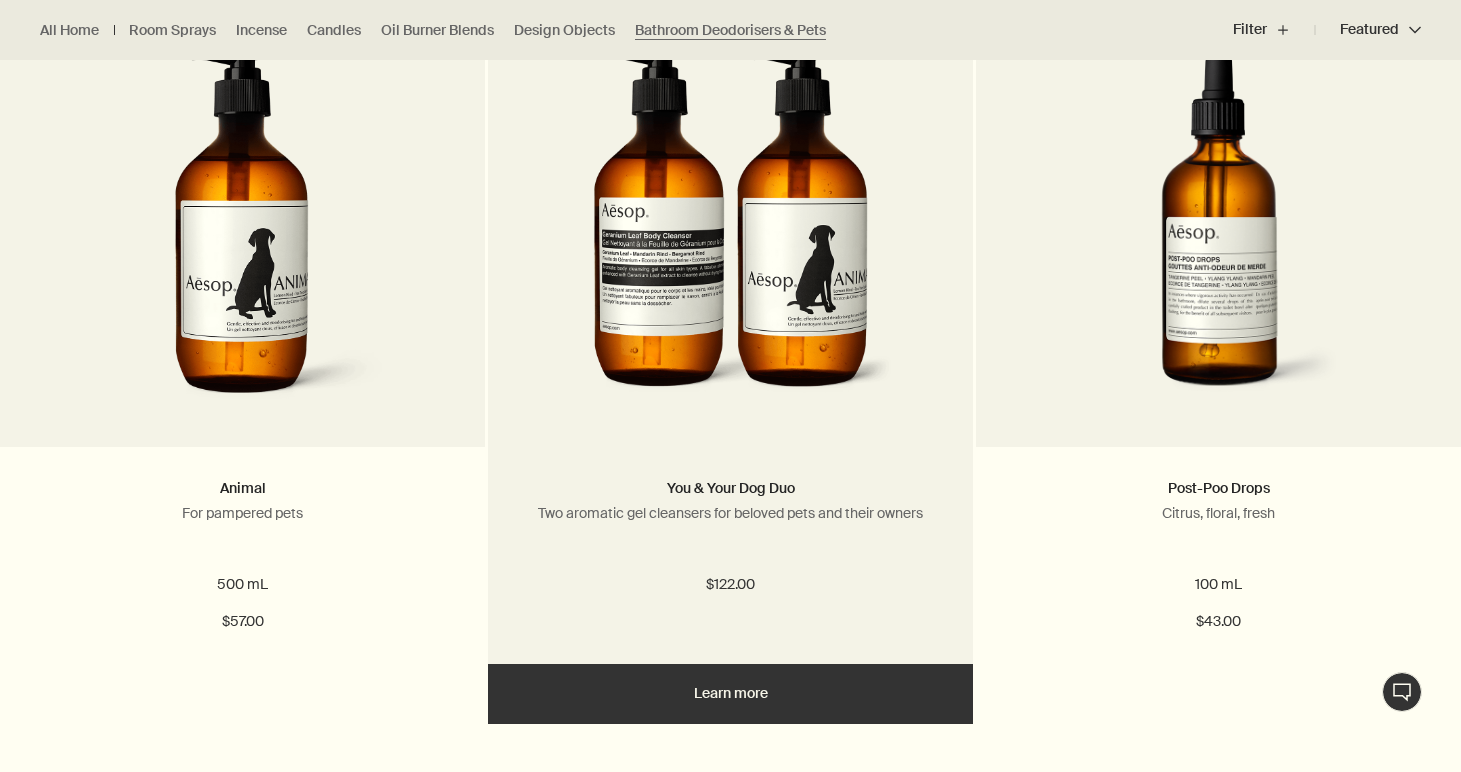 click at bounding box center [731, 232] 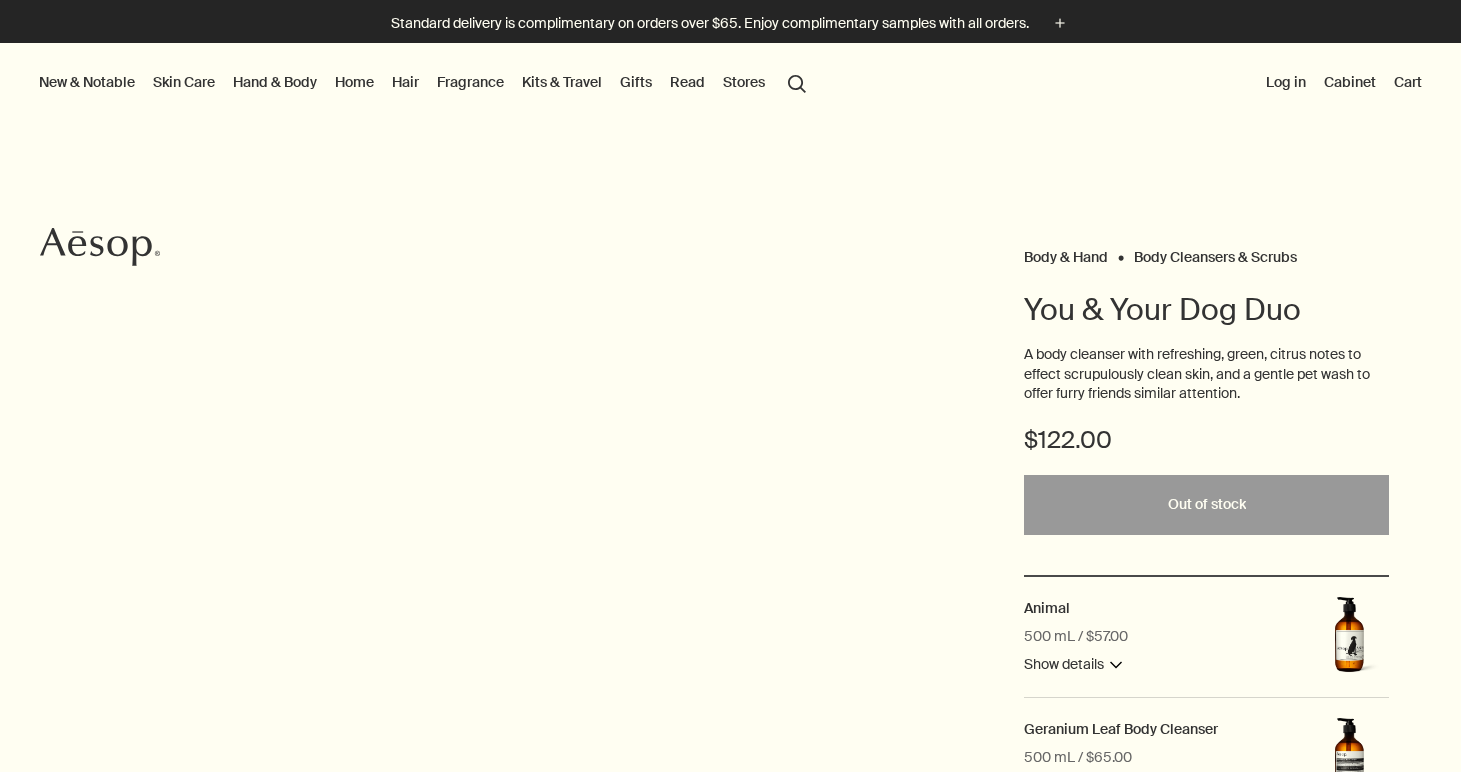 scroll, scrollTop: 0, scrollLeft: 0, axis: both 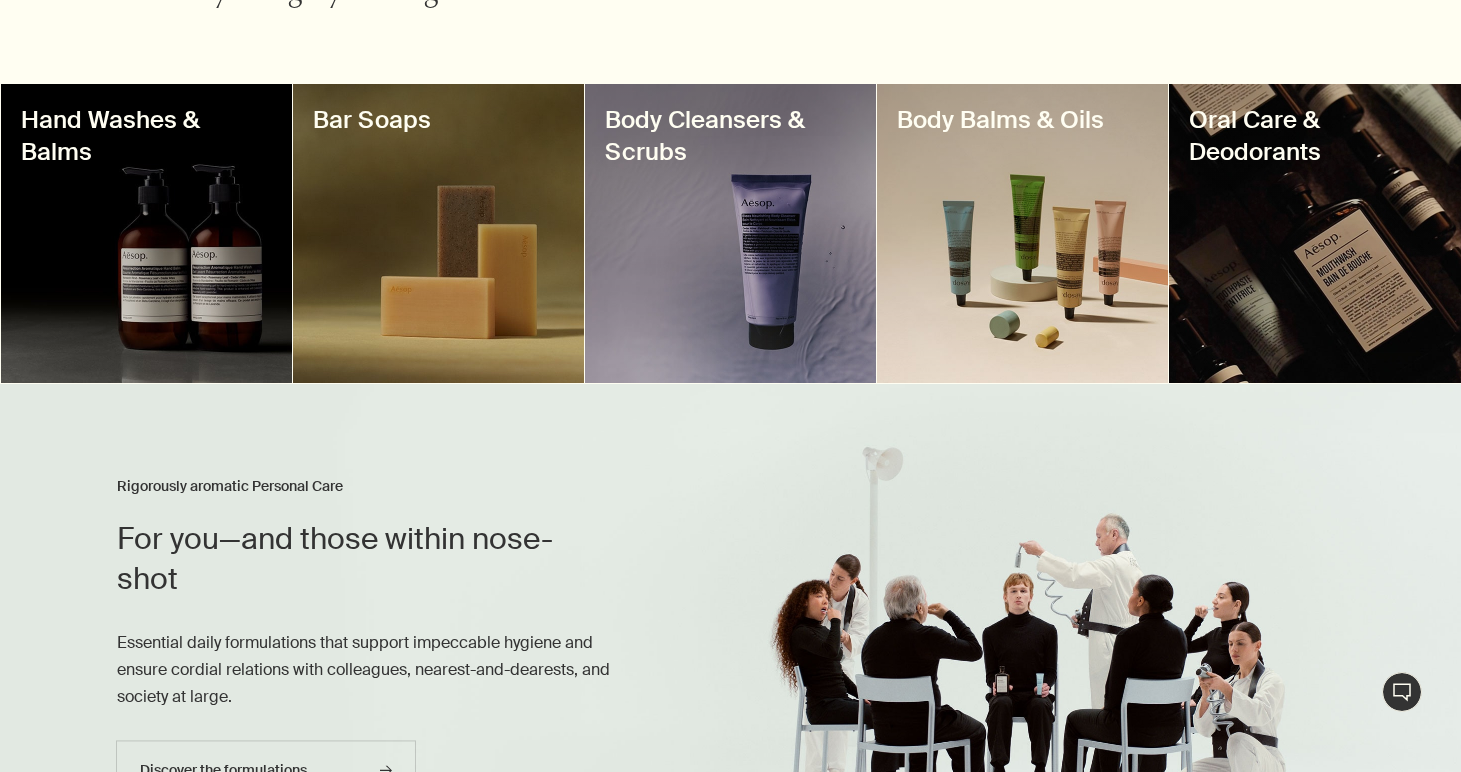 click at bounding box center [1314, 233] 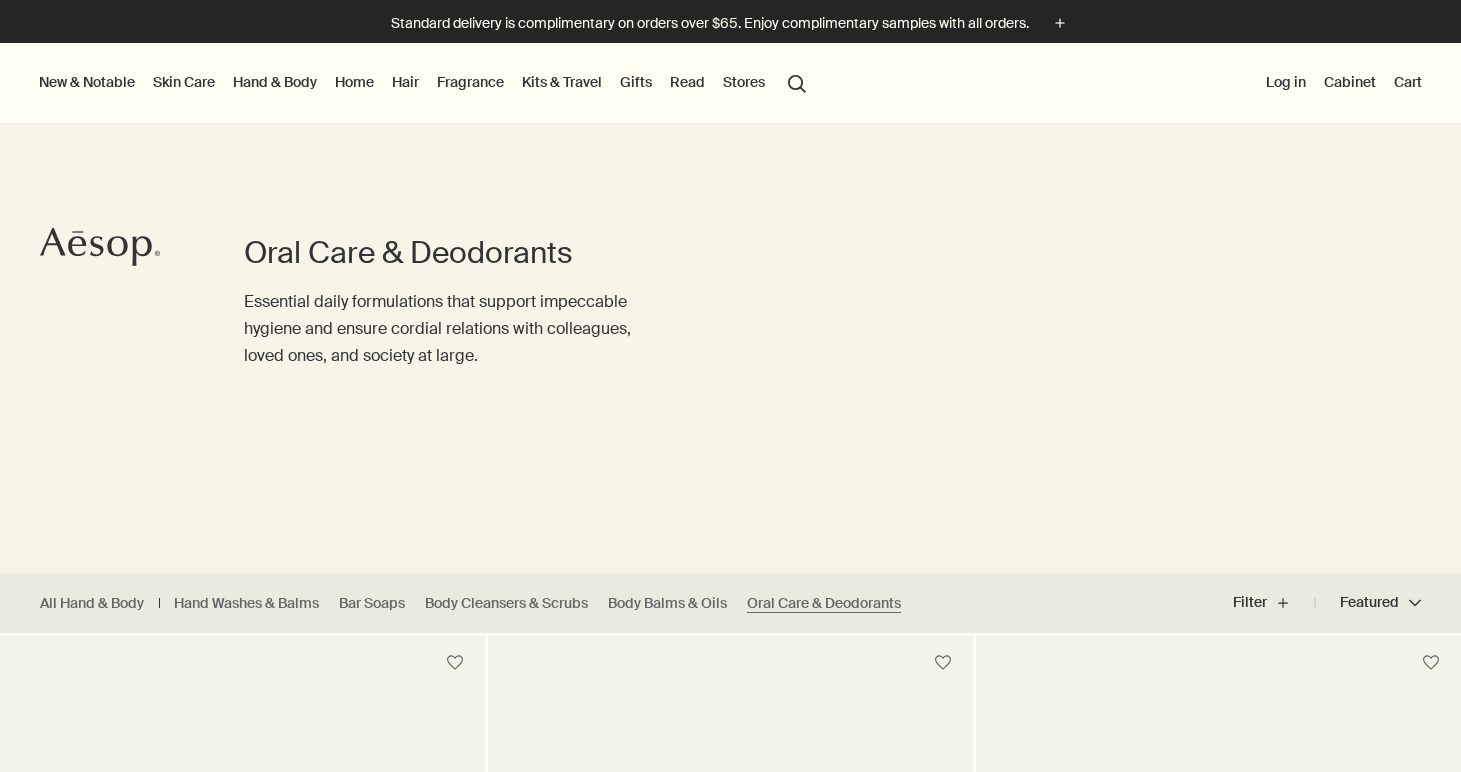 scroll, scrollTop: 595, scrollLeft: 0, axis: vertical 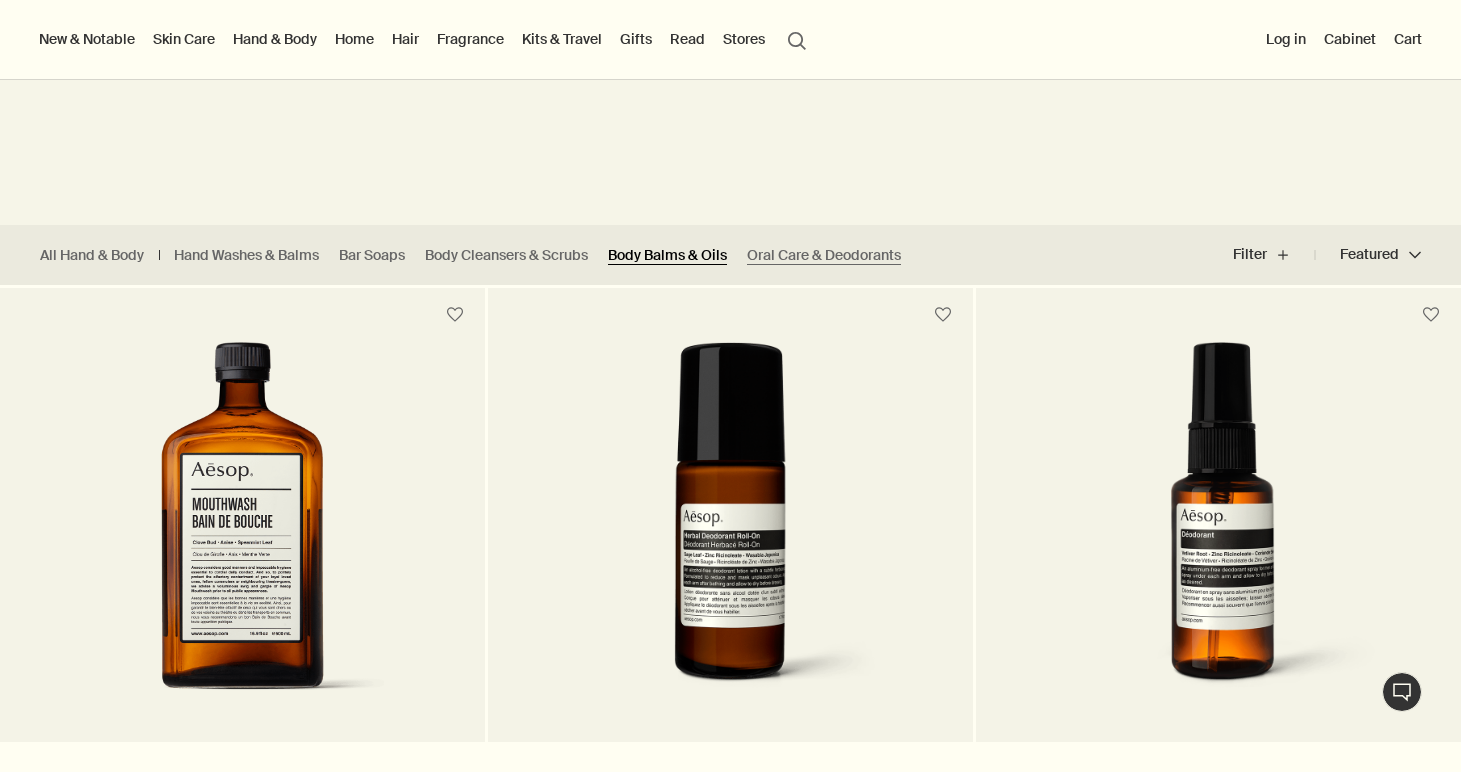 click on "Body Balms & Oils" at bounding box center [667, 255] 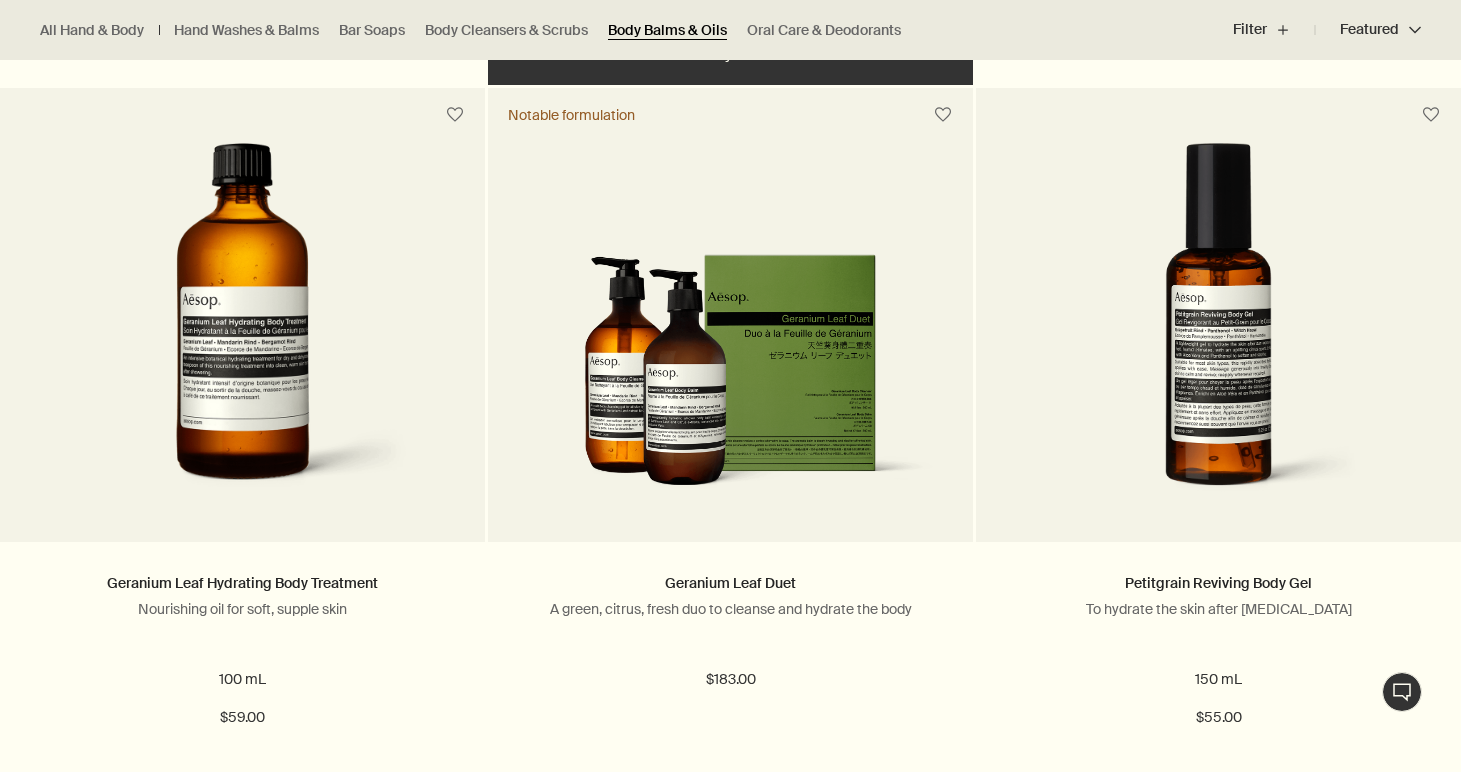 scroll, scrollTop: 2018, scrollLeft: 0, axis: vertical 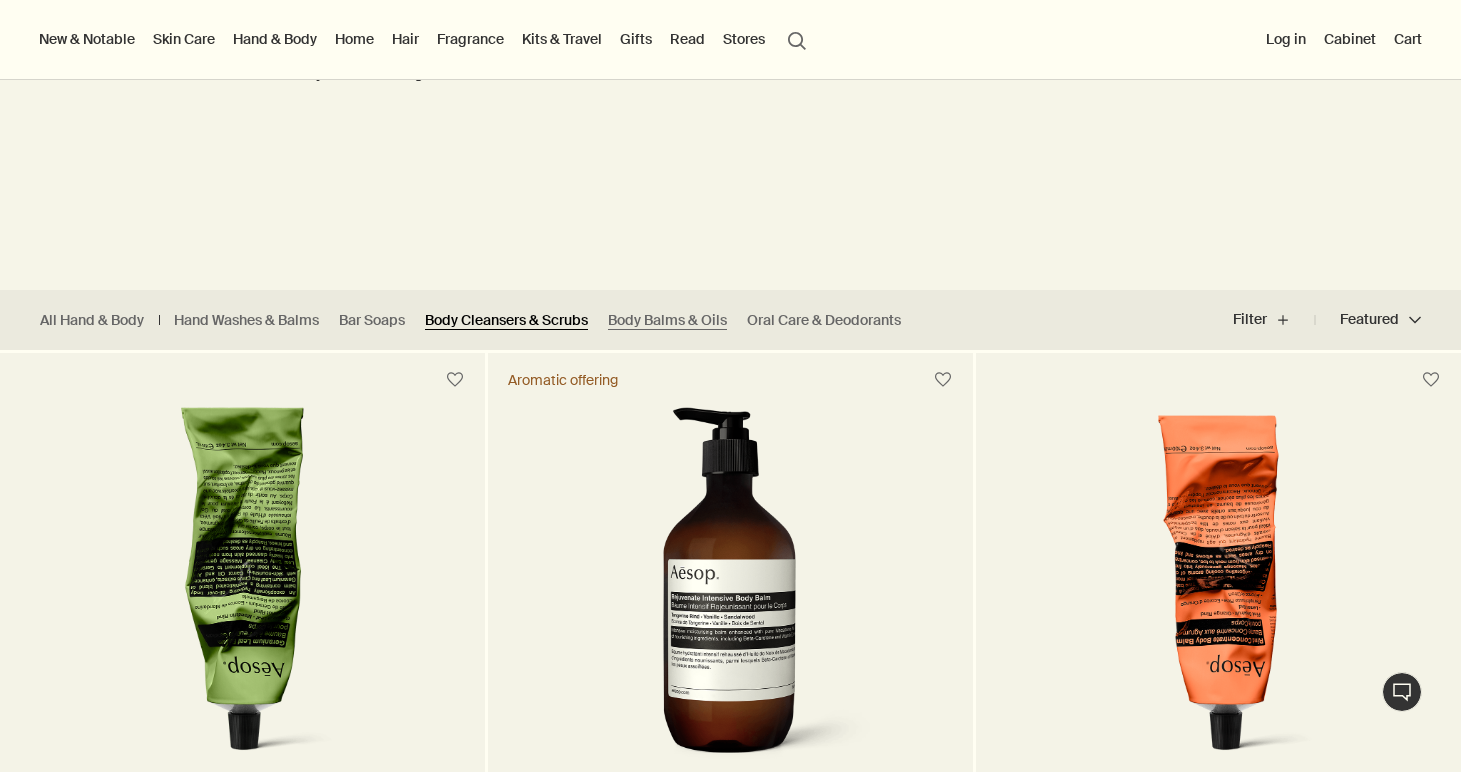 click on "Body Cleansers & Scrubs" at bounding box center (506, 320) 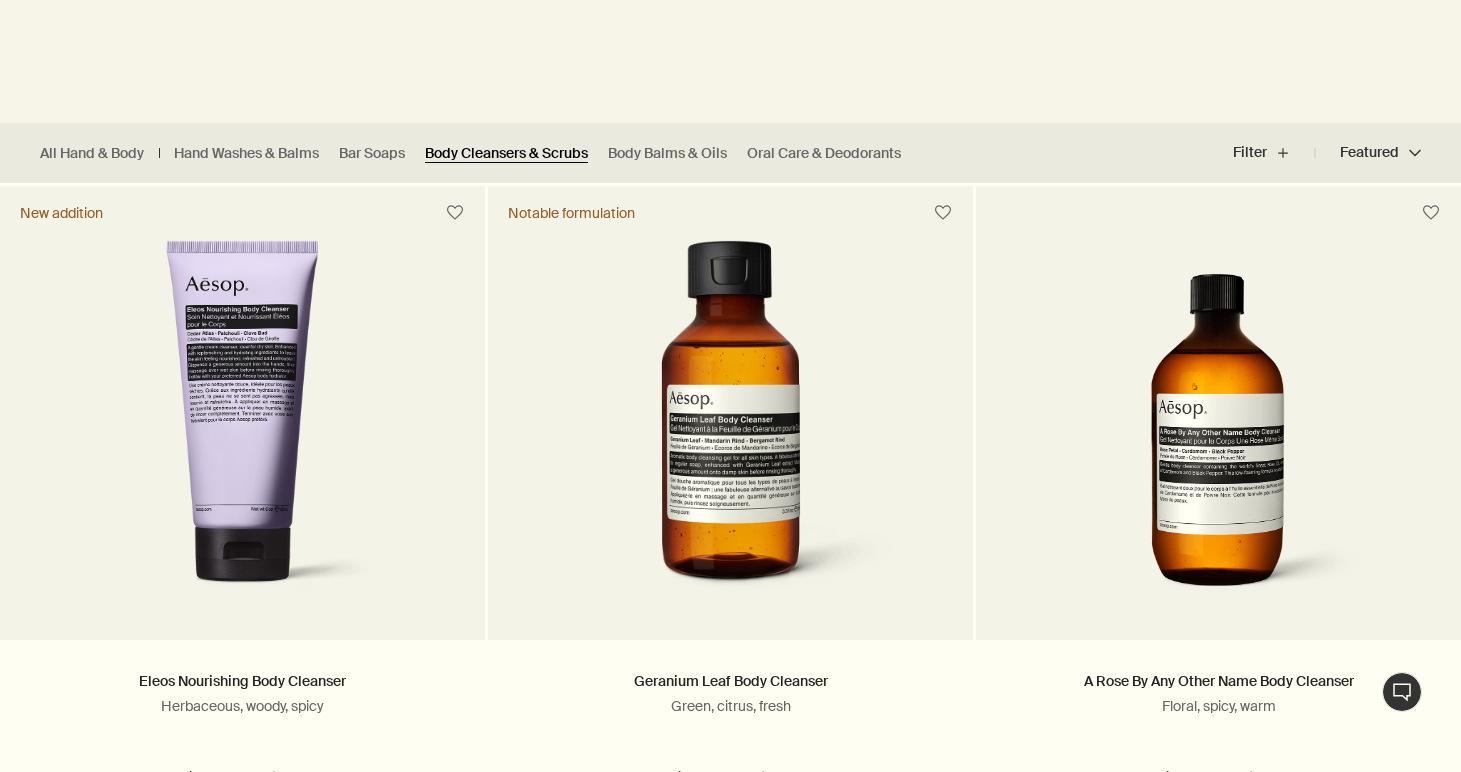 scroll, scrollTop: 476, scrollLeft: 0, axis: vertical 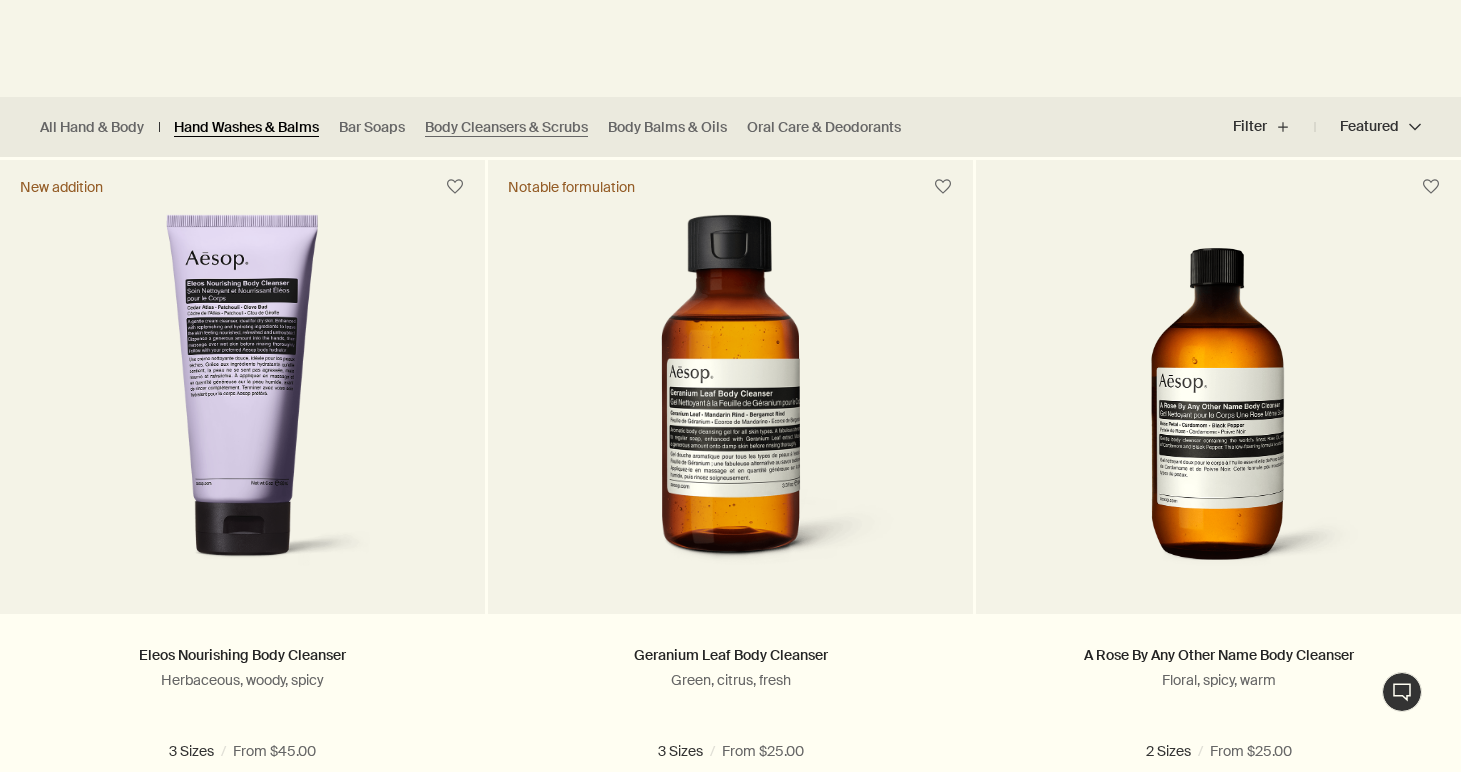click on "Hand Washes & Balms" at bounding box center [246, 127] 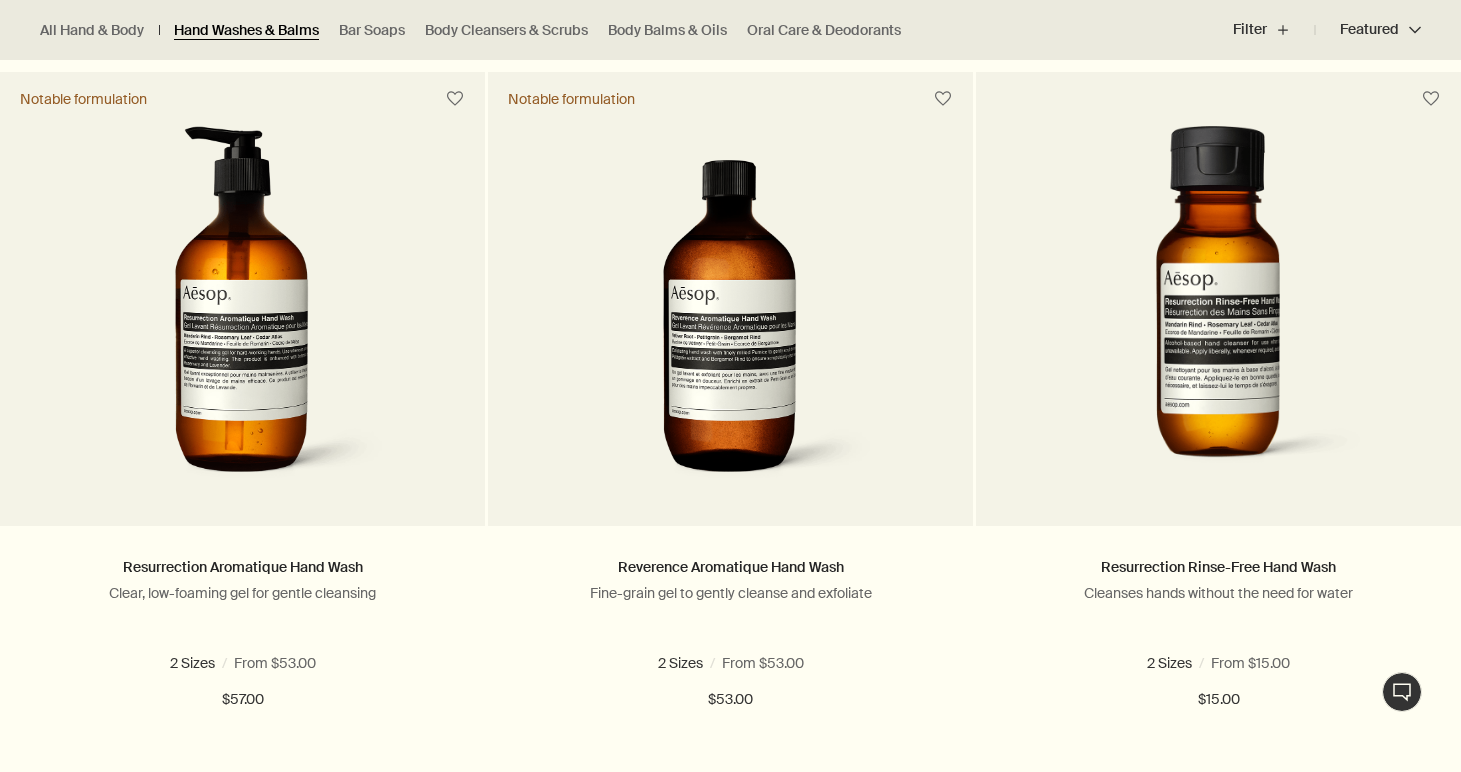 scroll, scrollTop: 1312, scrollLeft: 0, axis: vertical 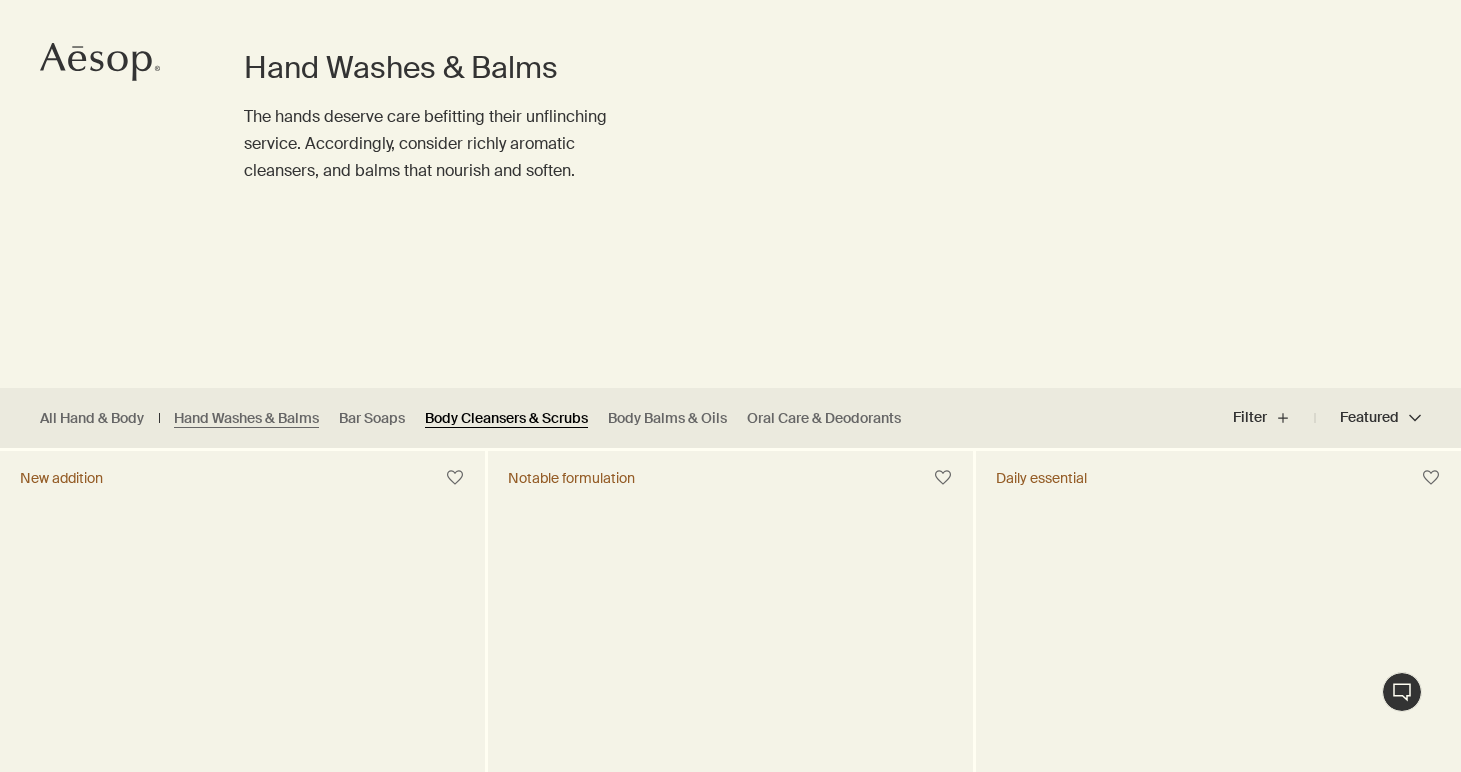 click on "Body Cleansers & Scrubs" at bounding box center [506, 418] 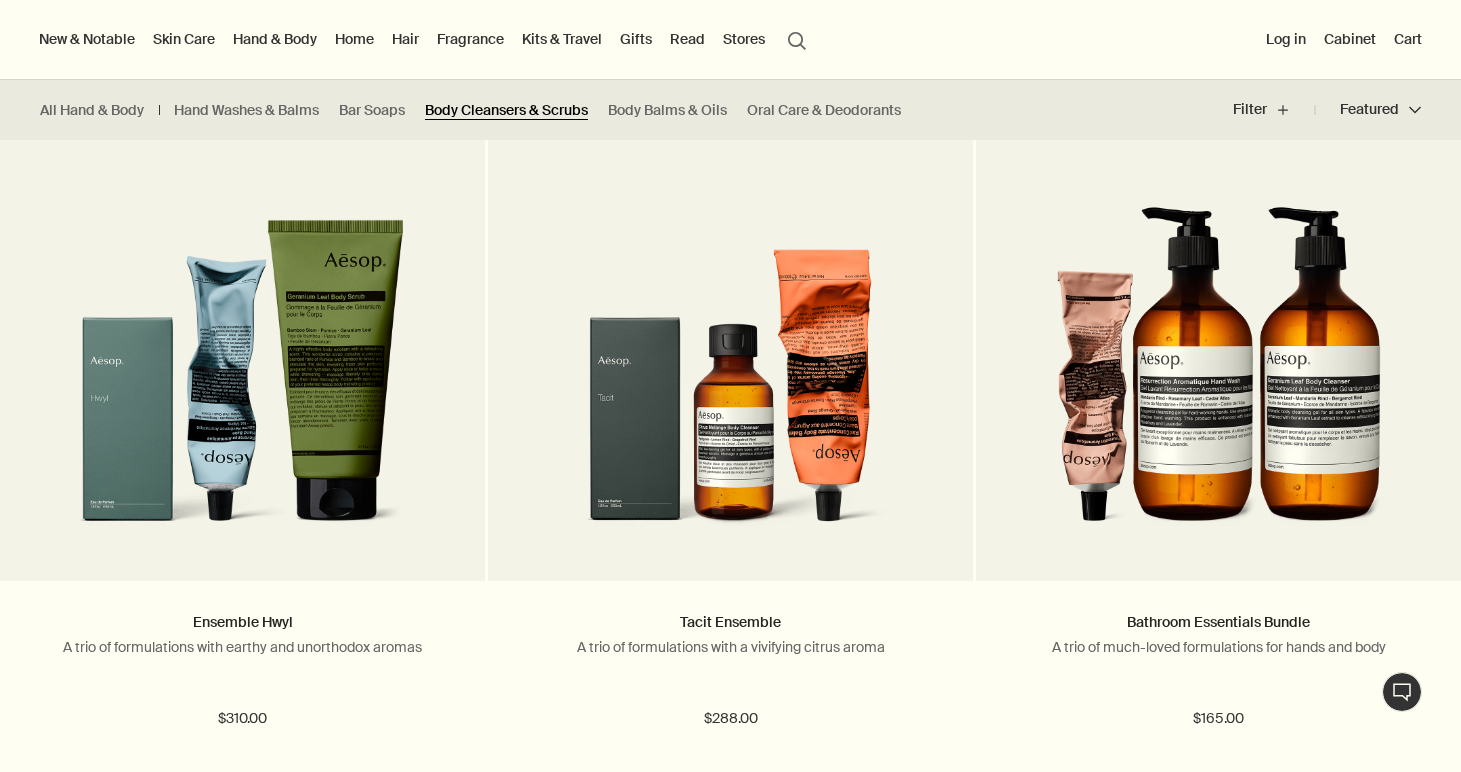 scroll, scrollTop: 3397, scrollLeft: 0, axis: vertical 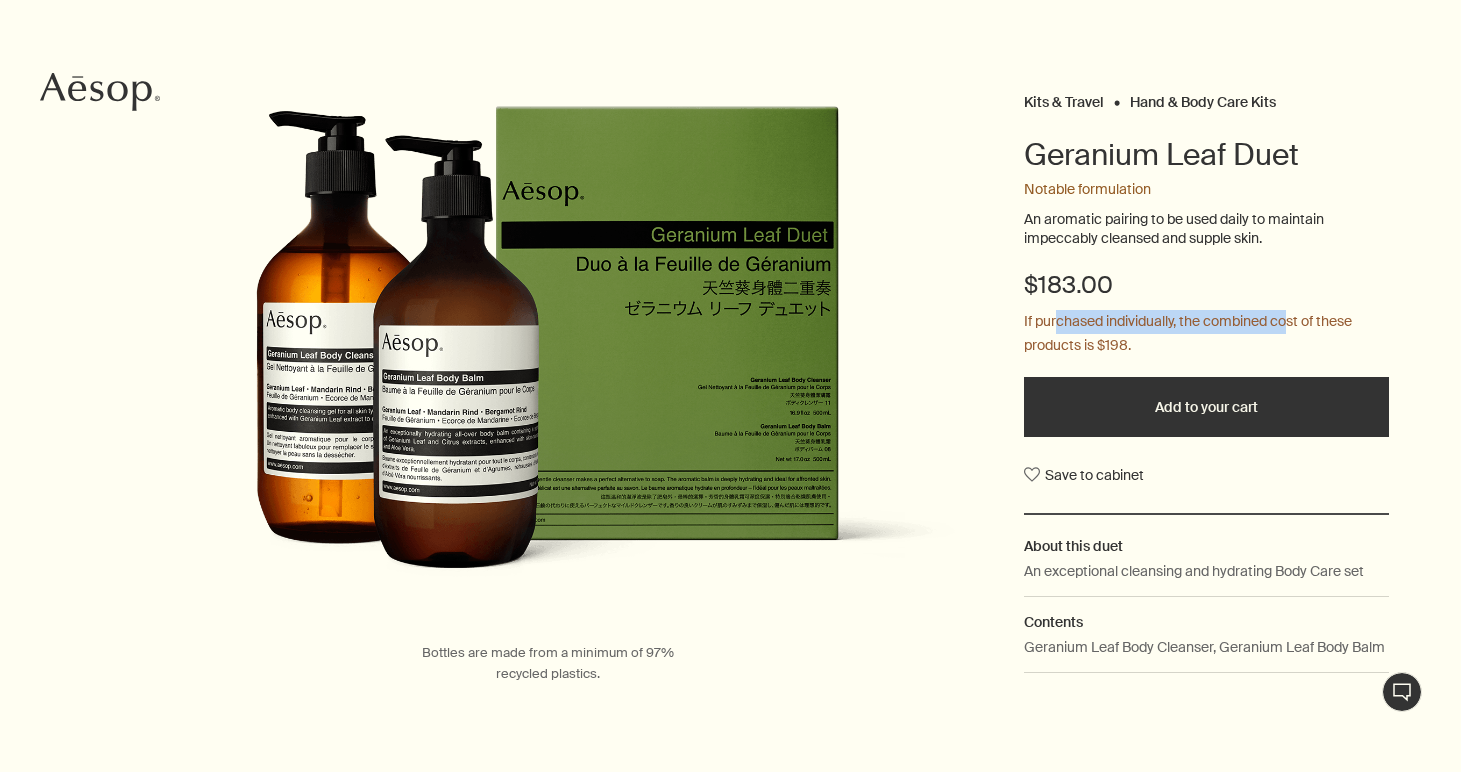 drag, startPoint x: 1056, startPoint y: 322, endPoint x: 1289, endPoint y: 332, distance: 233.2145 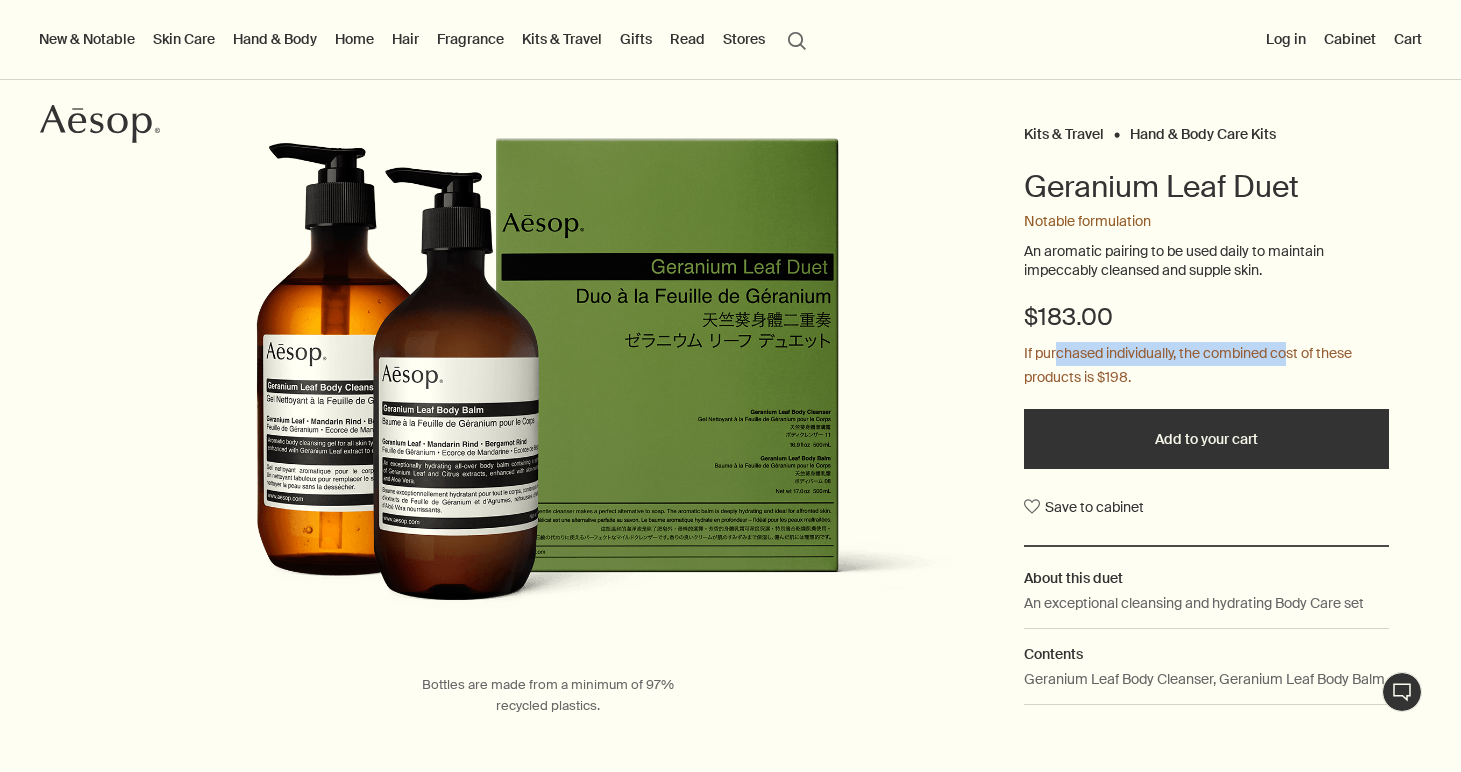 scroll, scrollTop: 121, scrollLeft: 0, axis: vertical 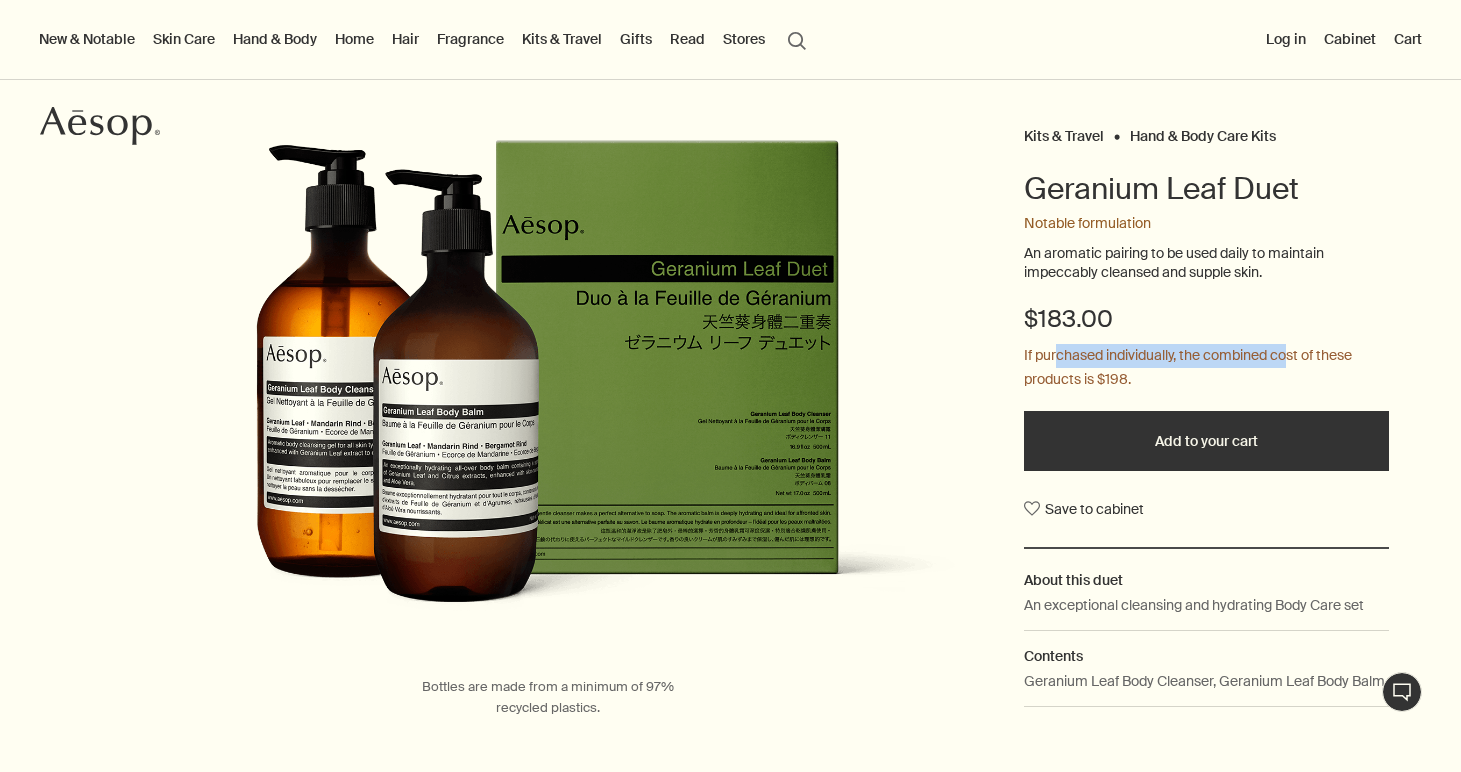 click on "An aromatic pairing to be used daily to maintain impeccably cleansed and supple skin." at bounding box center [1206, 263] 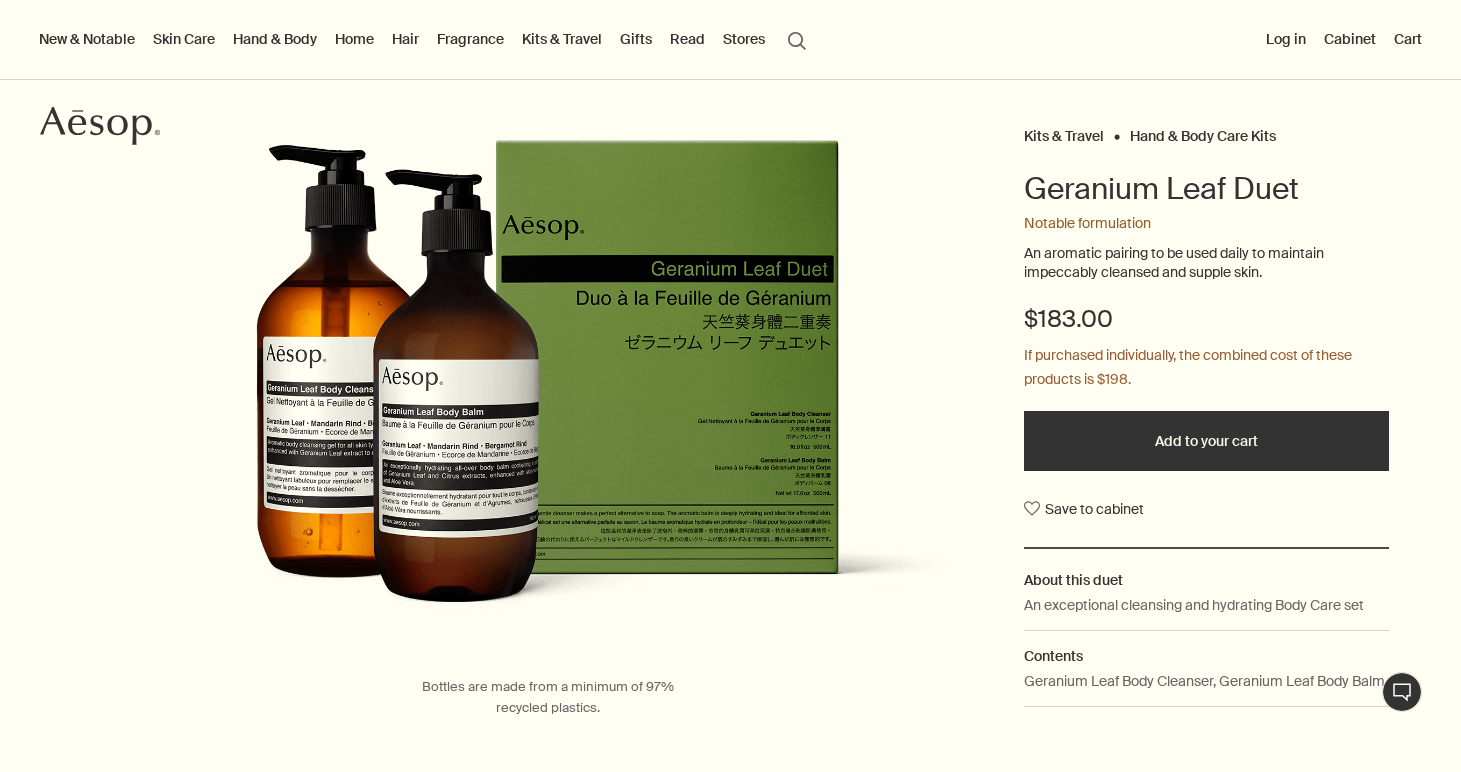 scroll, scrollTop: 117, scrollLeft: 0, axis: vertical 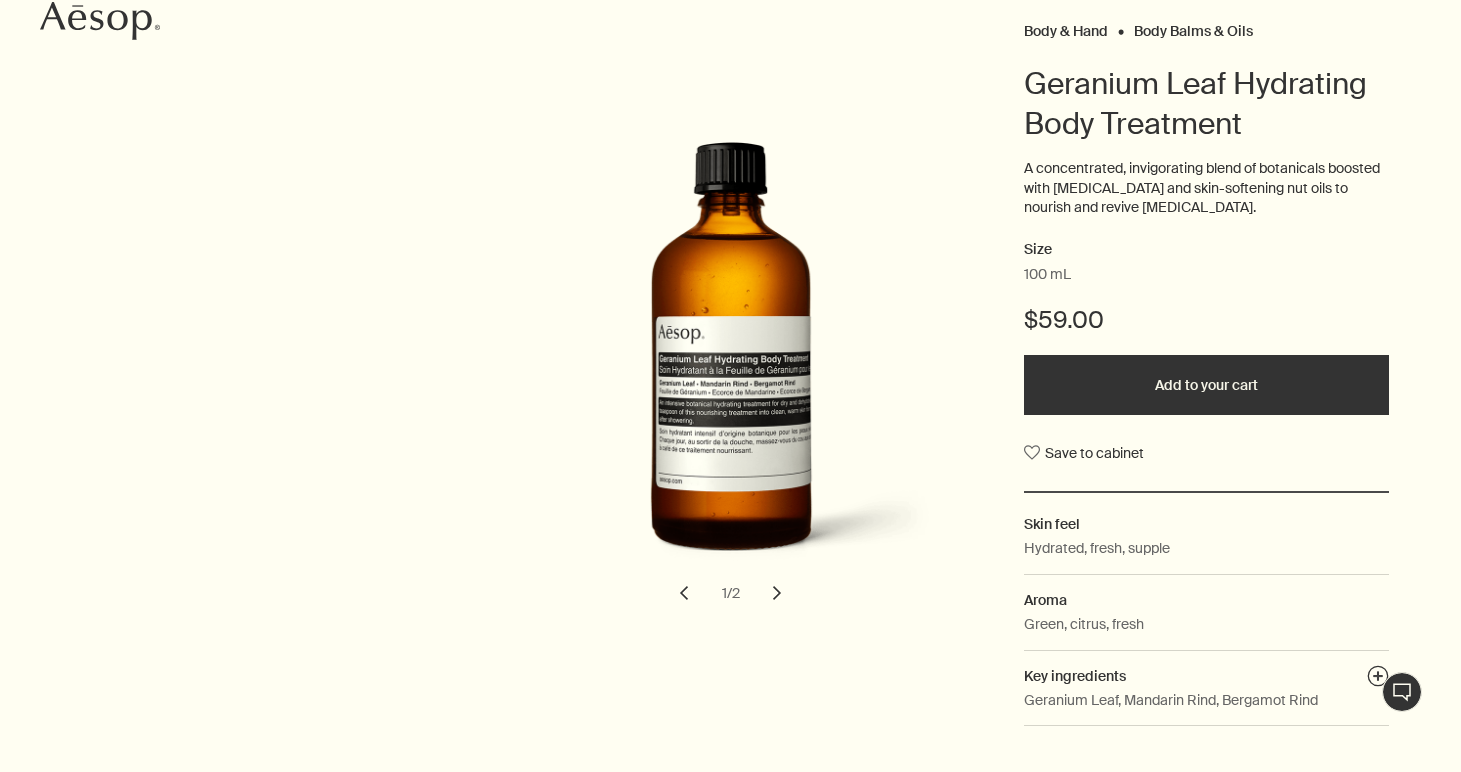 click on "chevron" at bounding box center [777, 593] 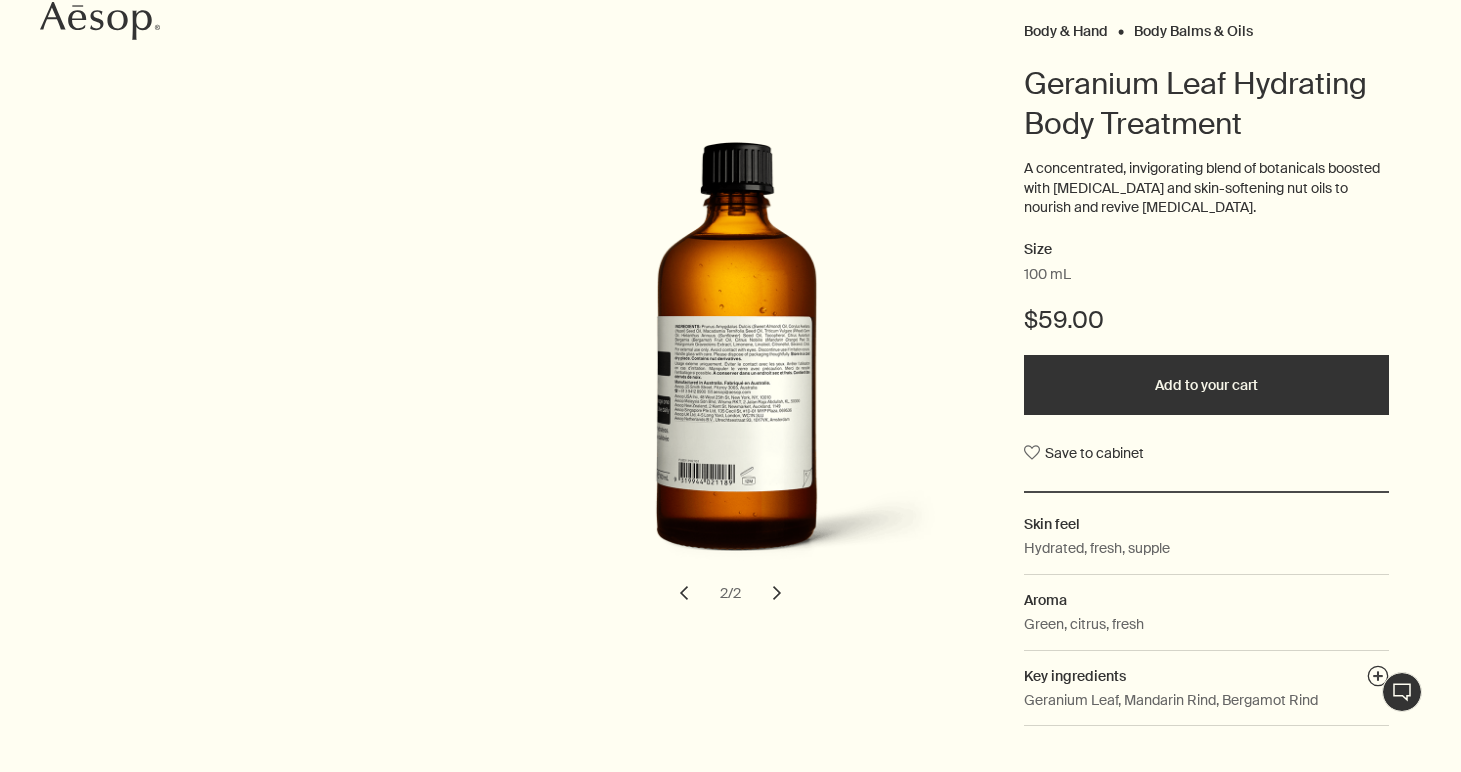 click on "chevron" at bounding box center [684, 593] 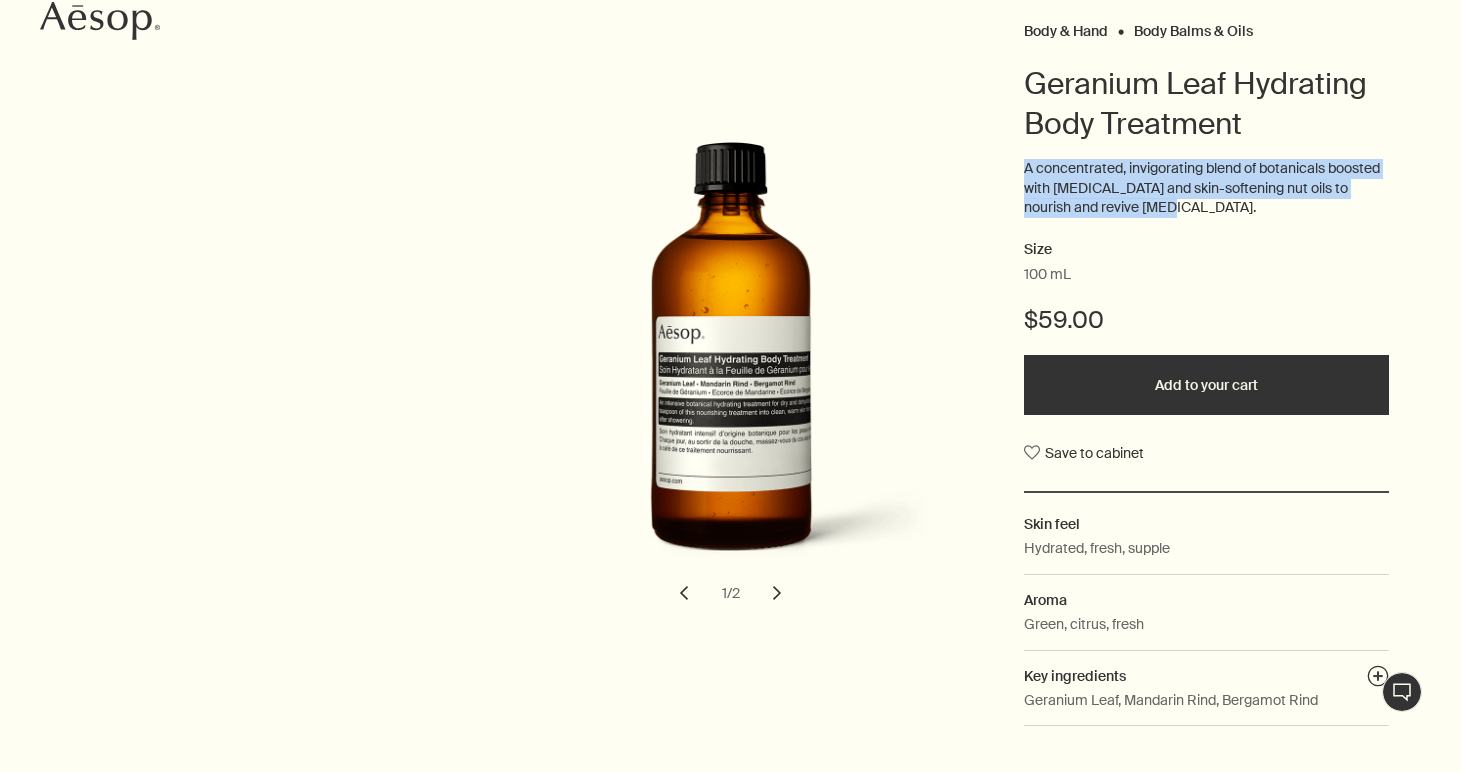 drag, startPoint x: 1024, startPoint y: 170, endPoint x: 1423, endPoint y: 205, distance: 400.53214 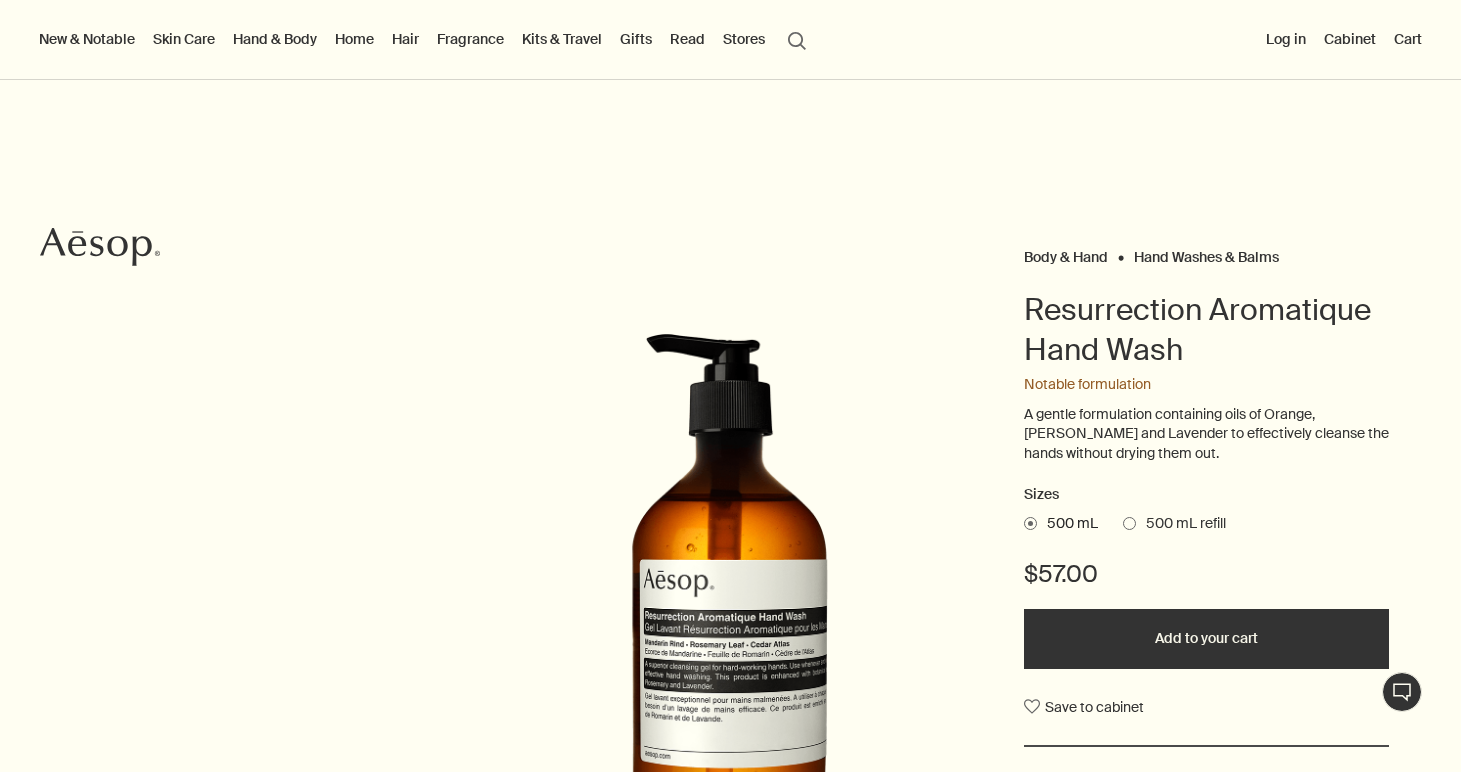 scroll, scrollTop: 0, scrollLeft: 0, axis: both 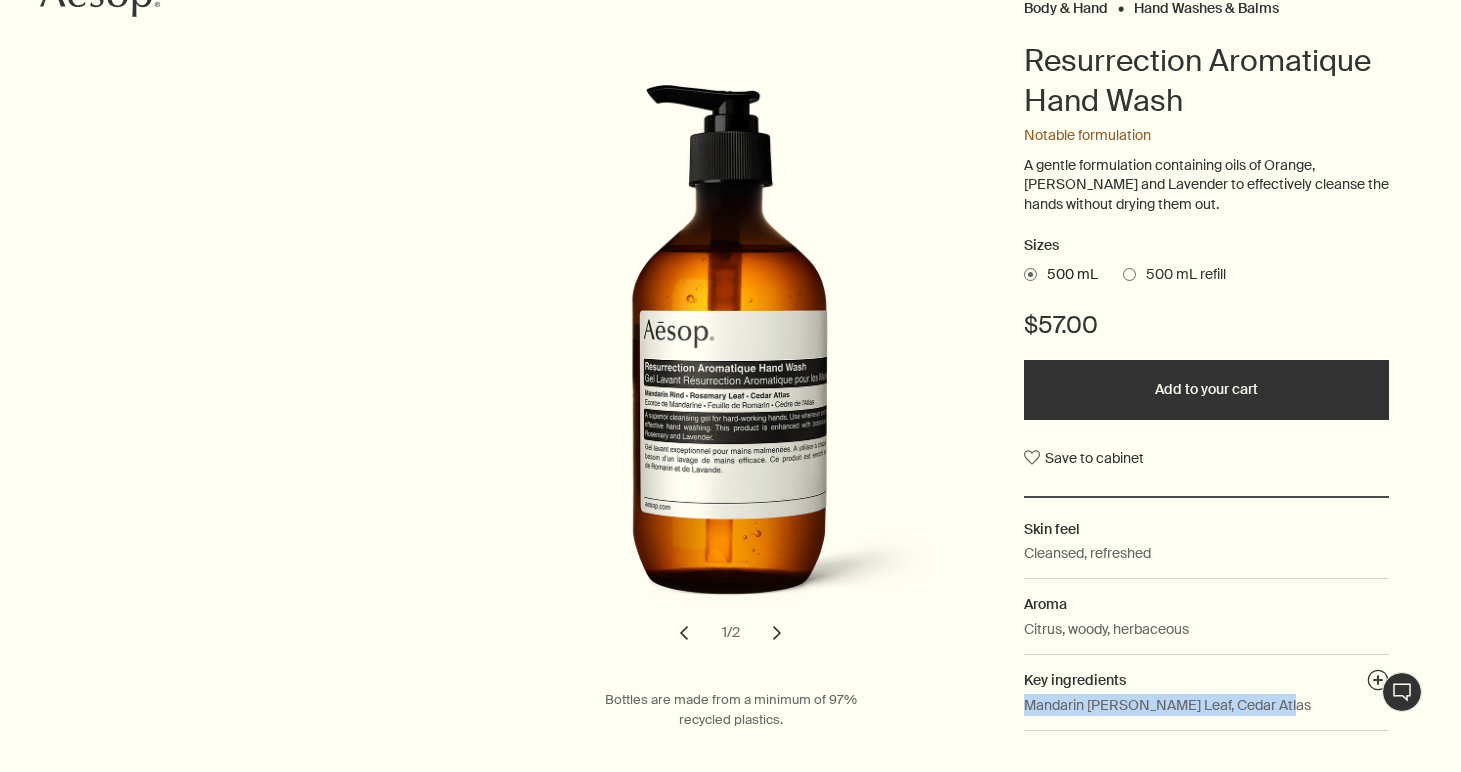 drag, startPoint x: 1026, startPoint y: 704, endPoint x: 1288, endPoint y: 707, distance: 262.01718 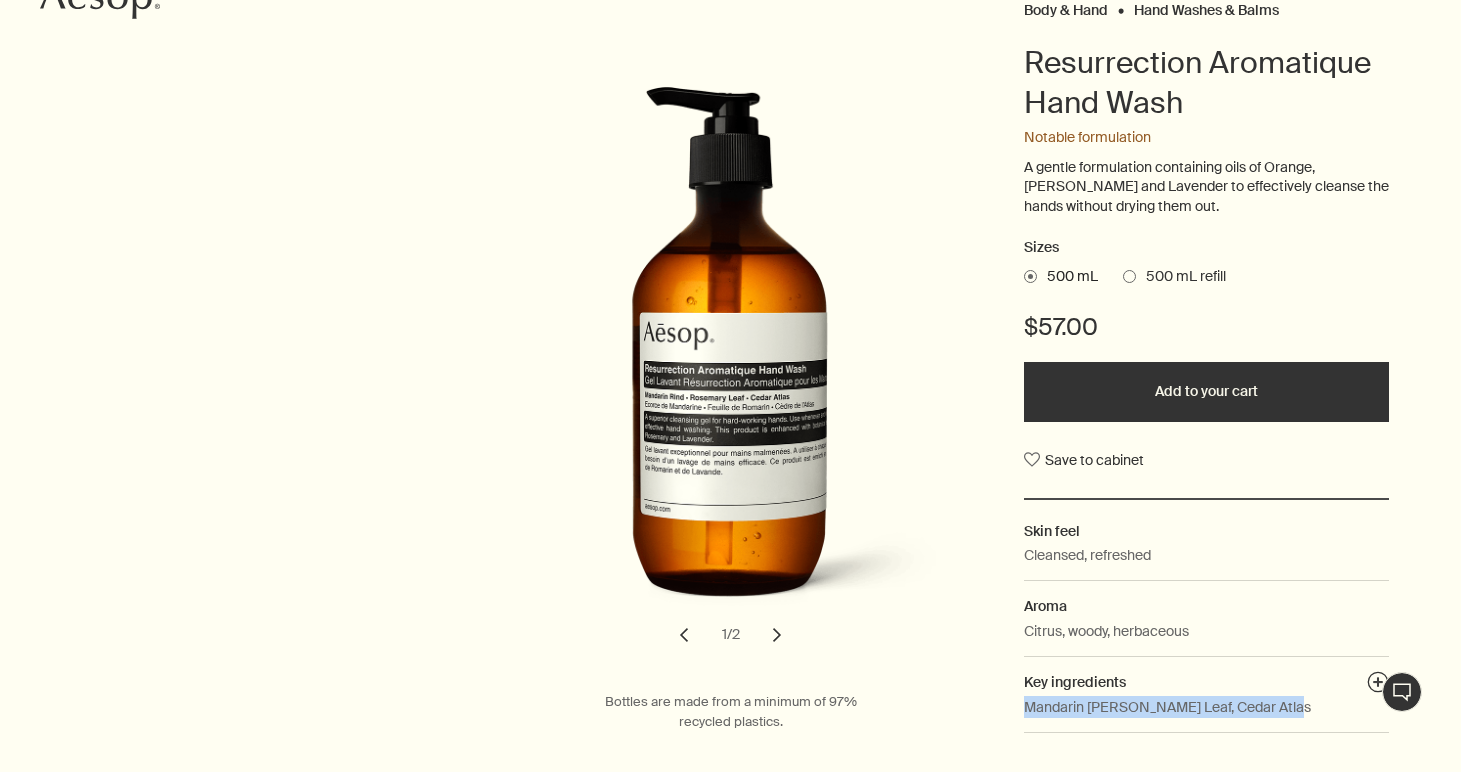 scroll, scrollTop: 277, scrollLeft: 0, axis: vertical 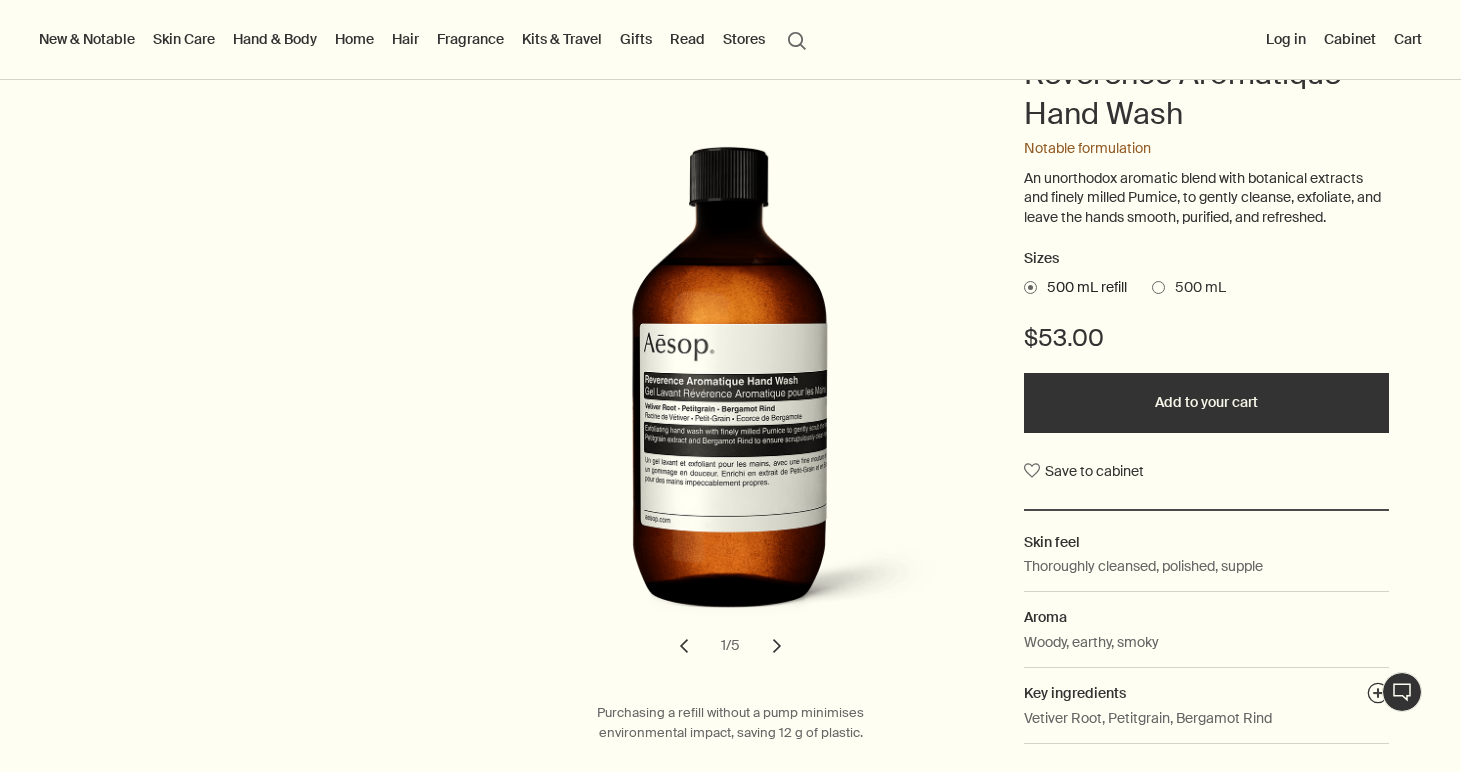 click at bounding box center [1158, 287] 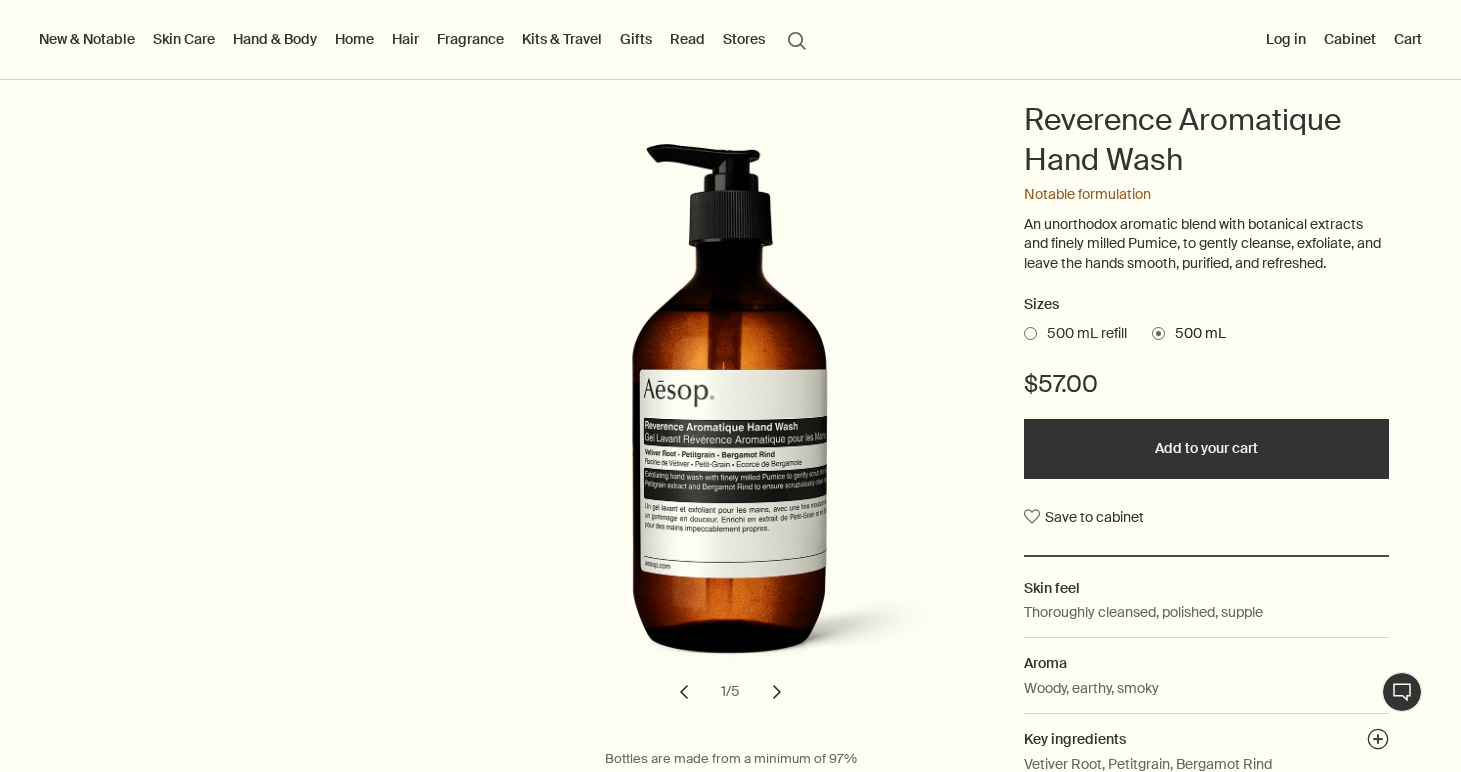 scroll, scrollTop: 189, scrollLeft: 0, axis: vertical 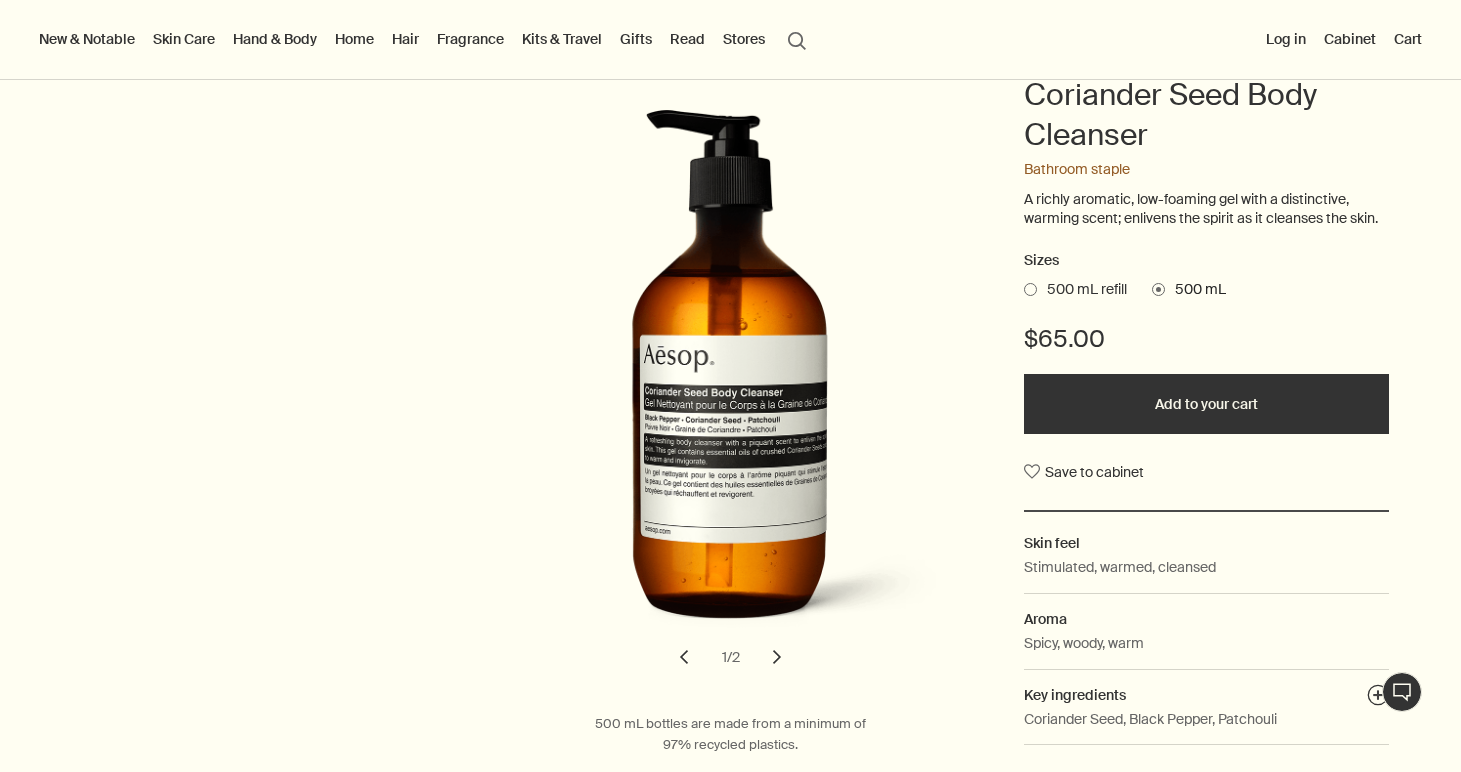 click on "Hand & Body" at bounding box center [275, 39] 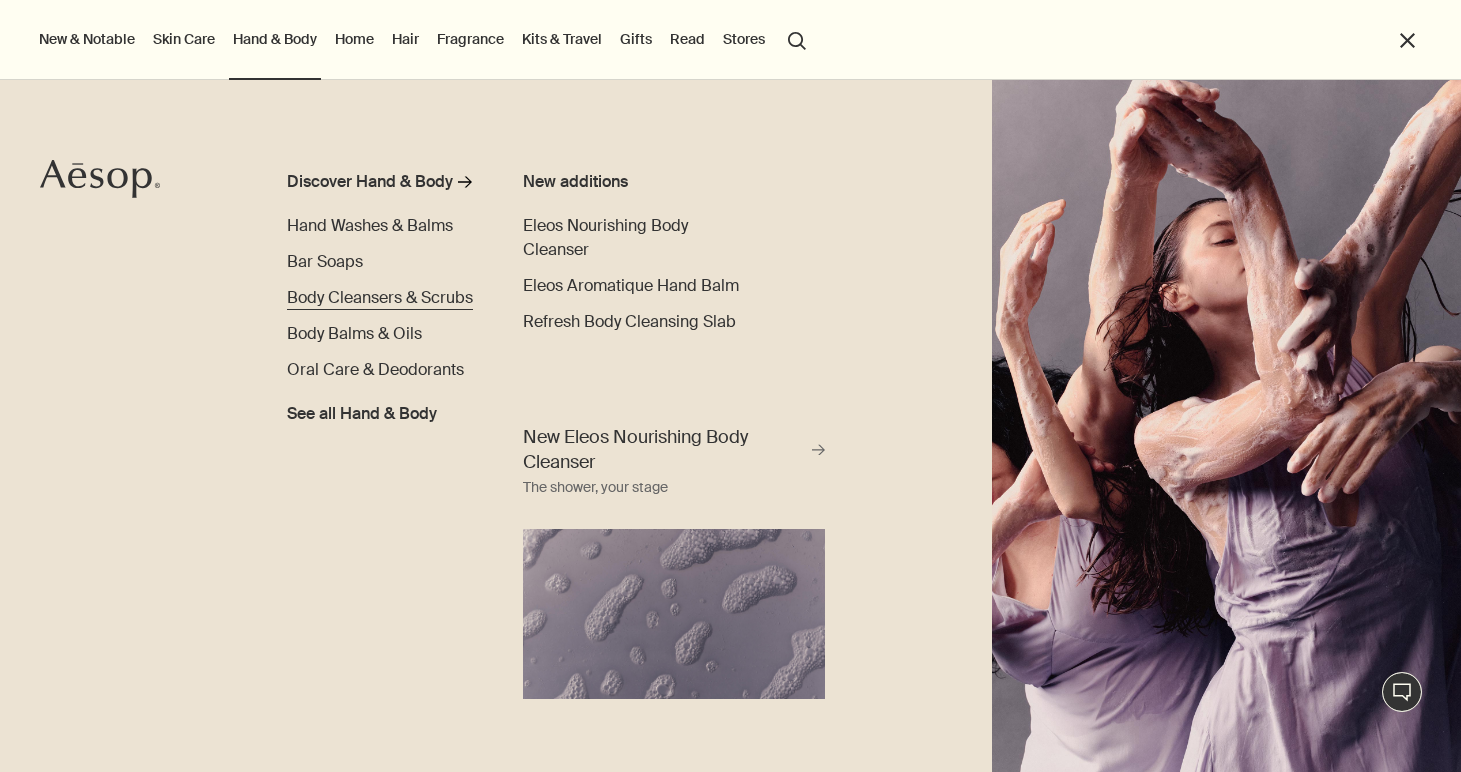 click on "Body Cleansers & Scrubs" at bounding box center (380, 297) 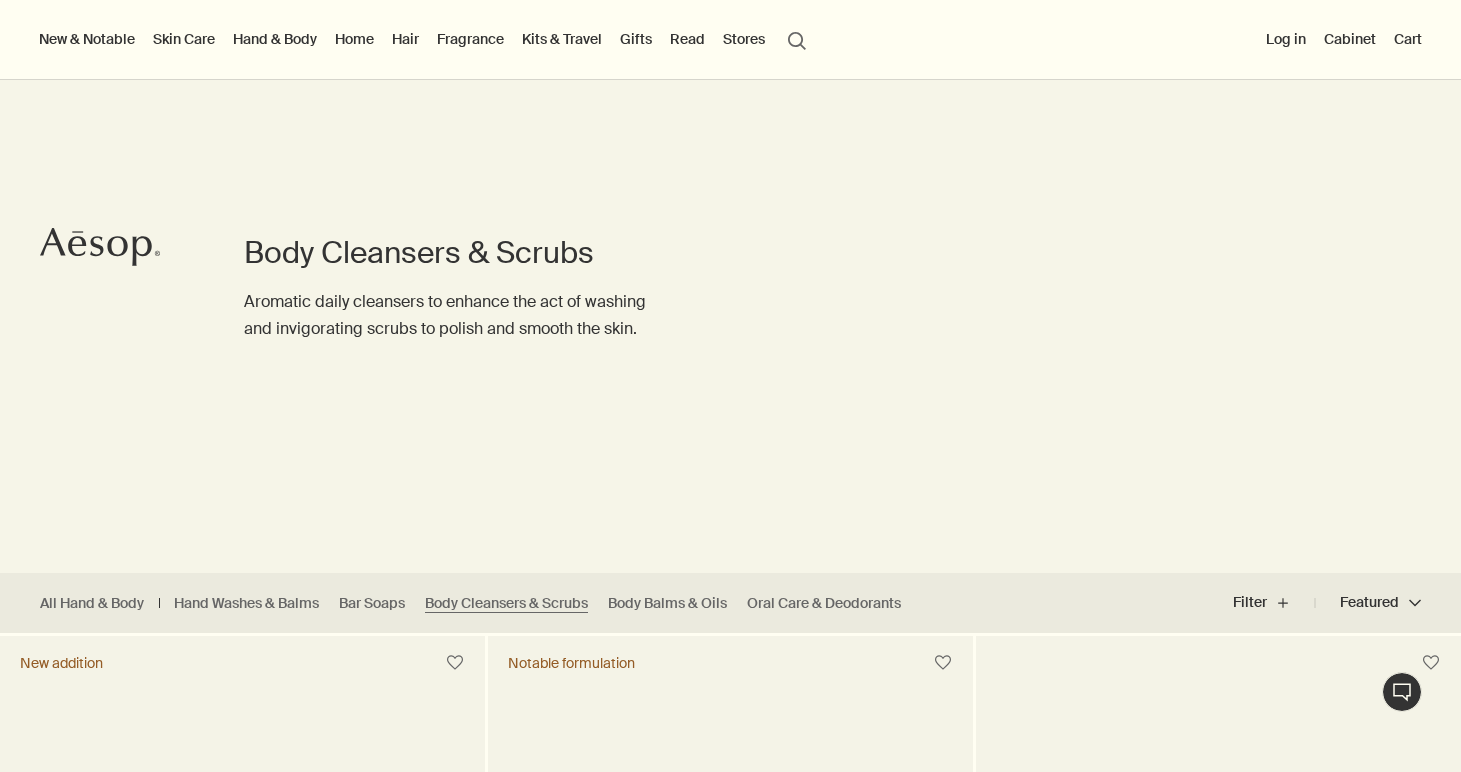 scroll, scrollTop: 455, scrollLeft: 0, axis: vertical 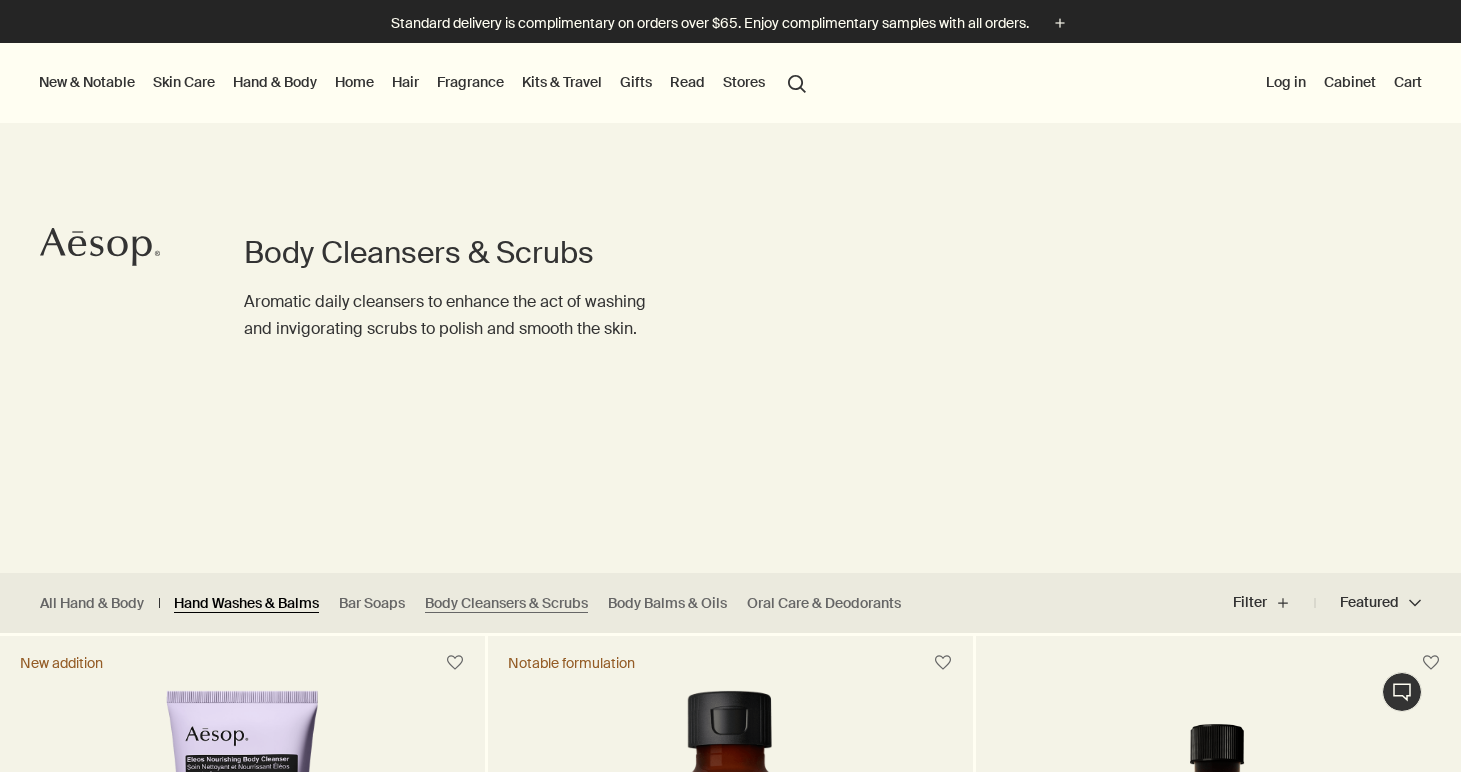 click on "Hand Washes & Balms" at bounding box center (246, 603) 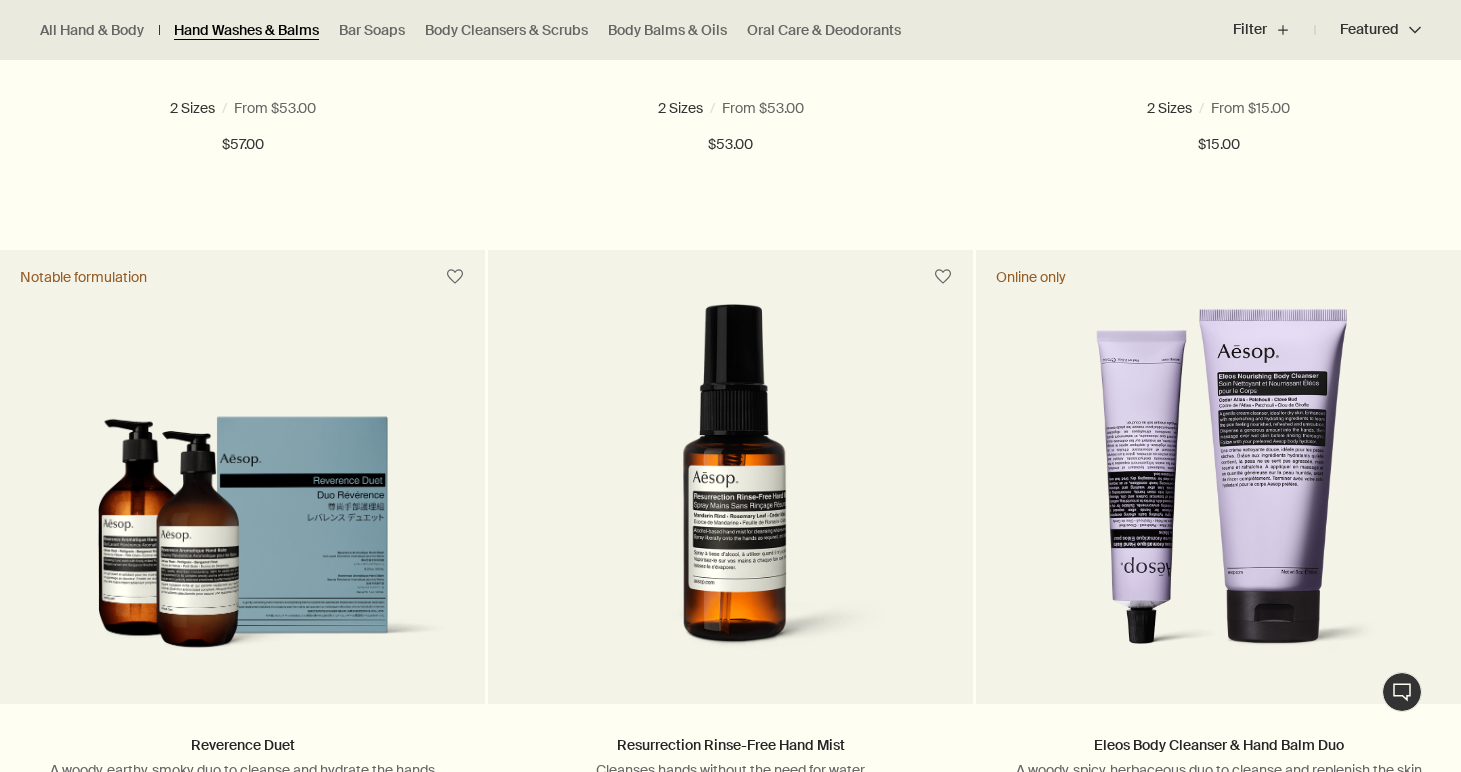 scroll, scrollTop: 2180, scrollLeft: 0, axis: vertical 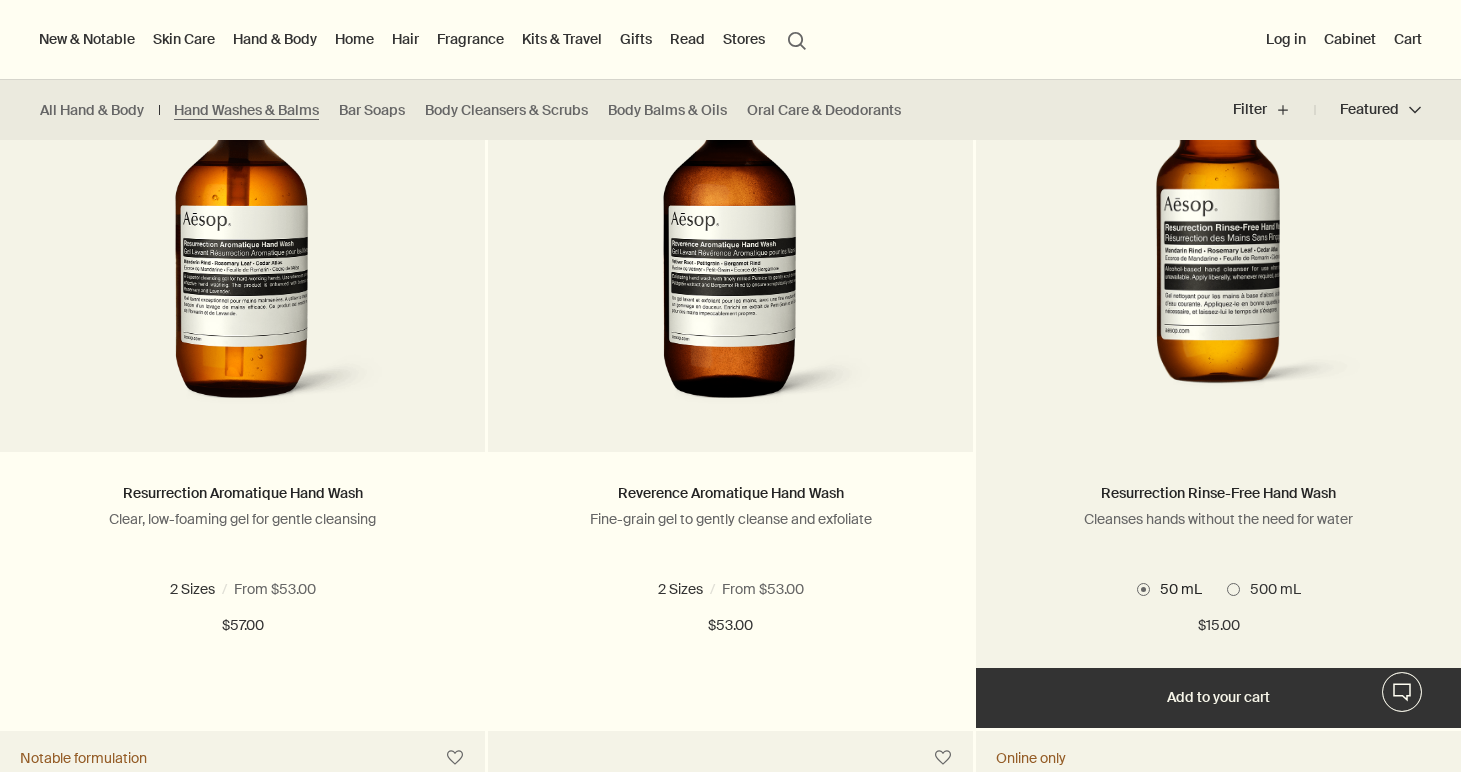 click at bounding box center [1233, 589] 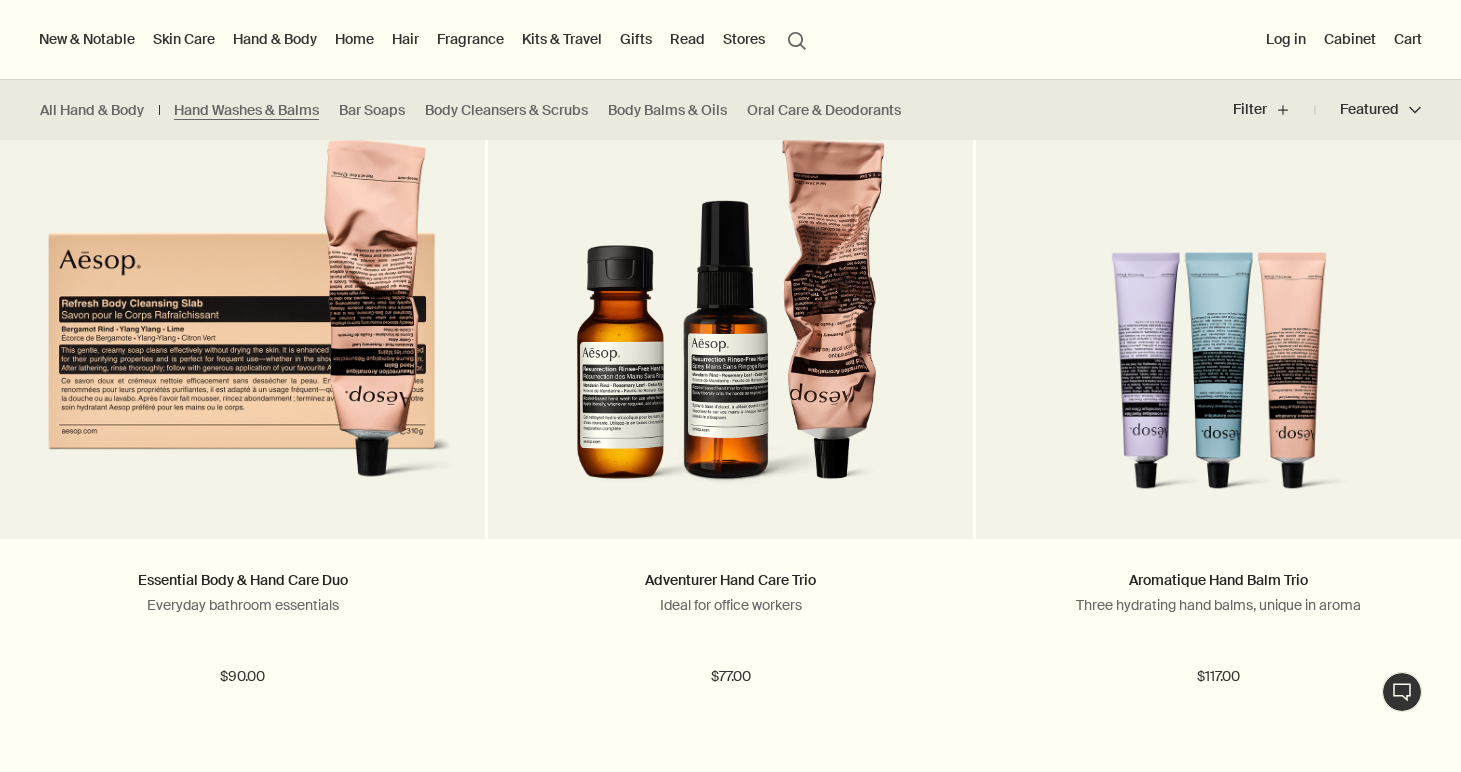 scroll, scrollTop: 3419, scrollLeft: 0, axis: vertical 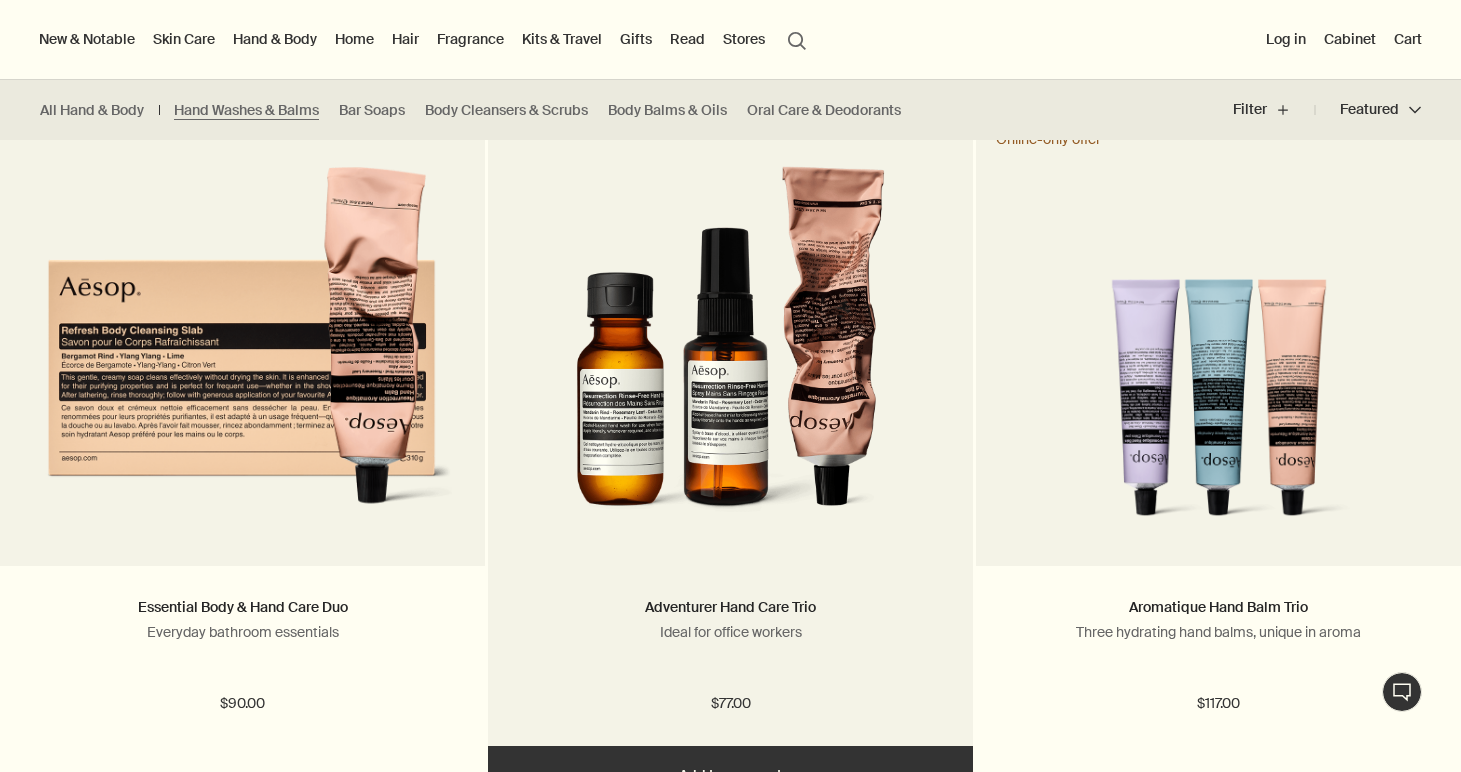 click at bounding box center (730, 351) 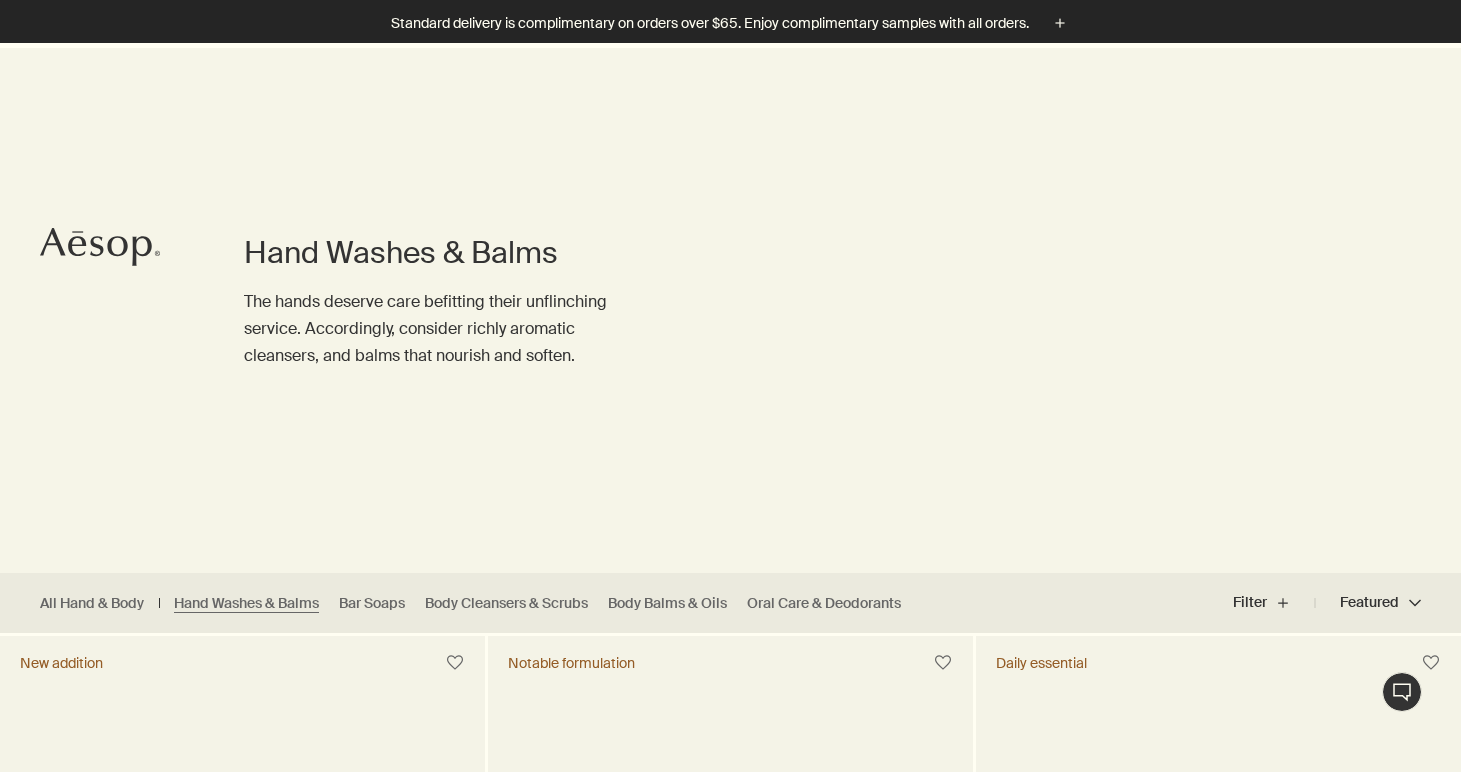 scroll, scrollTop: 324, scrollLeft: 0, axis: vertical 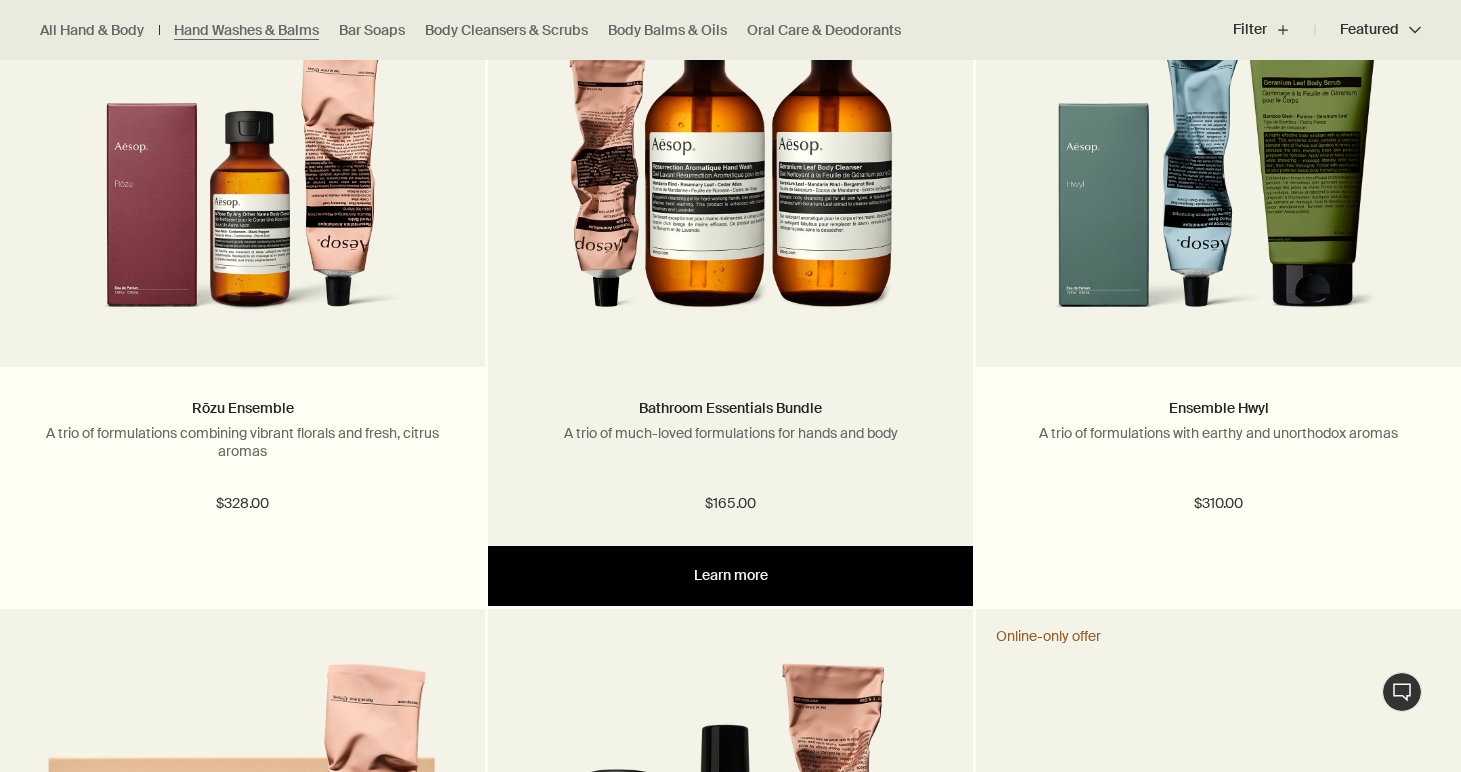 click on "Learn more" at bounding box center [730, 576] 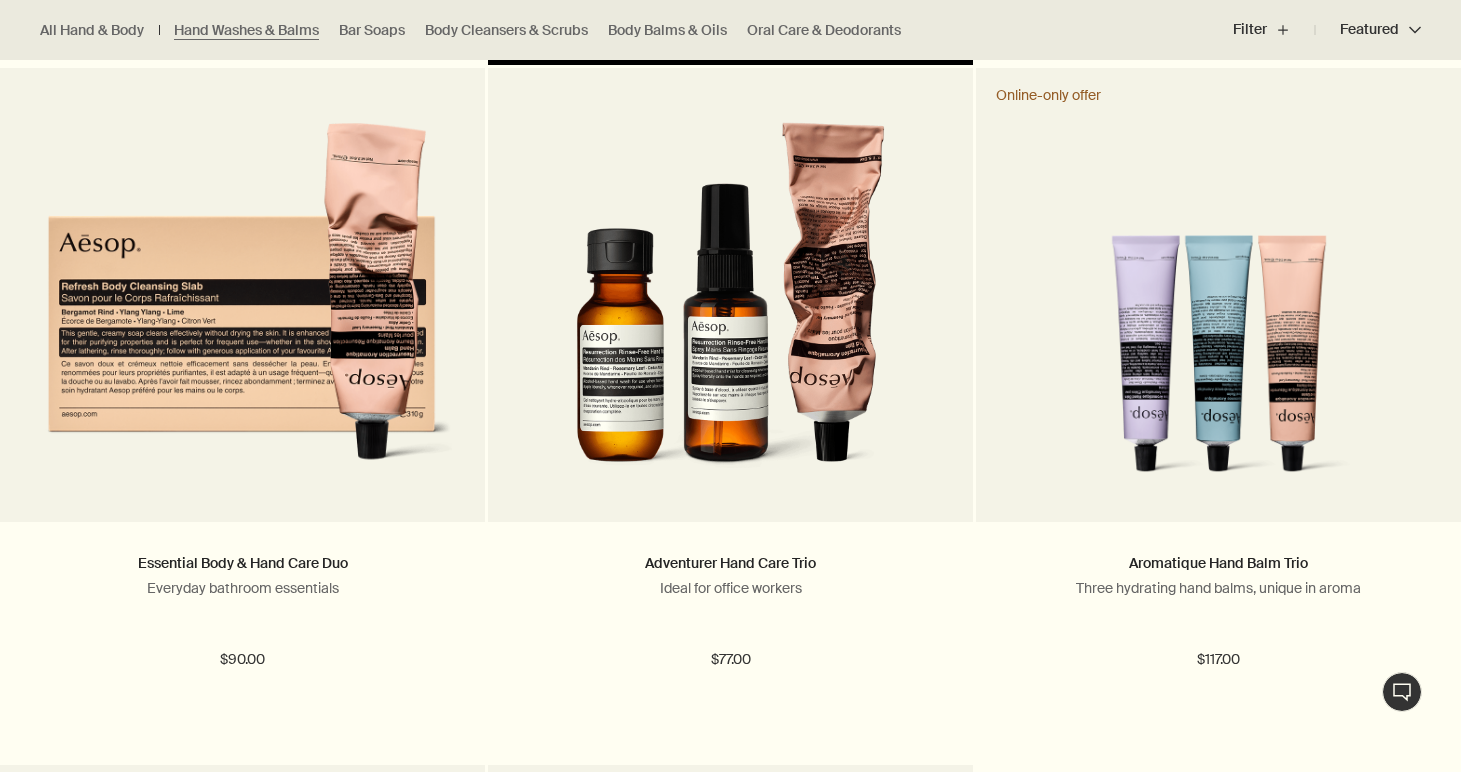 scroll, scrollTop: 3865, scrollLeft: 0, axis: vertical 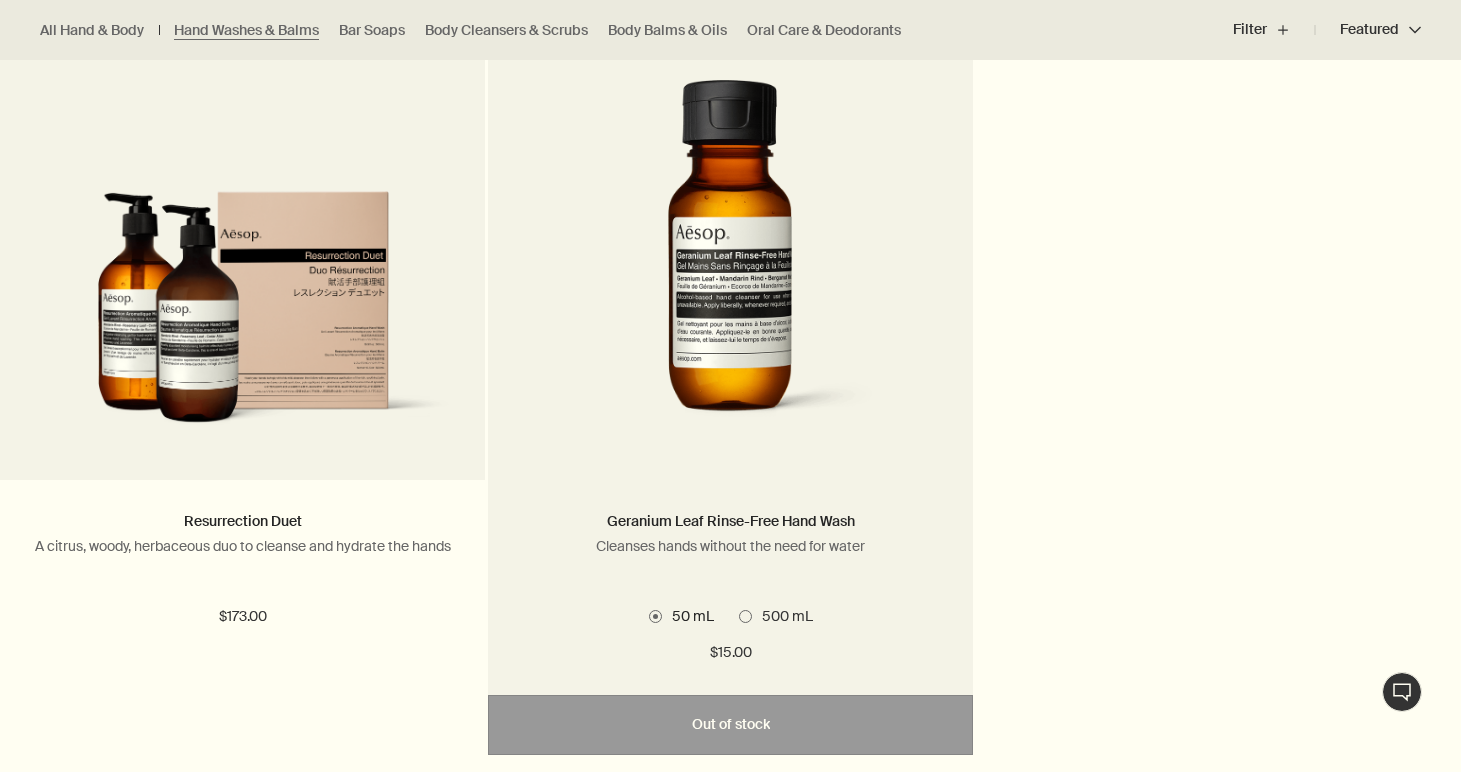 click at bounding box center (745, 616) 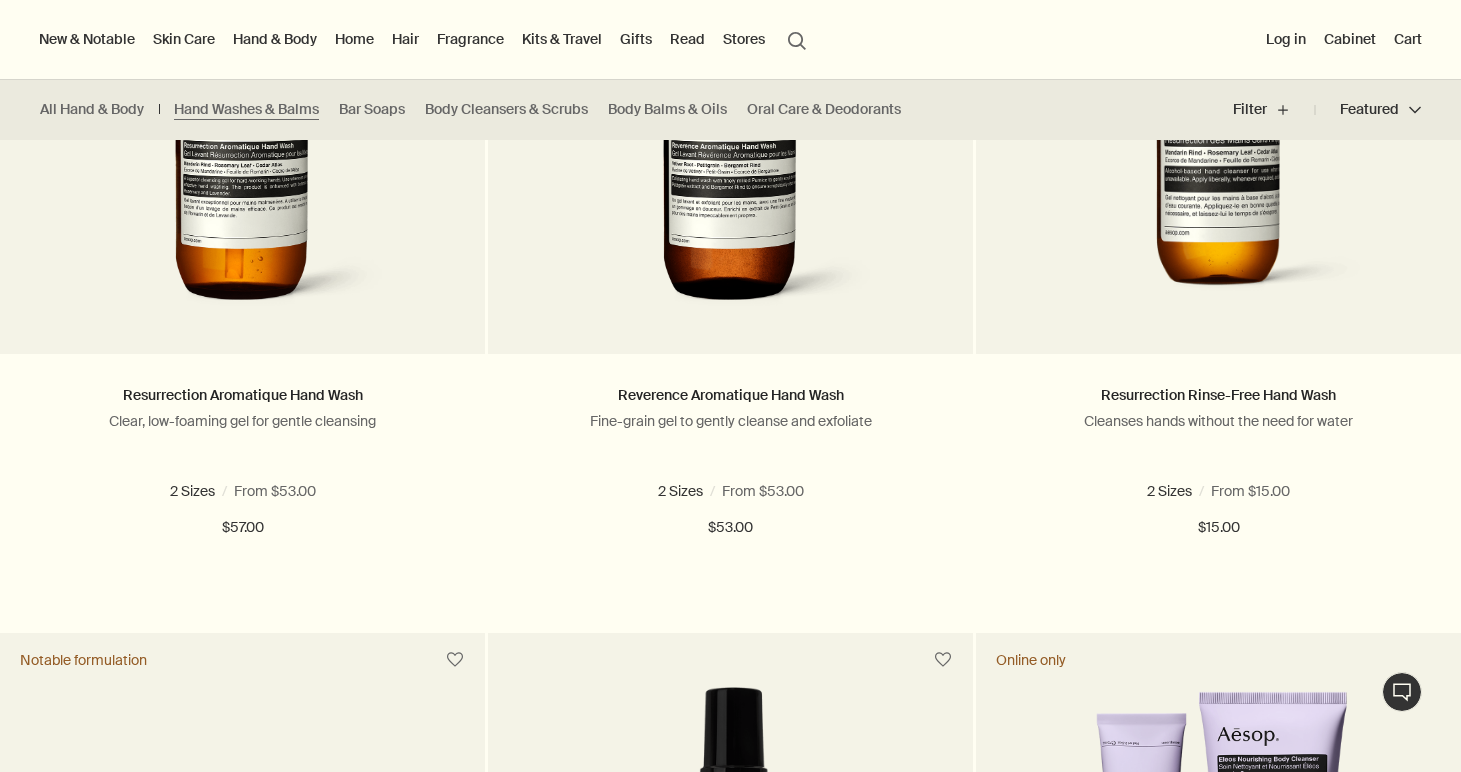 scroll, scrollTop: 1286, scrollLeft: 0, axis: vertical 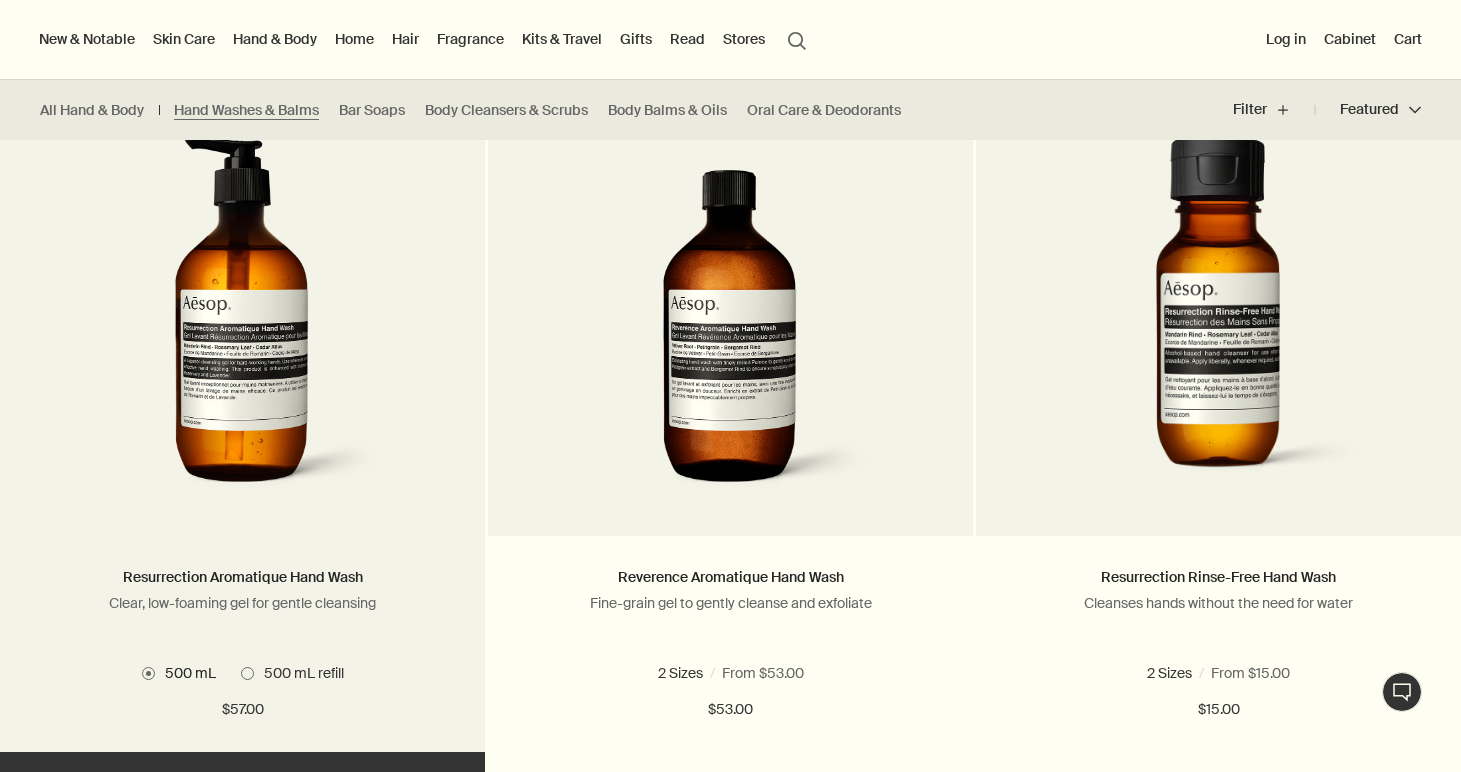 click at bounding box center [242, 321] 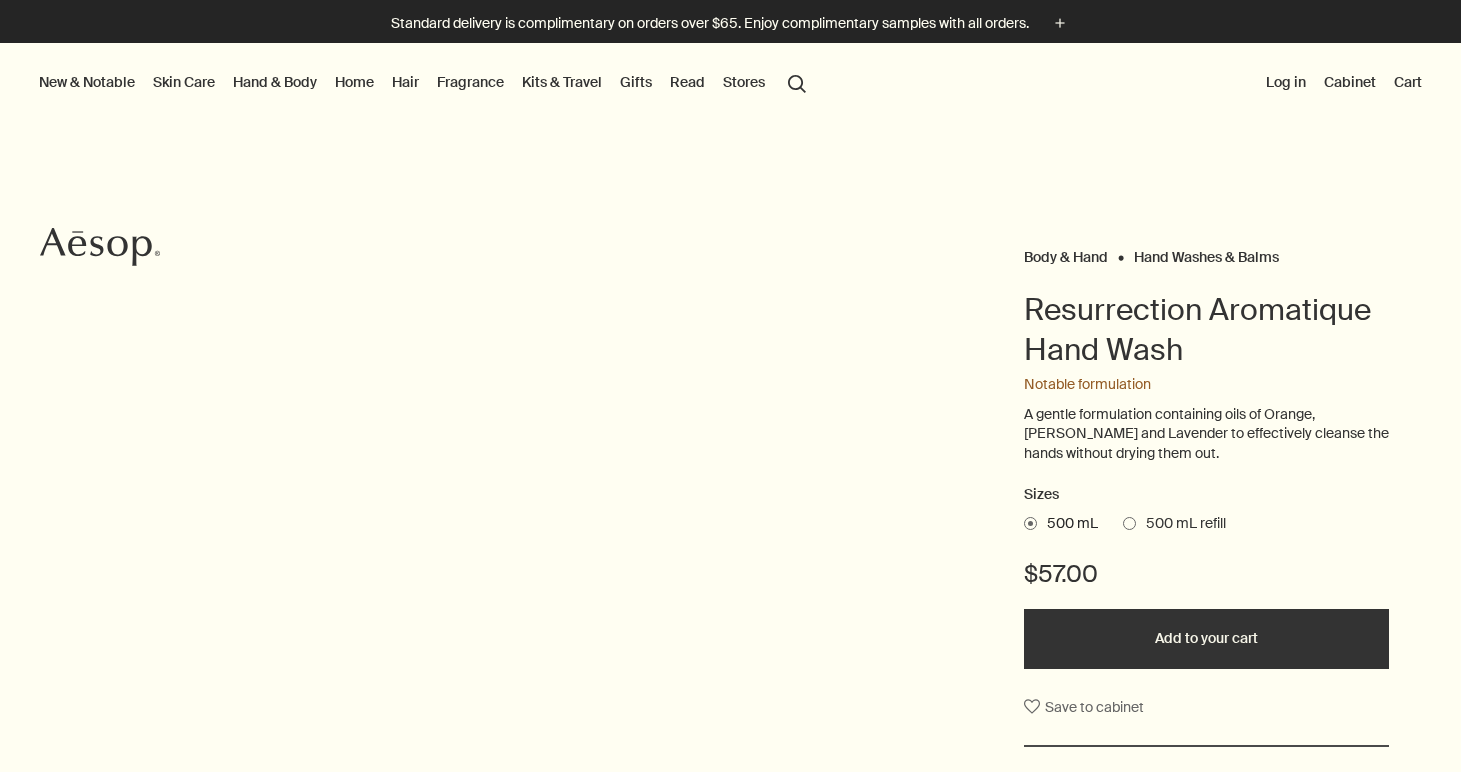 scroll, scrollTop: 0, scrollLeft: 0, axis: both 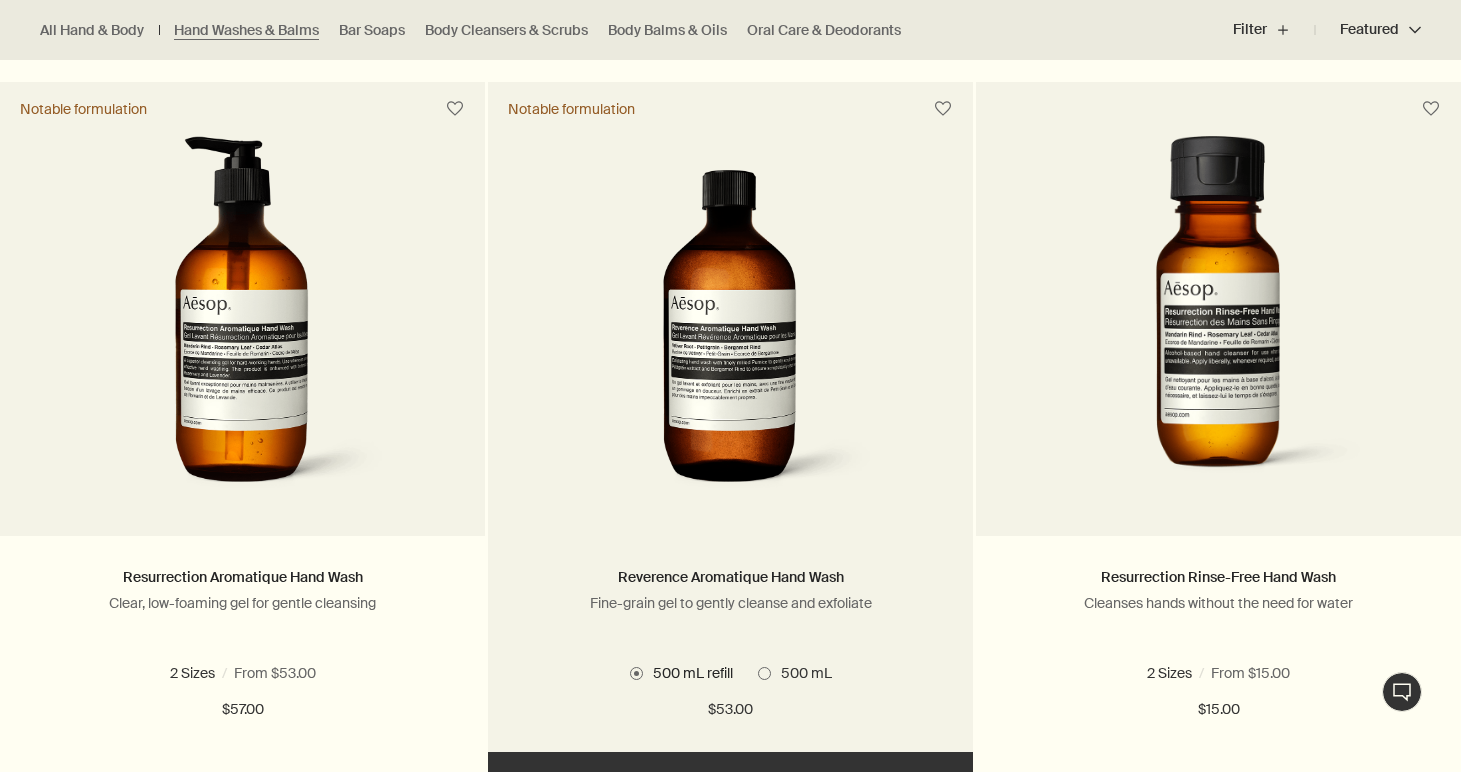 click at bounding box center [730, 321] 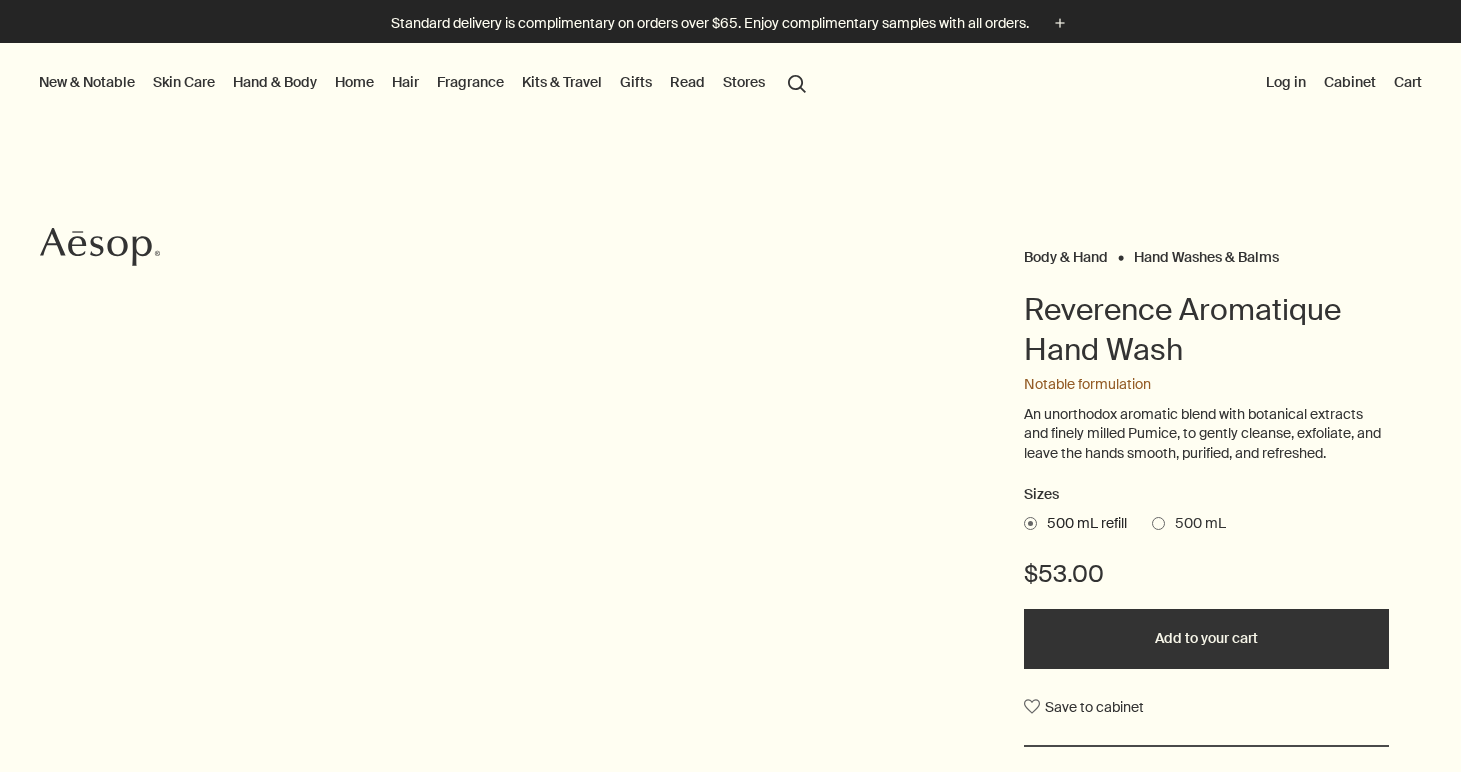 scroll, scrollTop: 0, scrollLeft: 0, axis: both 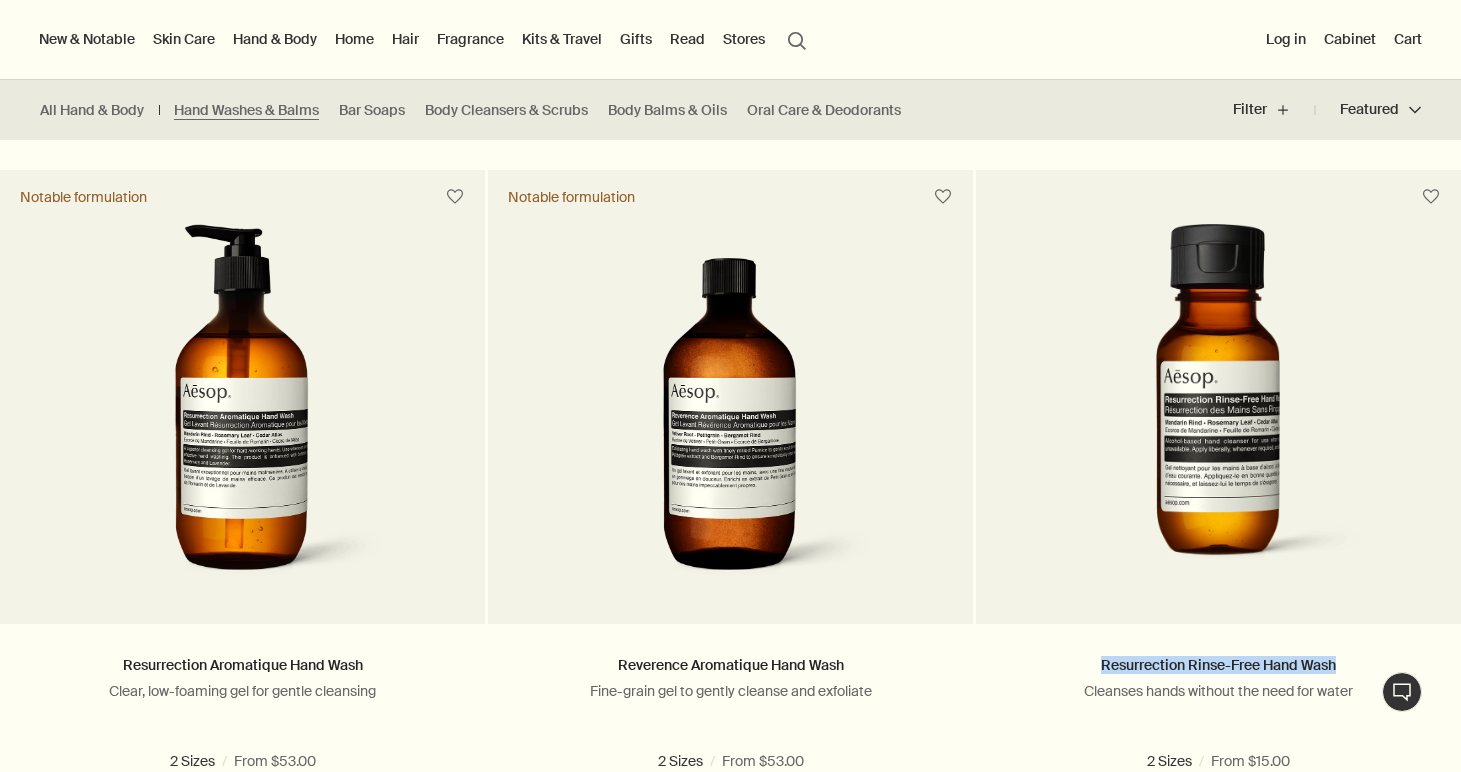 click on "Skin Care" at bounding box center (184, 39) 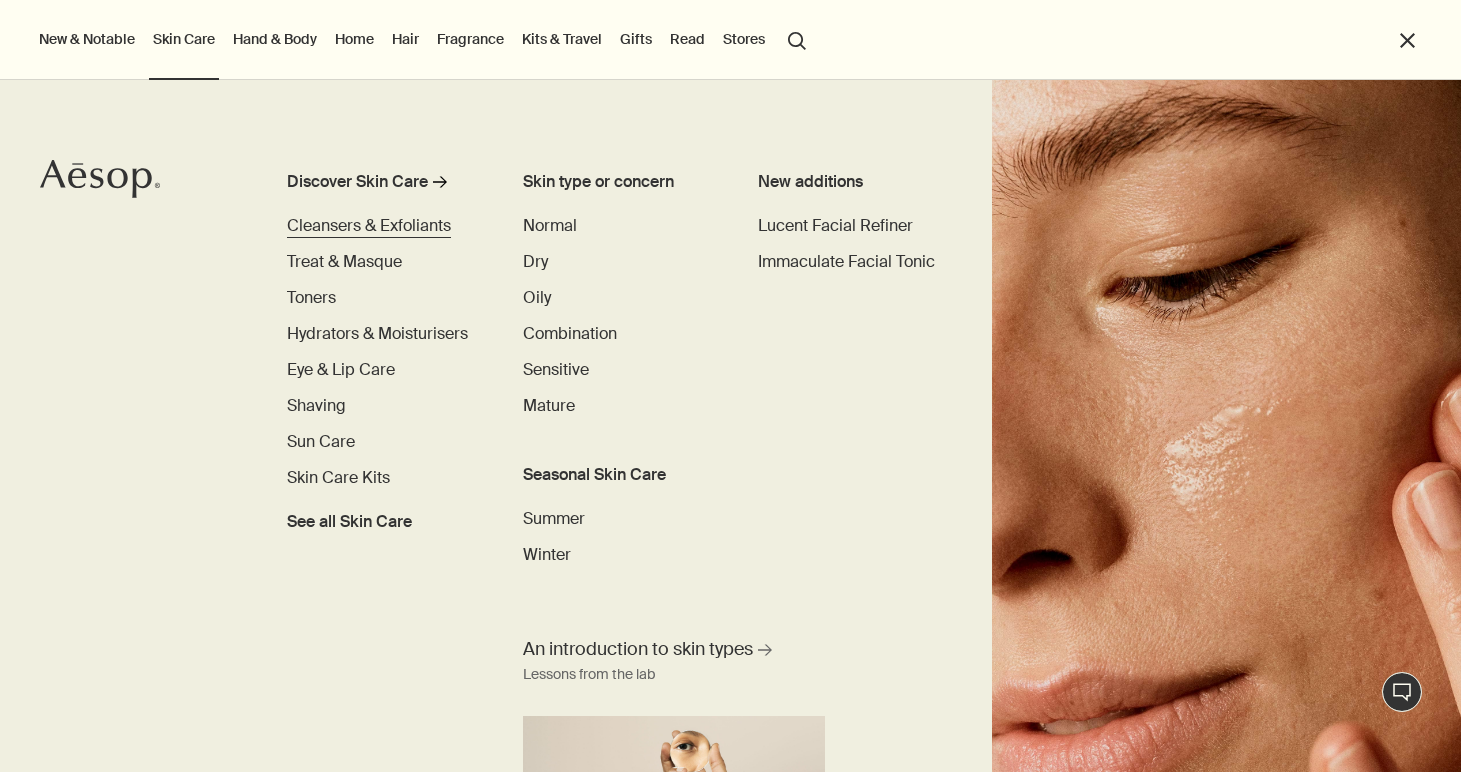 click on "Cleansers & Exfoliants" at bounding box center [369, 225] 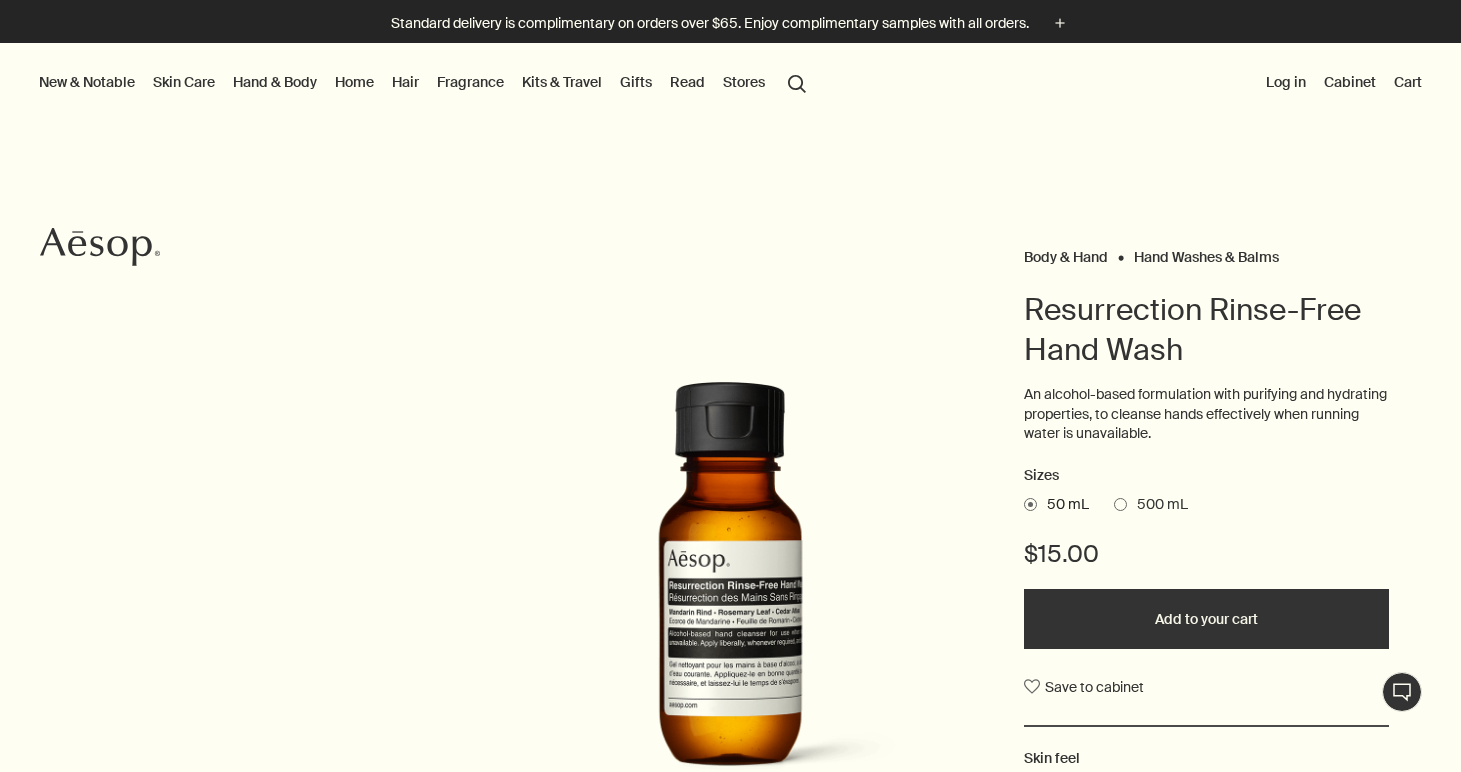 scroll, scrollTop: 0, scrollLeft: 0, axis: both 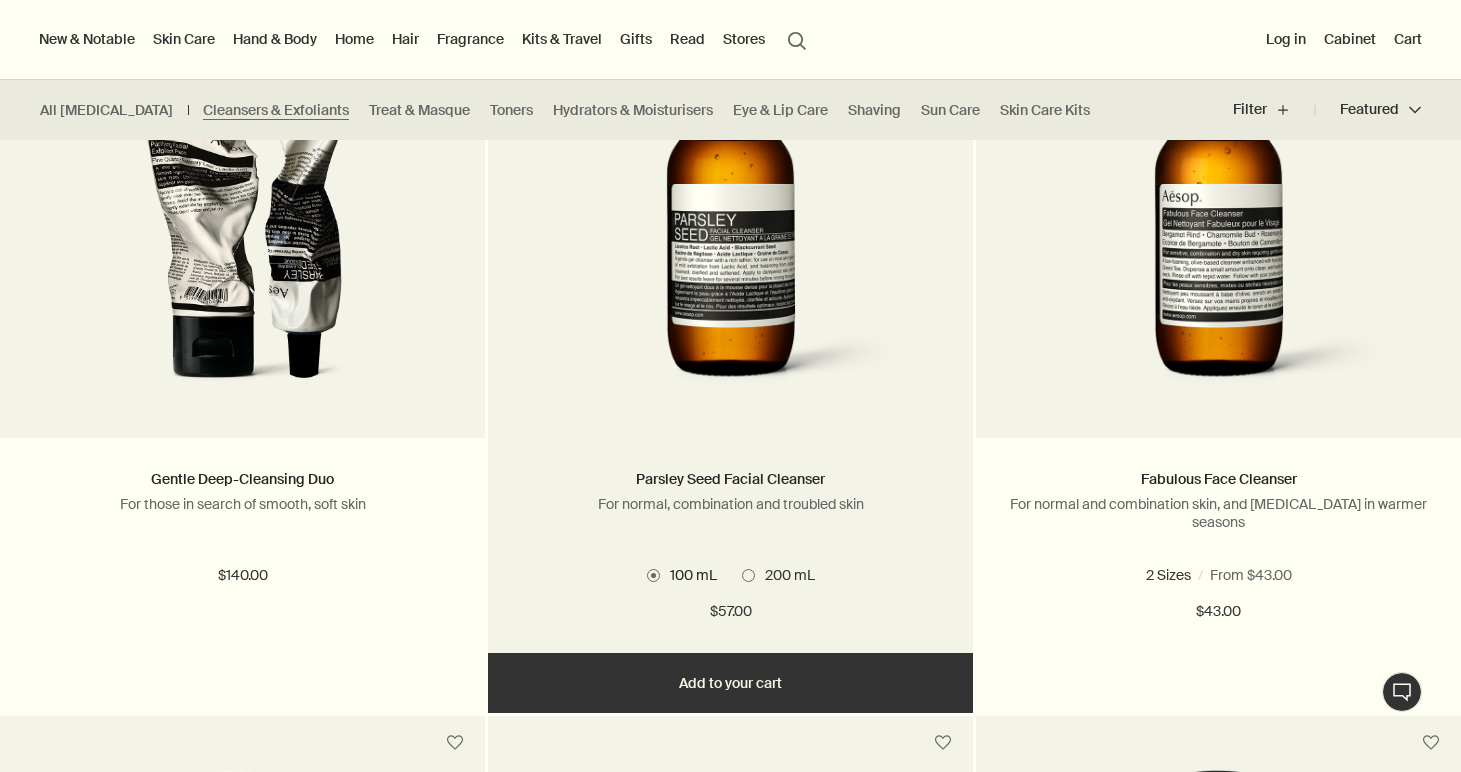 click at bounding box center [748, 575] 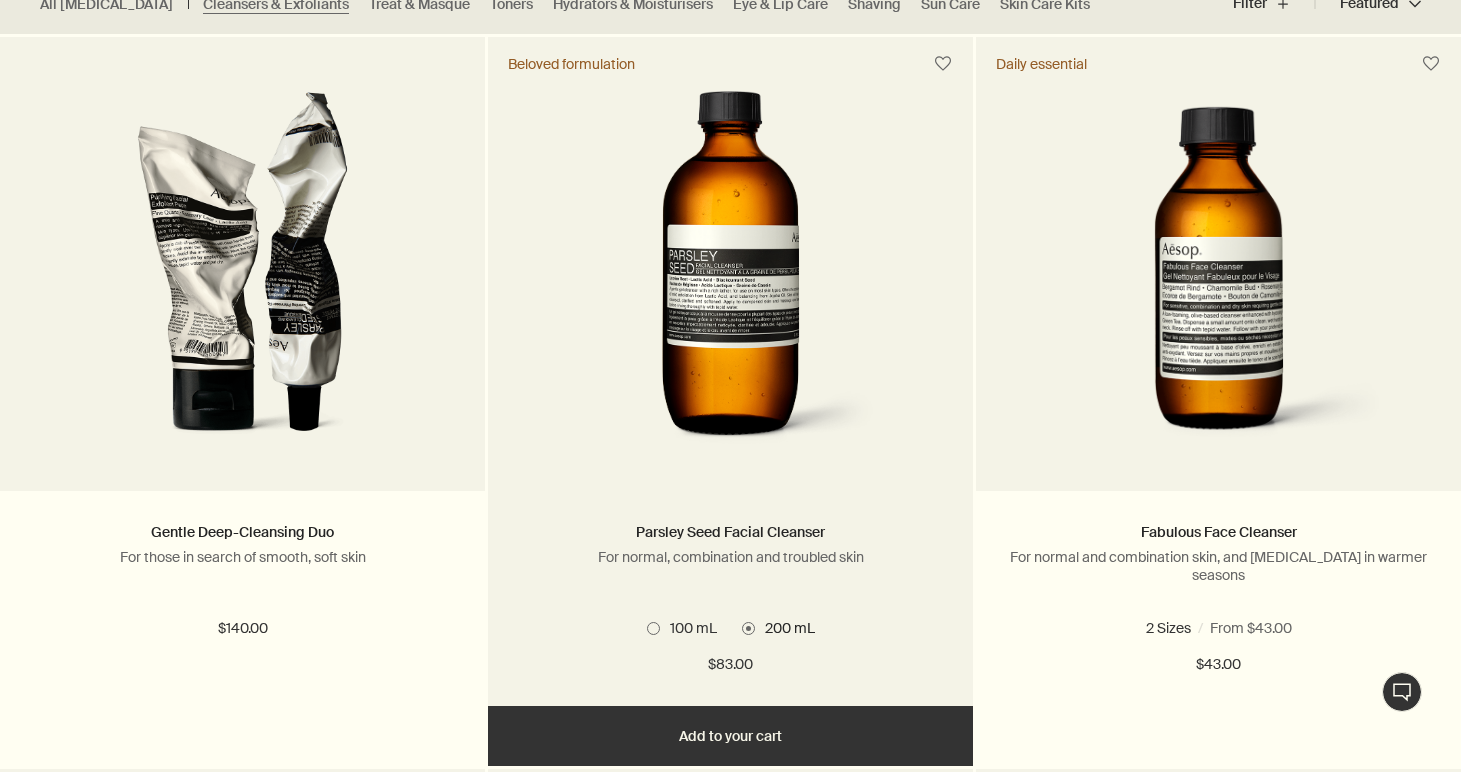scroll, scrollTop: 600, scrollLeft: 0, axis: vertical 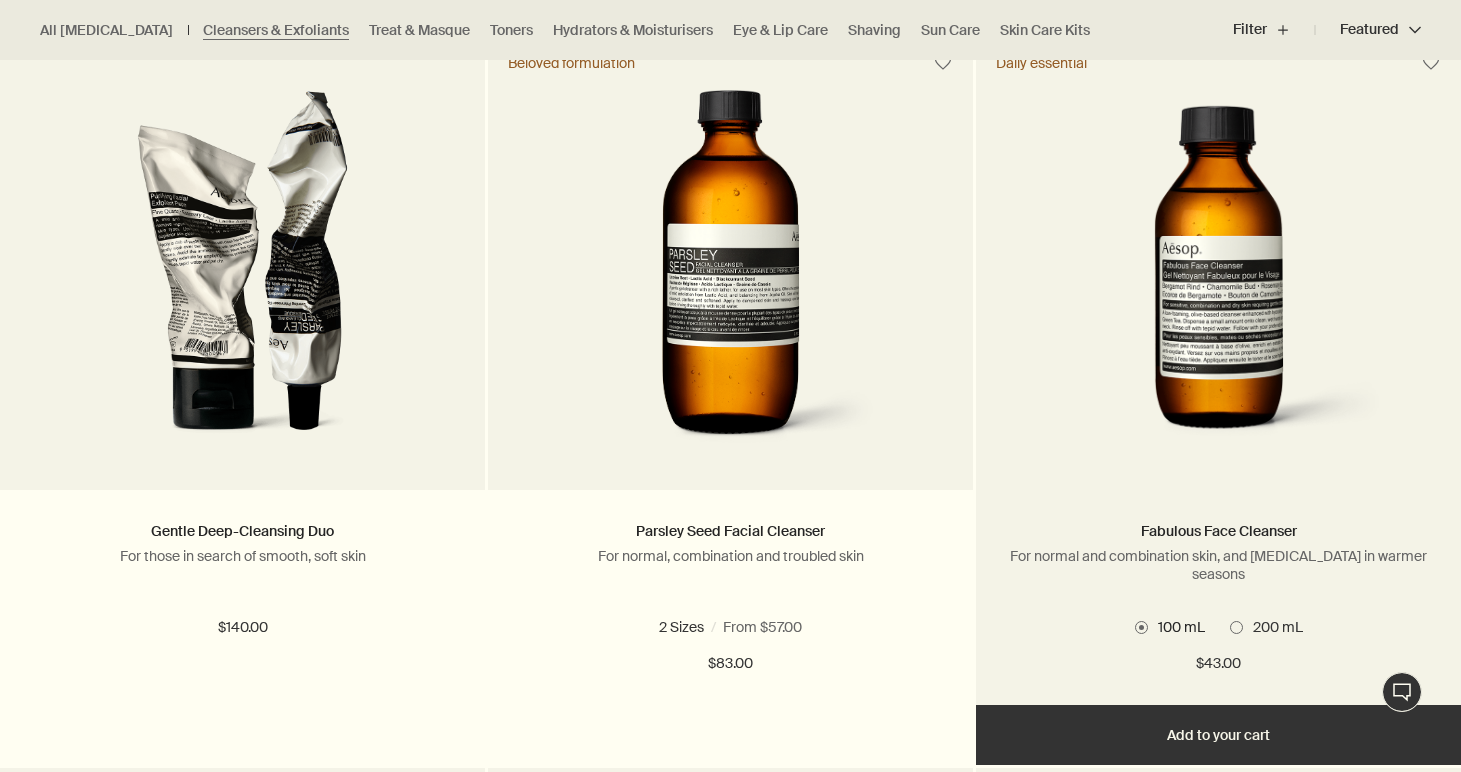 click at bounding box center (1236, 627) 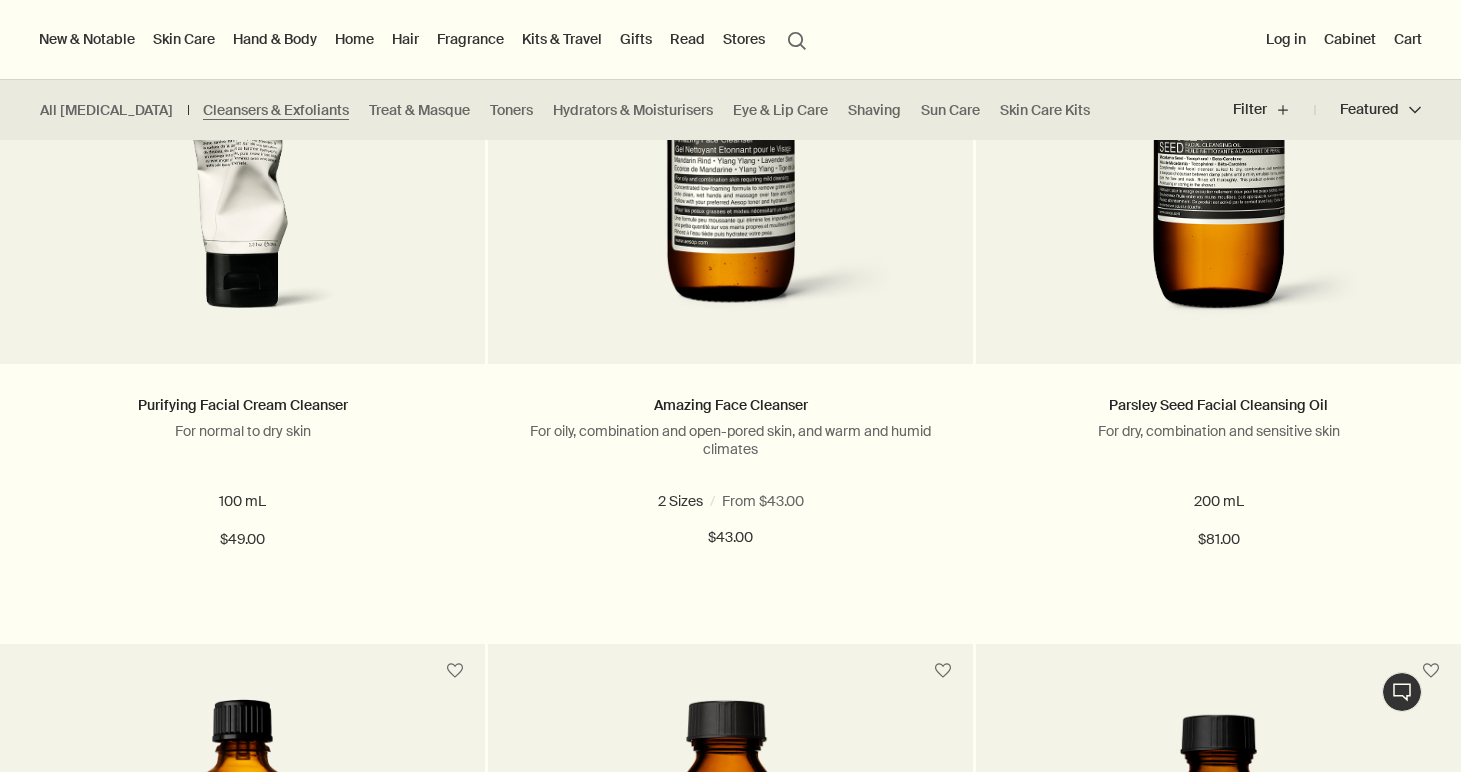 scroll, scrollTop: 1423, scrollLeft: 0, axis: vertical 